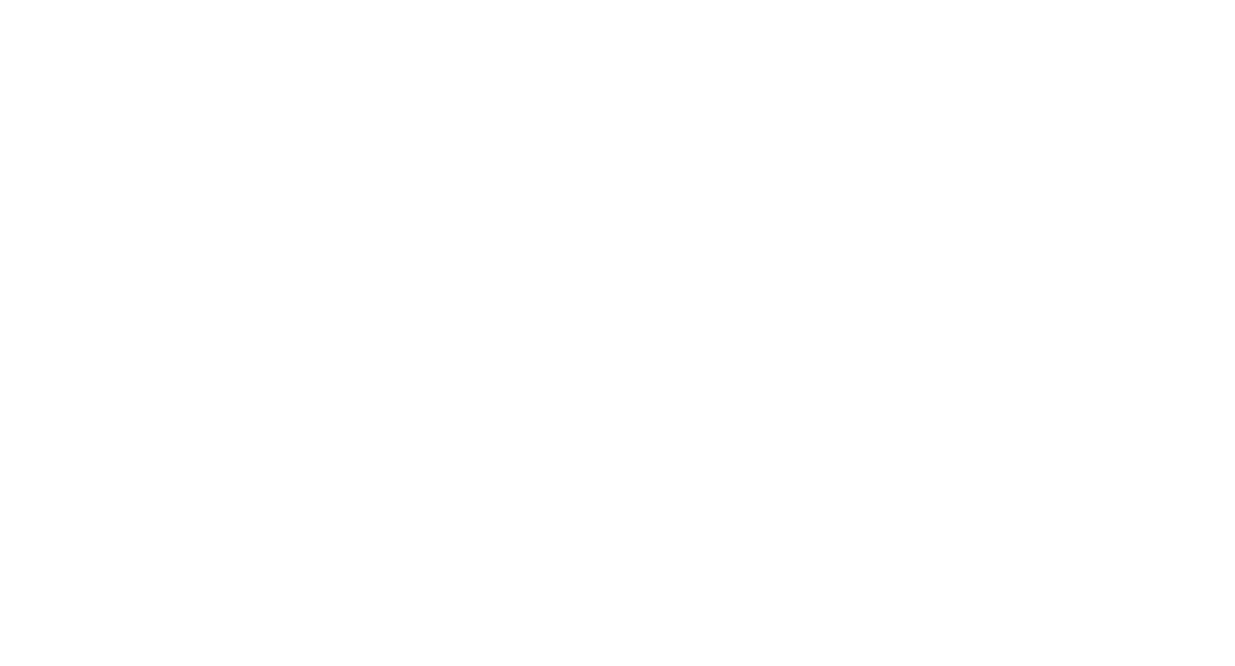 scroll, scrollTop: 0, scrollLeft: 0, axis: both 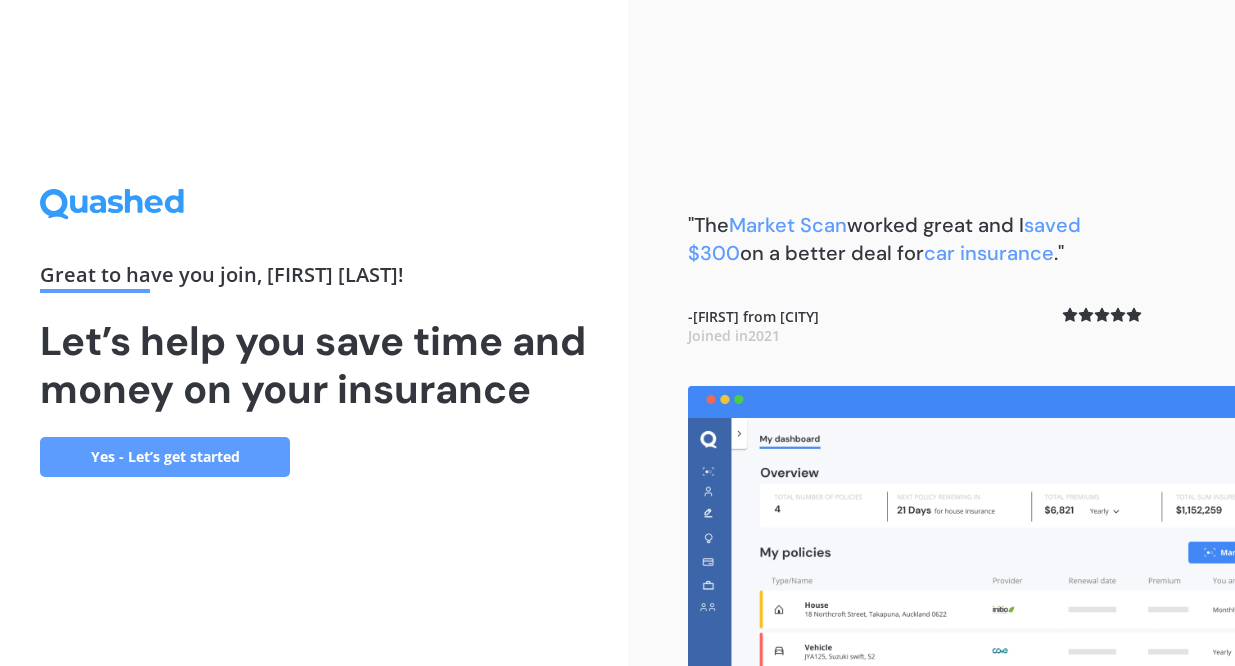 click on "Yes - Let’s get started" at bounding box center [165, 457] 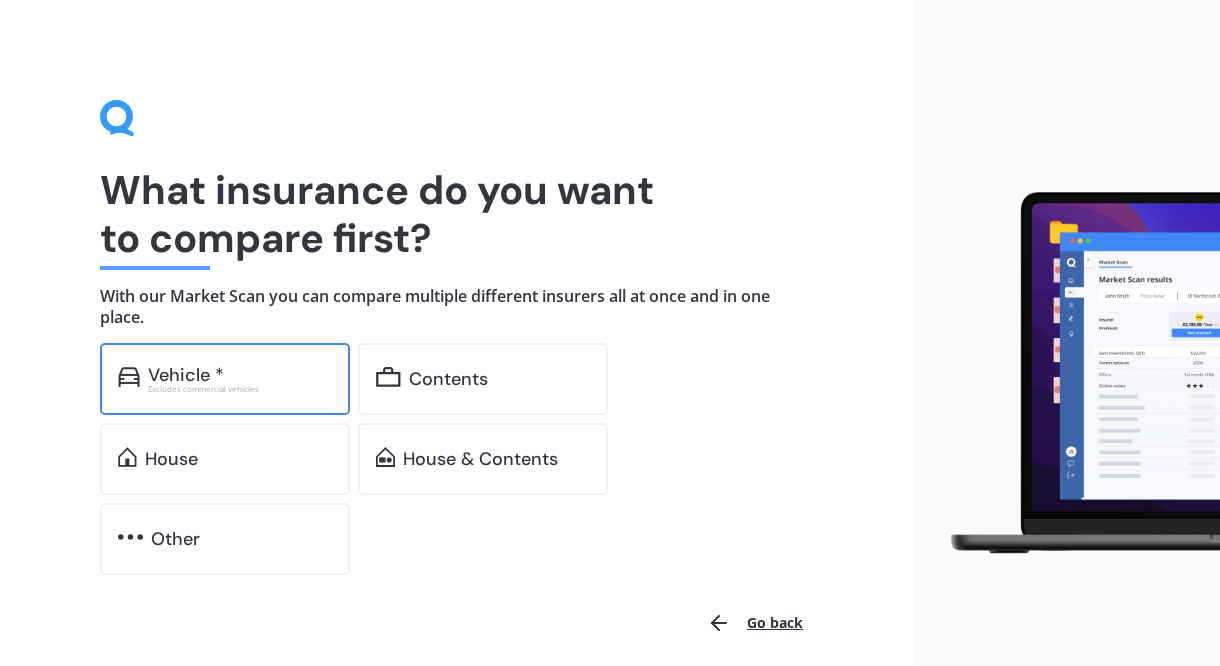 click on "Vehicle * Excludes commercial vehicles" at bounding box center [225, 379] 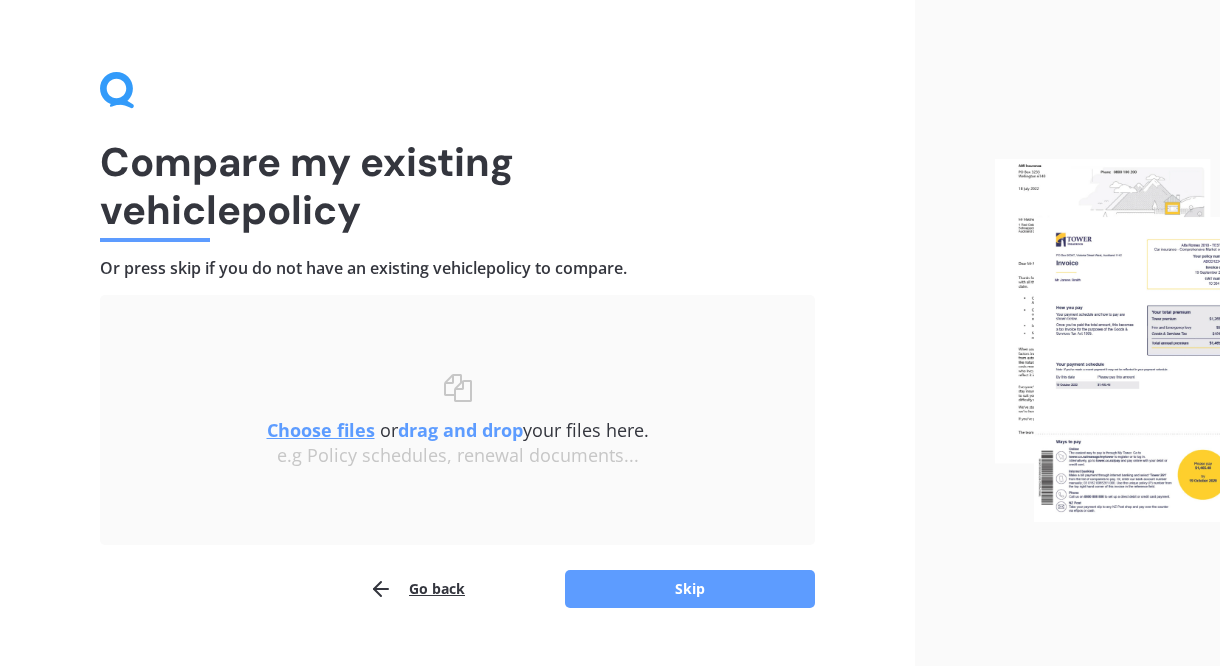 scroll, scrollTop: 31, scrollLeft: 0, axis: vertical 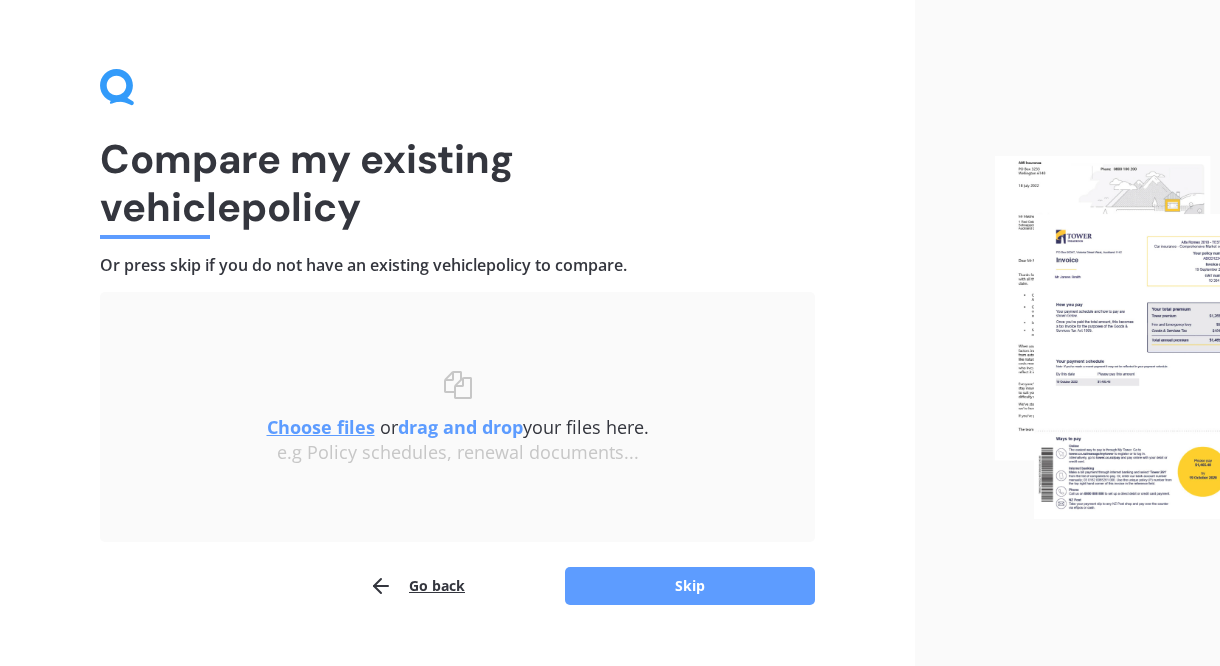 click on "Choose files" at bounding box center (321, 427) 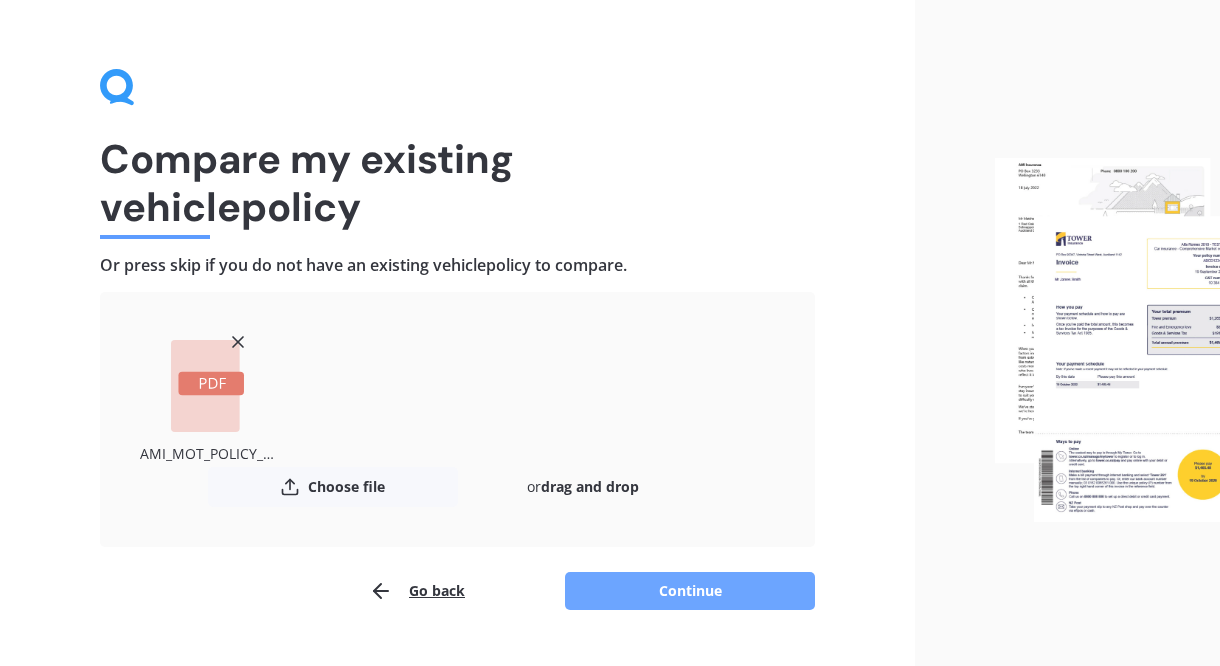 click on "Continue" at bounding box center [690, 591] 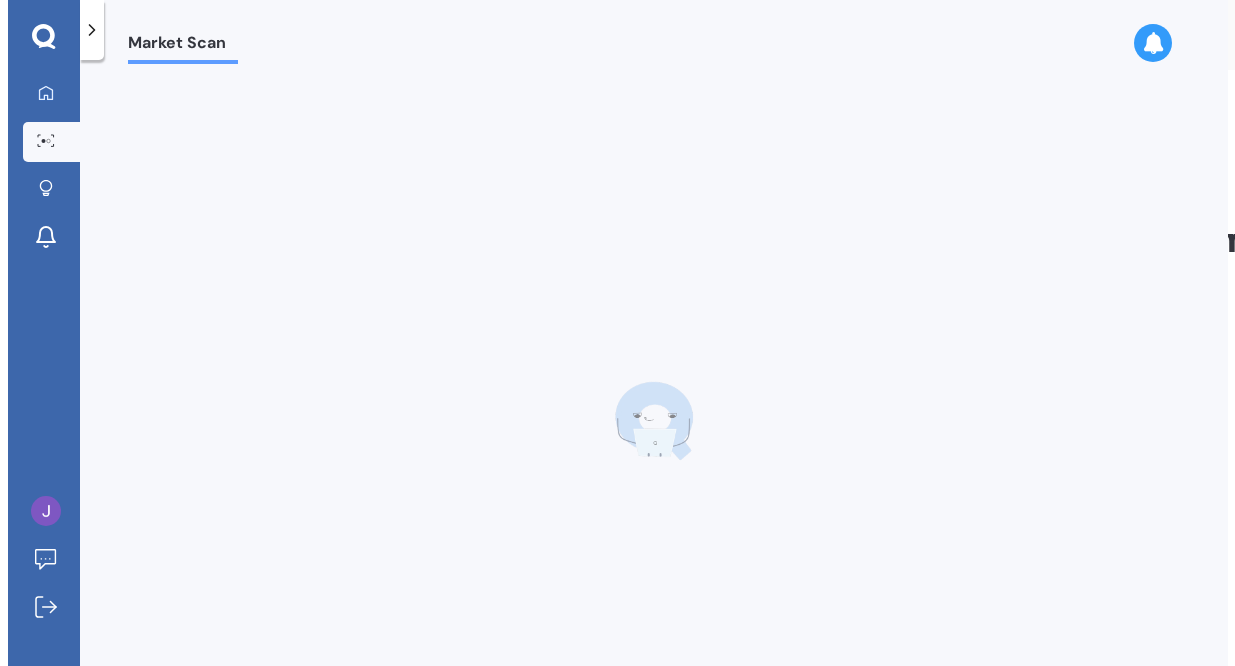 scroll, scrollTop: 0, scrollLeft: 0, axis: both 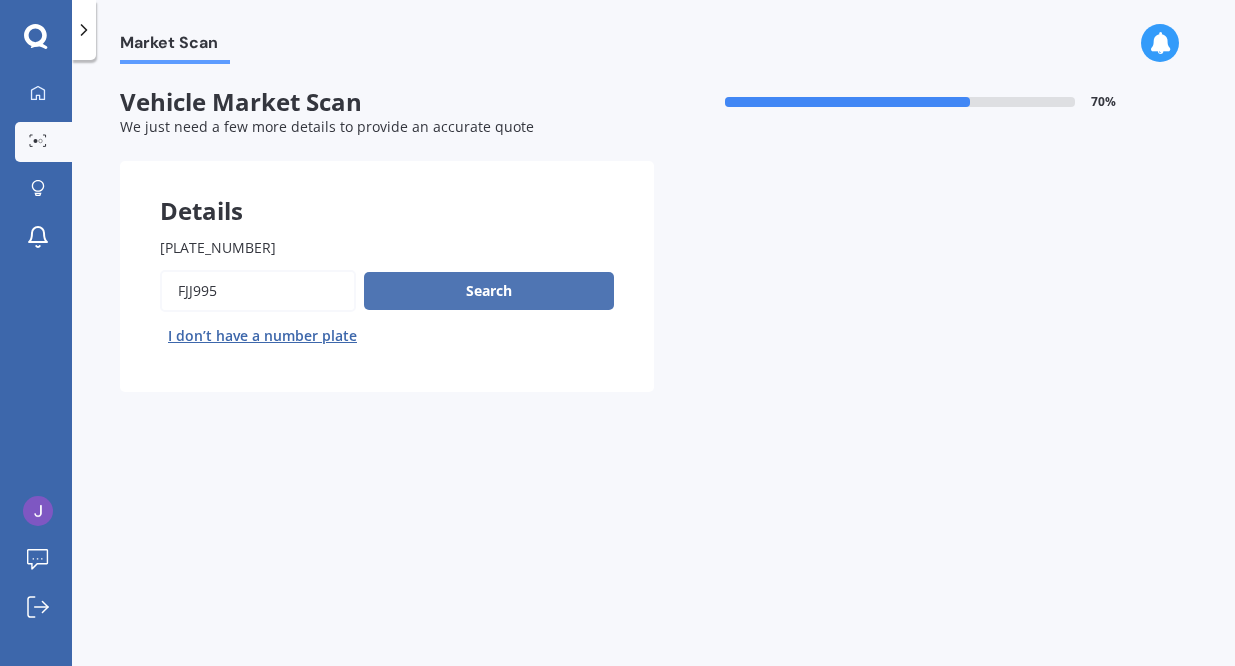 click on "Search" at bounding box center [489, 291] 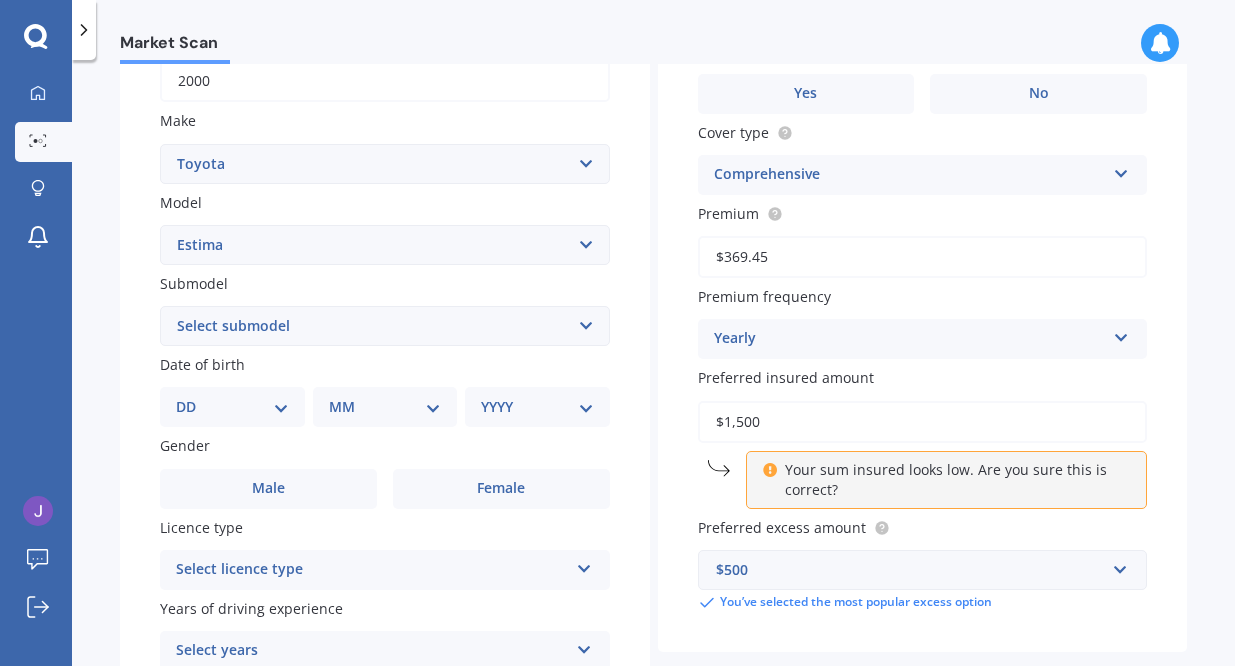scroll, scrollTop: 367, scrollLeft: 0, axis: vertical 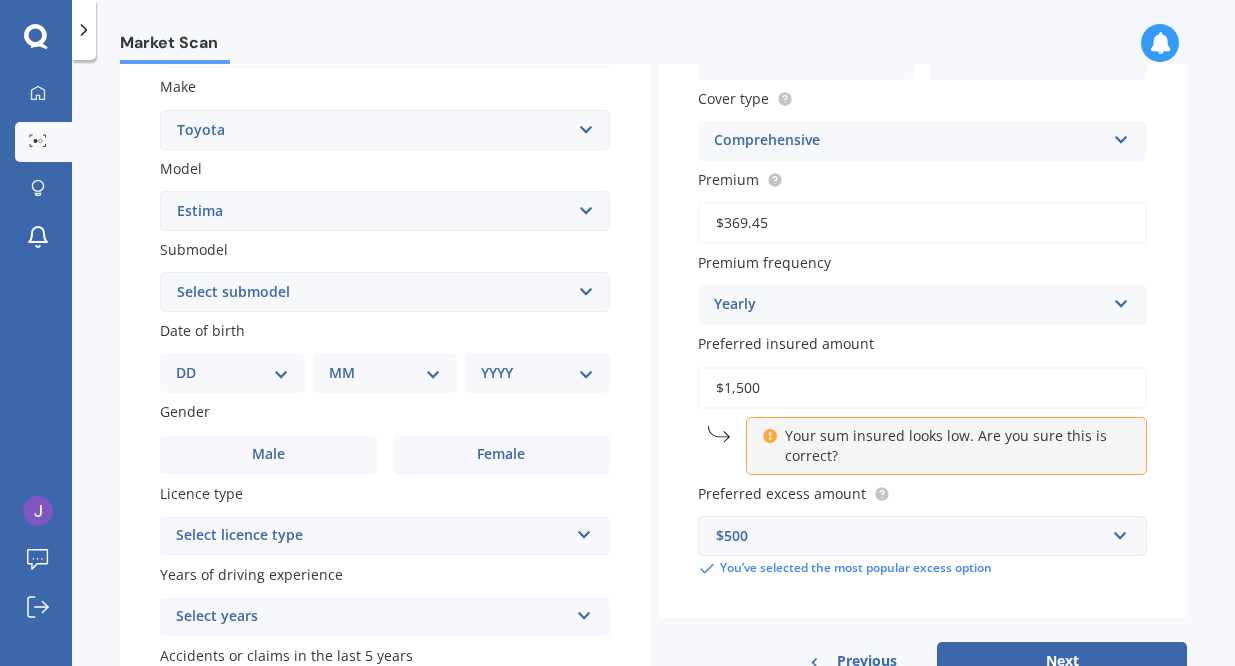 click on "Select submodel (All other) Diesel Emina Hybrid Hybrid X Lucida Lucida Hybrid Station Wagon V6 Aeras" at bounding box center (385, 292) 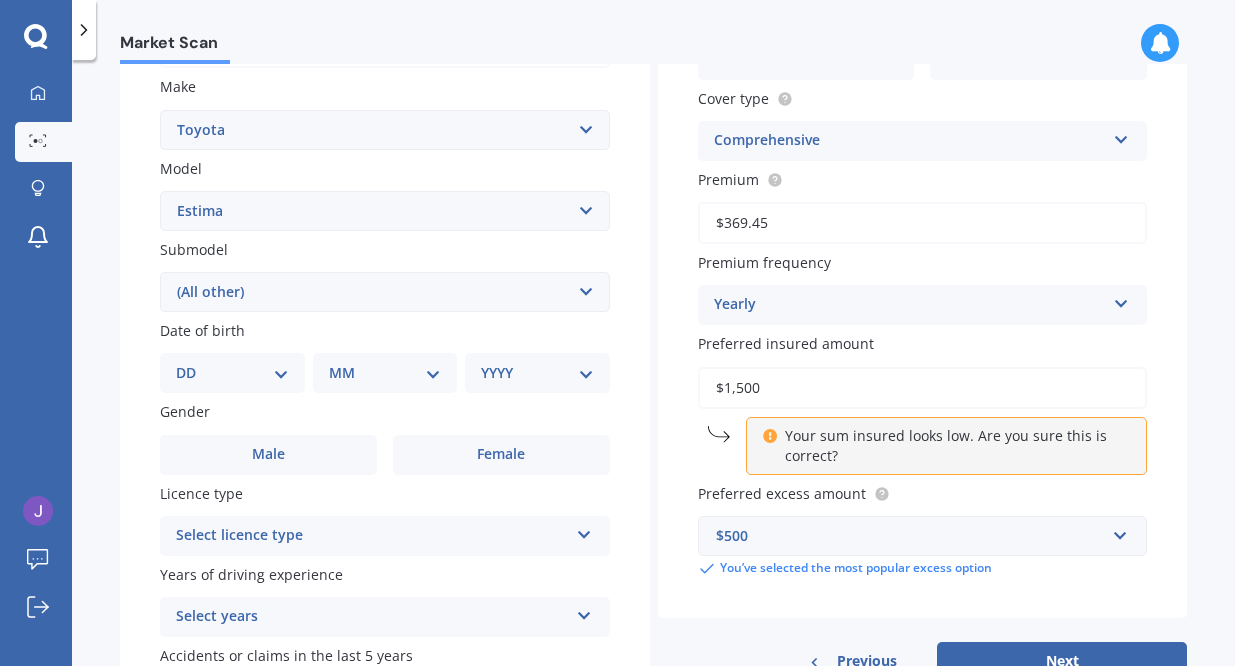 click on "Select submodel (All other) Diesel Emina Hybrid Hybrid X Lucida Lucida Hybrid Station Wagon V6 Aeras" at bounding box center [385, 292] 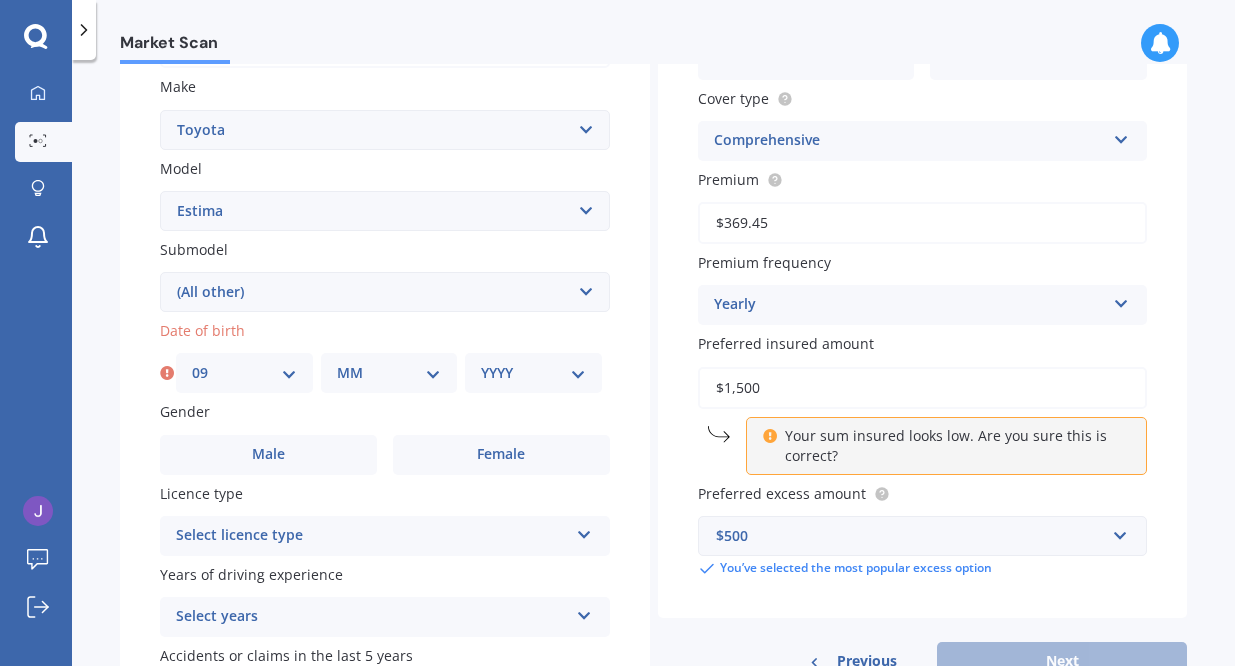 click on "MM 01 02 03 04 05 06 07 08 09 10 11 12" at bounding box center [389, 373] 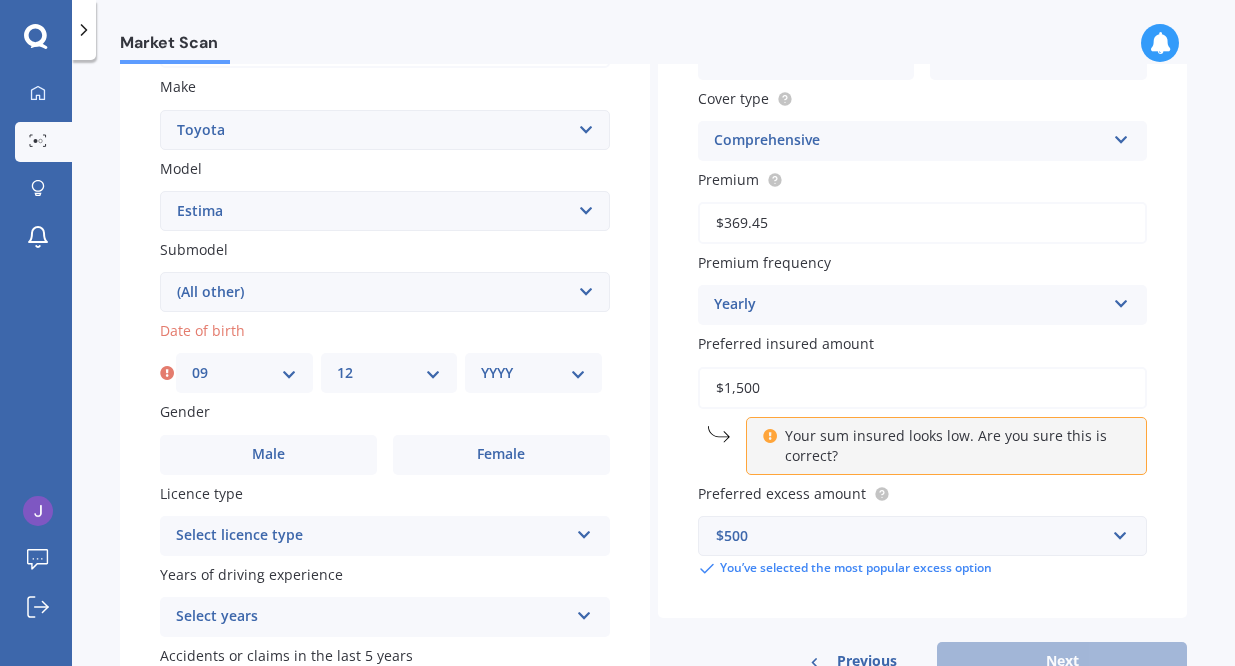 click on "[YYYY]" at bounding box center [533, 373] 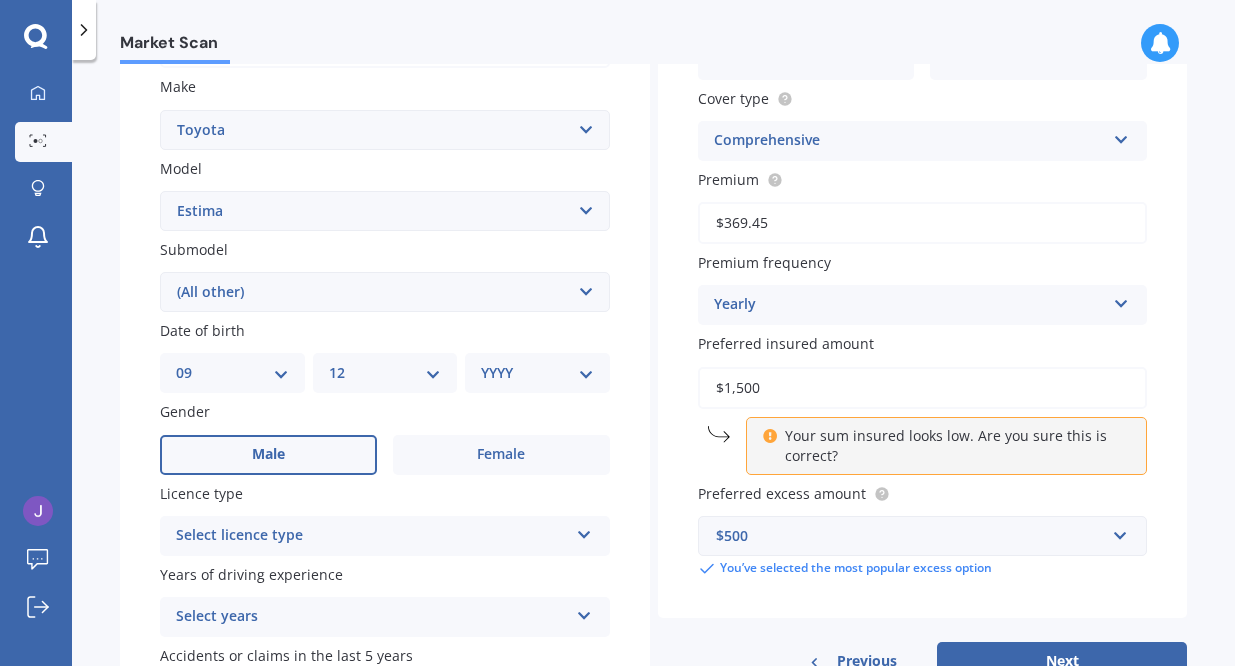 click on "Male" at bounding box center [268, 455] 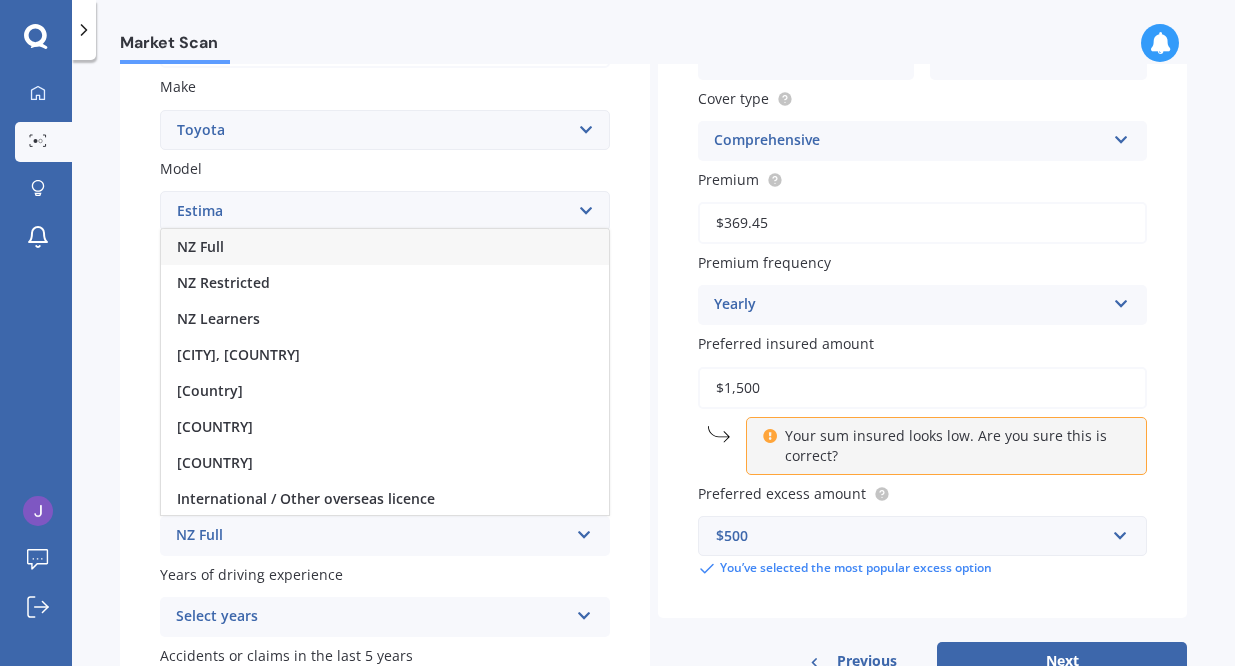 click on "NZ Full" at bounding box center [385, 247] 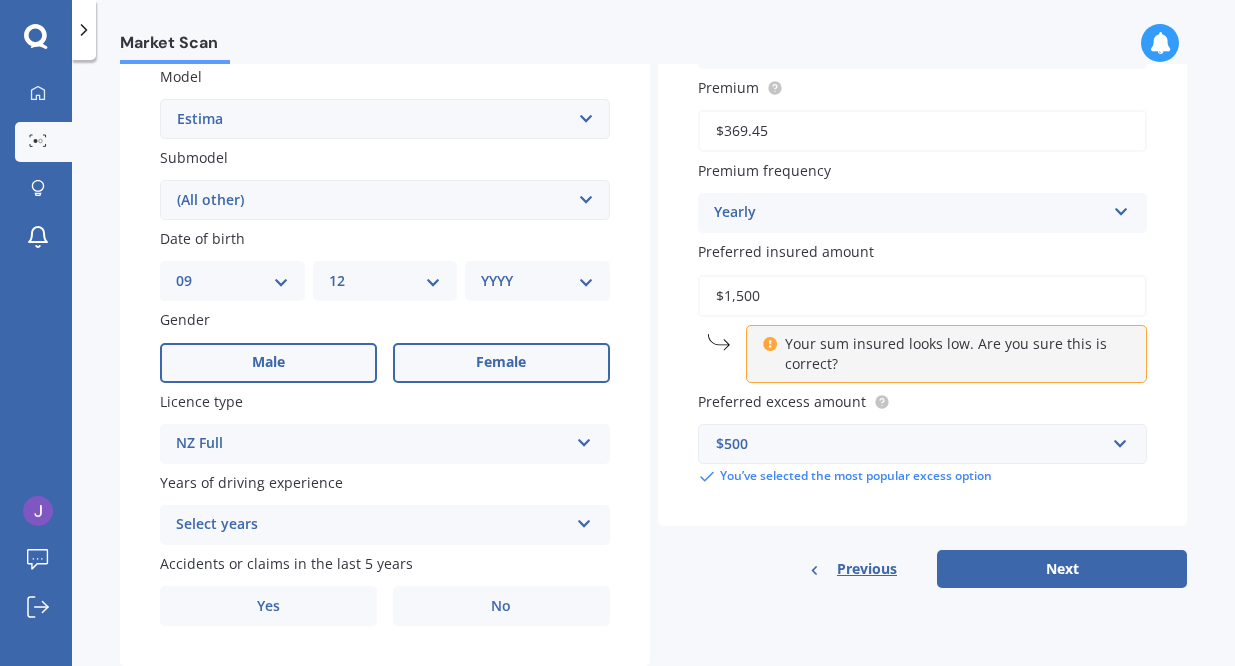 scroll, scrollTop: 498, scrollLeft: 0, axis: vertical 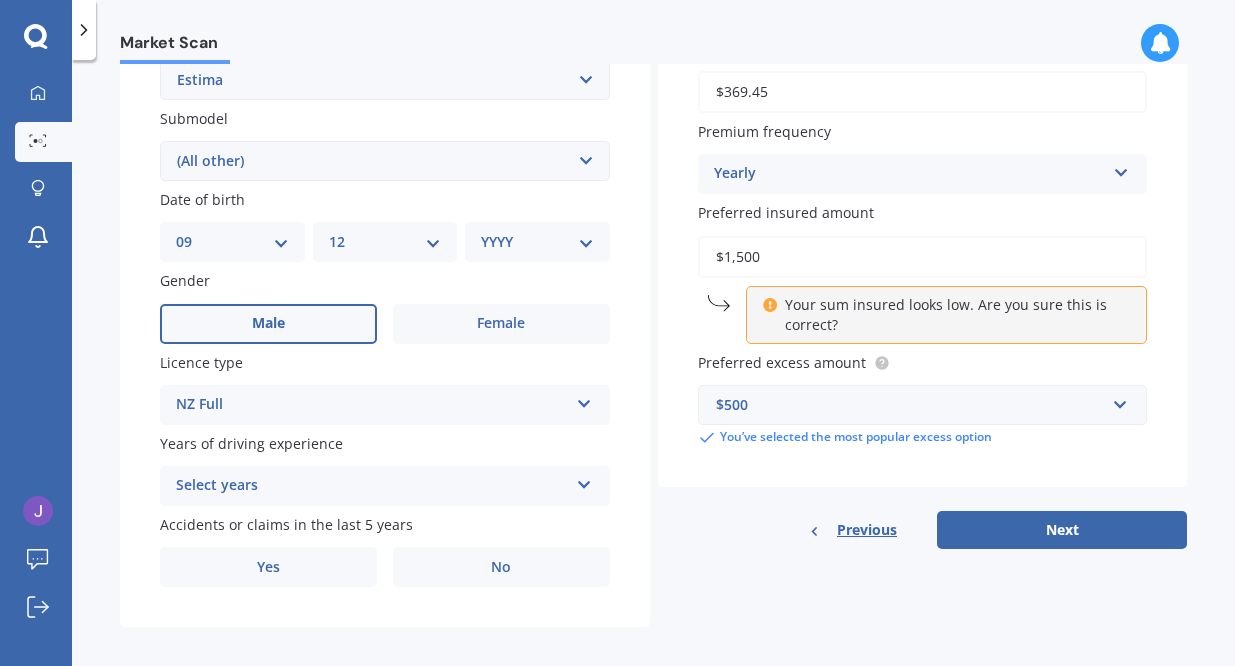 click on "Select years" at bounding box center [372, 486] 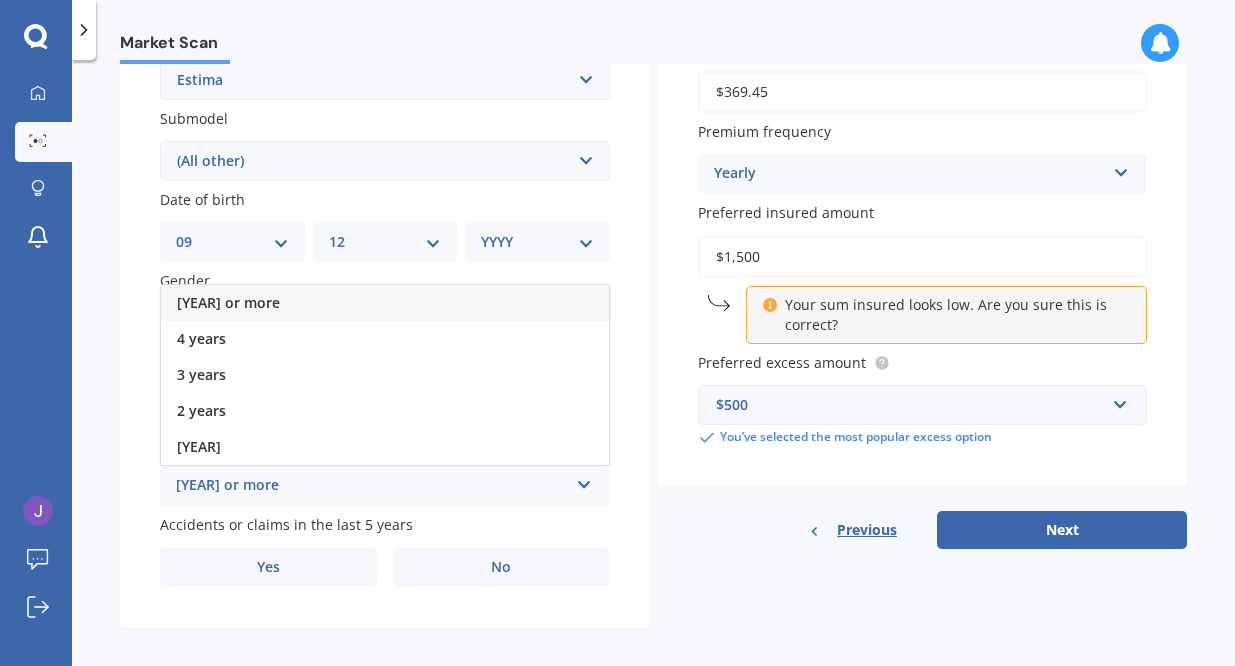 click on "[YEAR] or more" at bounding box center [385, 303] 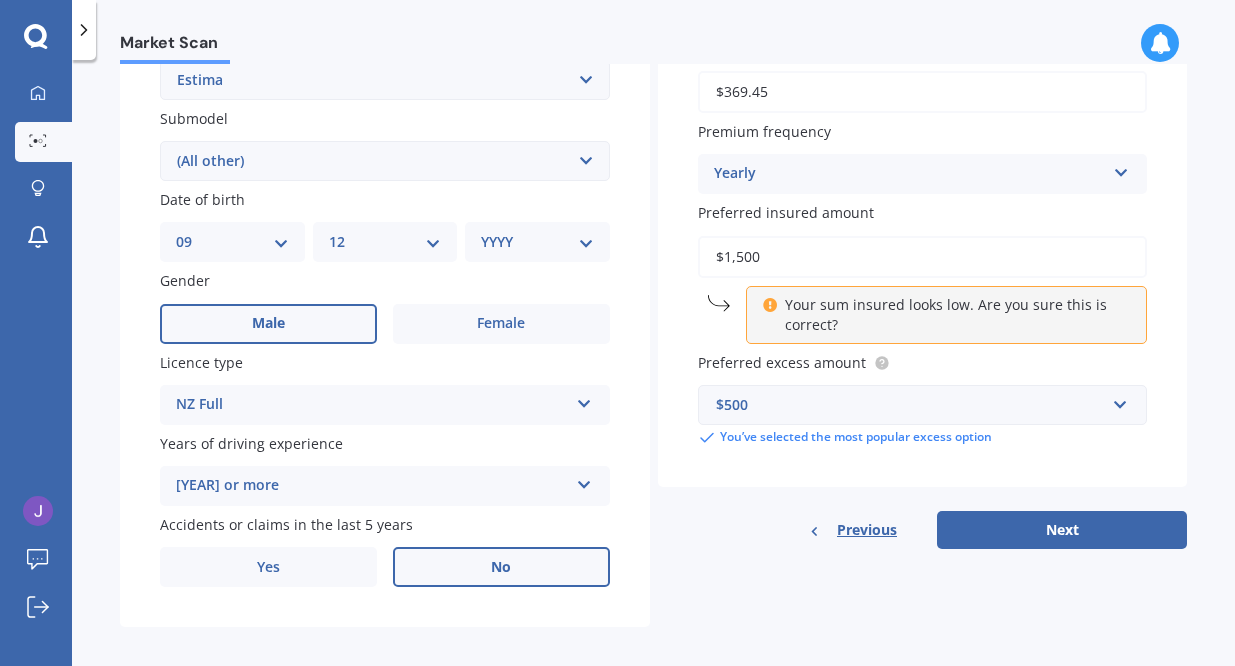click on "No" at bounding box center (268, 323) 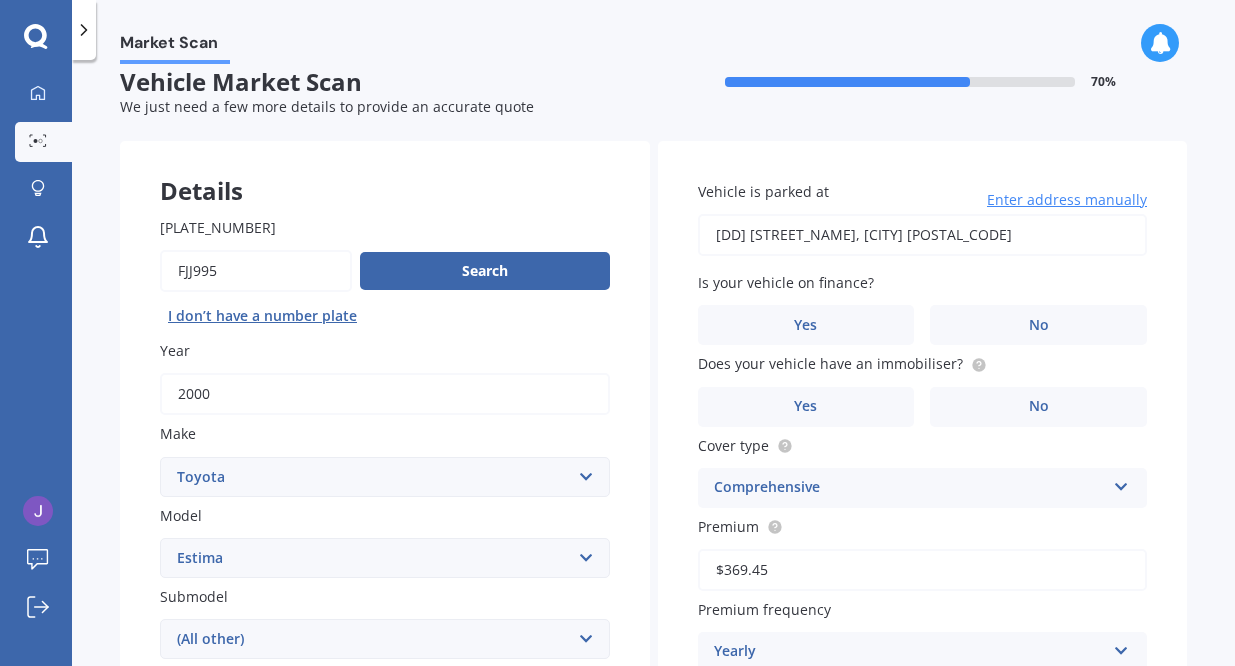 scroll, scrollTop: 0, scrollLeft: 0, axis: both 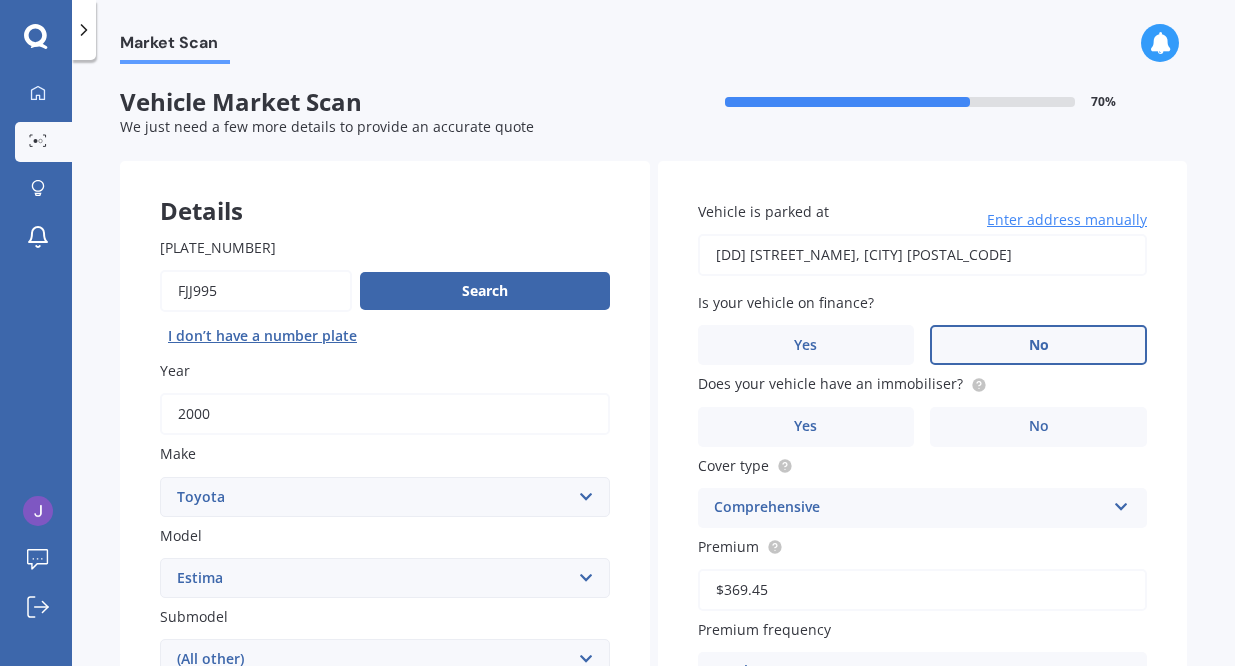 click on "No" at bounding box center (268, 821) 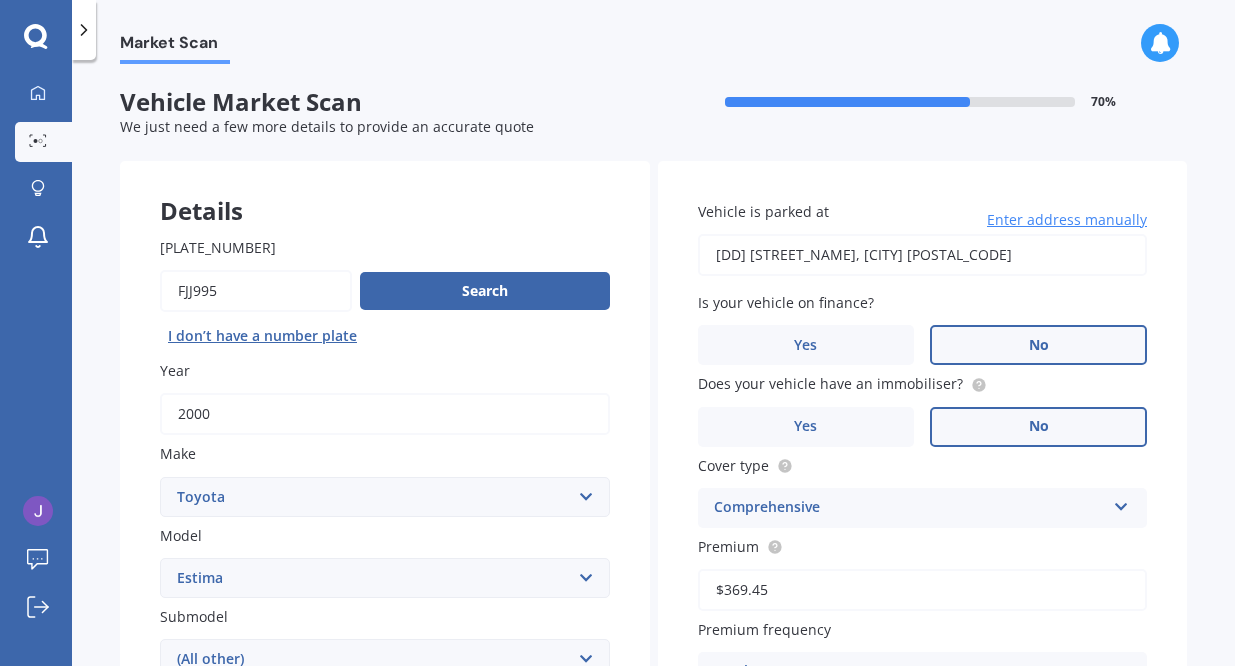 click on "No" at bounding box center [268, 821] 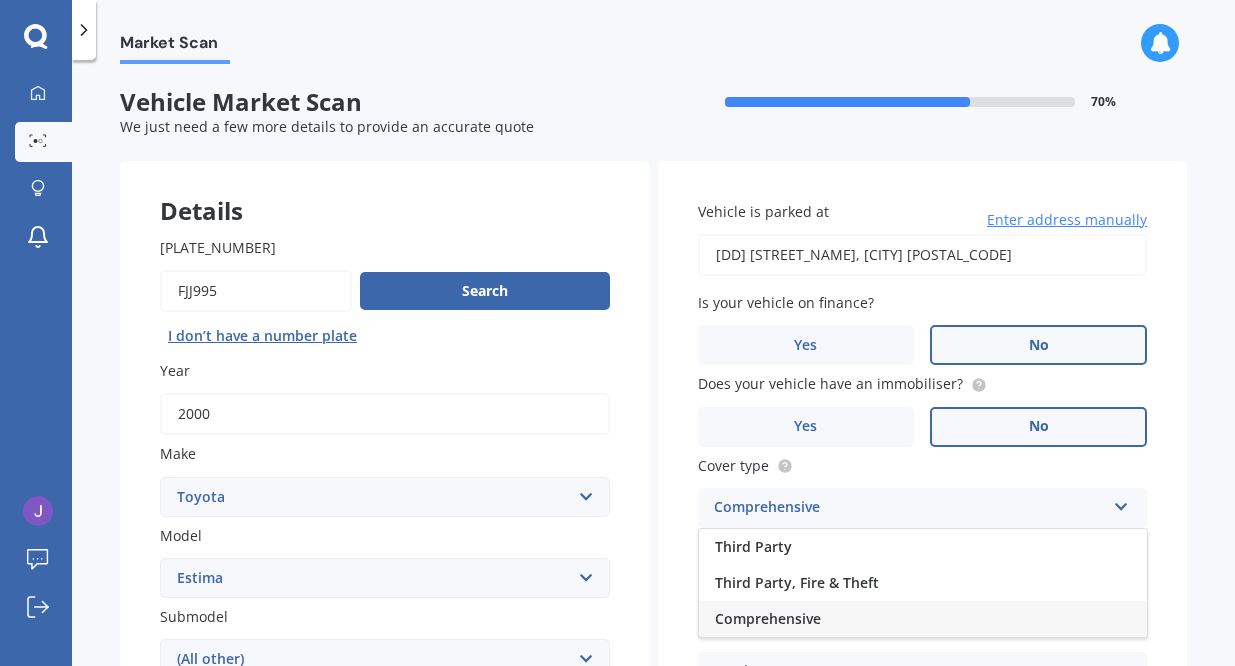 click at bounding box center (1121, 503) 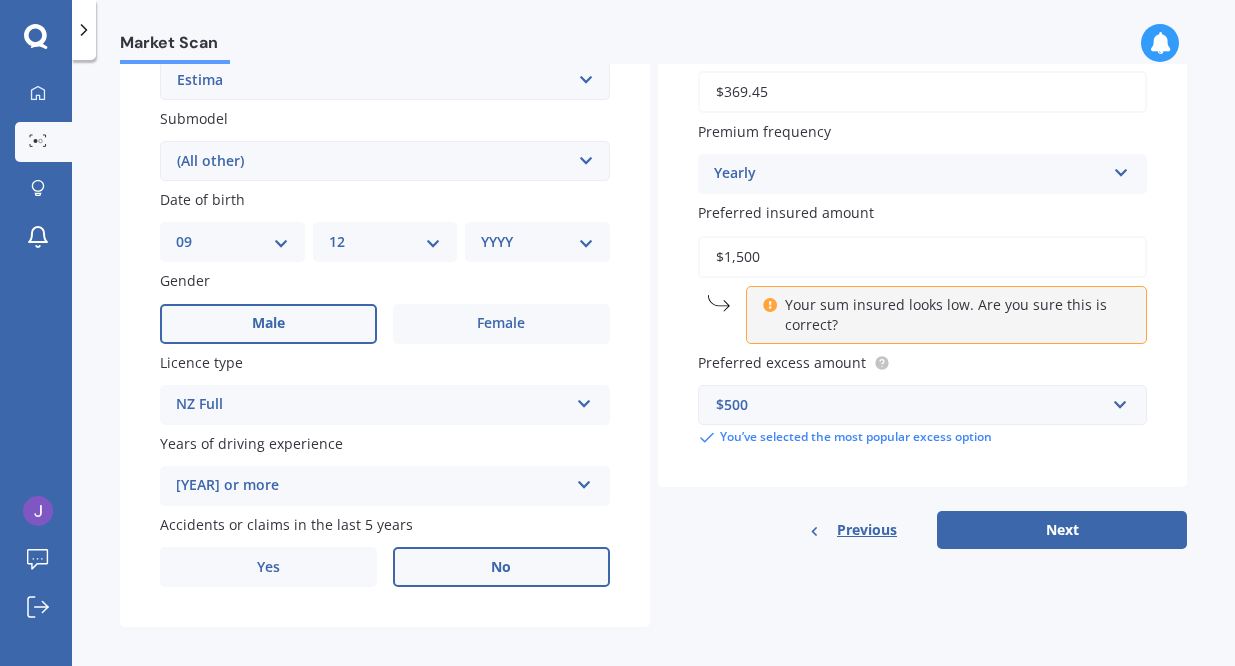 scroll, scrollTop: 511, scrollLeft: 0, axis: vertical 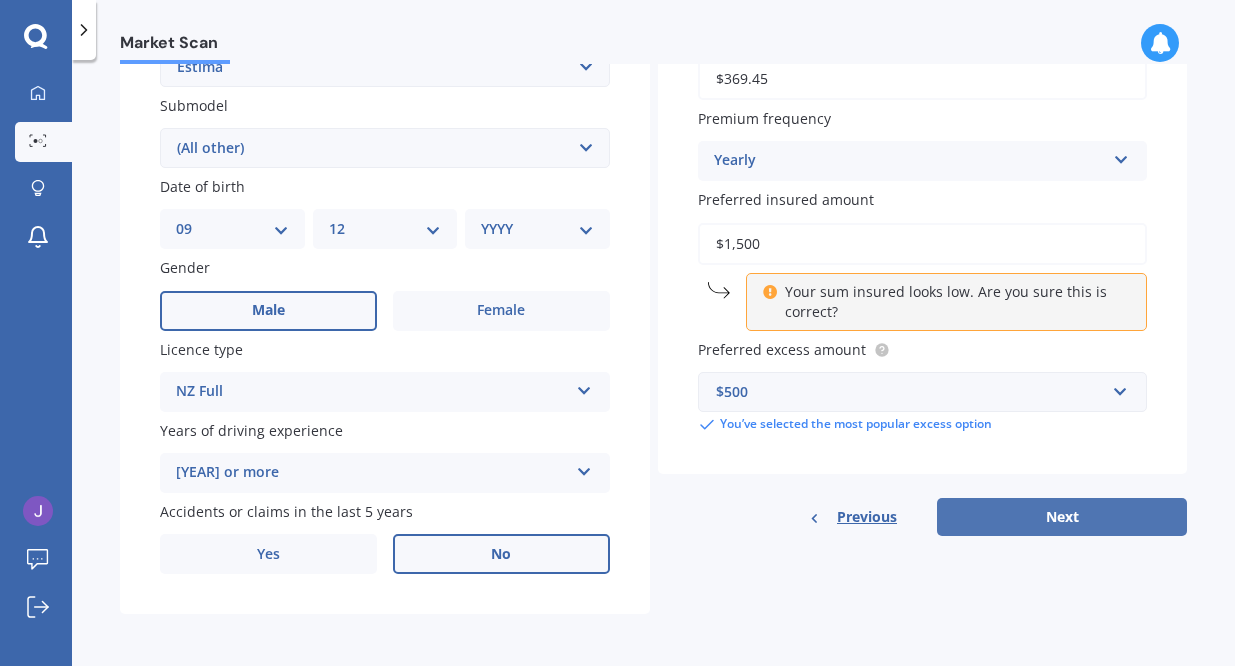 click on "Next" at bounding box center [1062, 517] 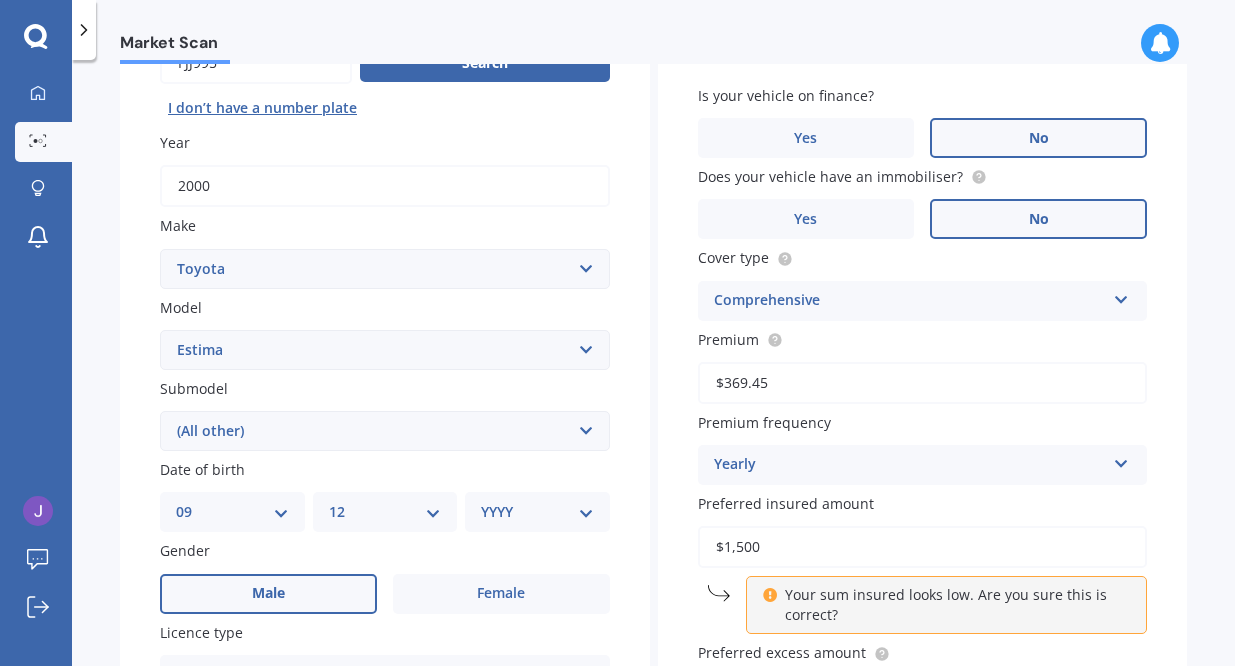scroll, scrollTop: 137, scrollLeft: 0, axis: vertical 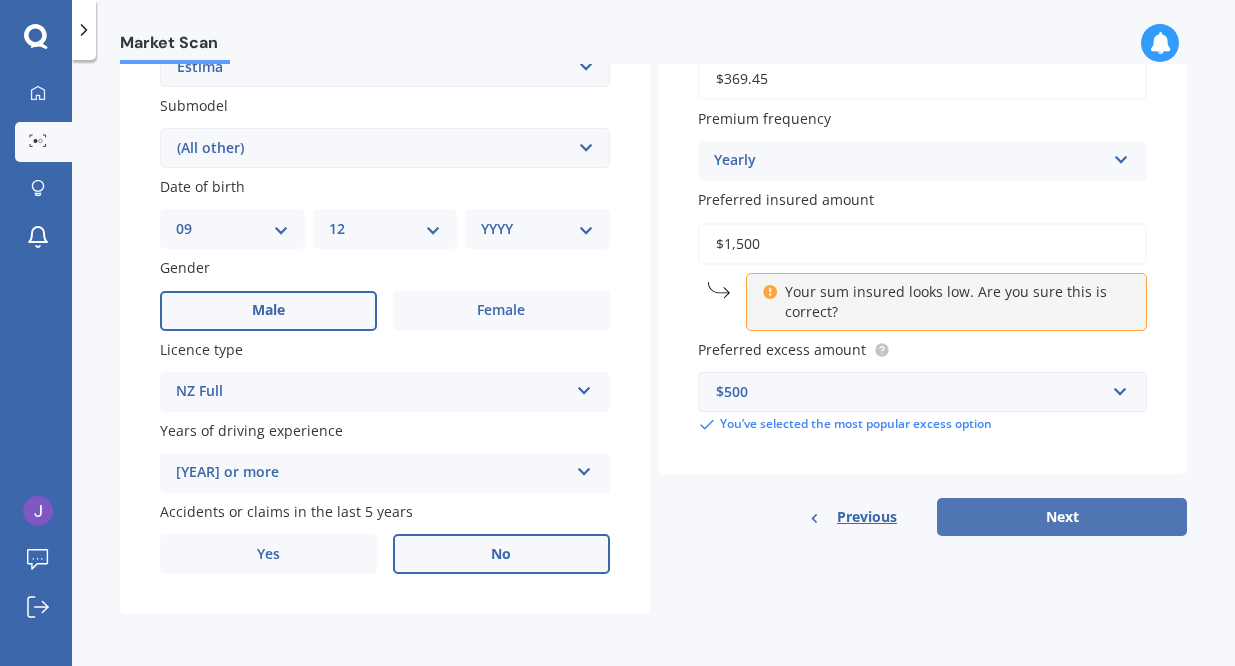 click on "Next" at bounding box center [1062, 517] 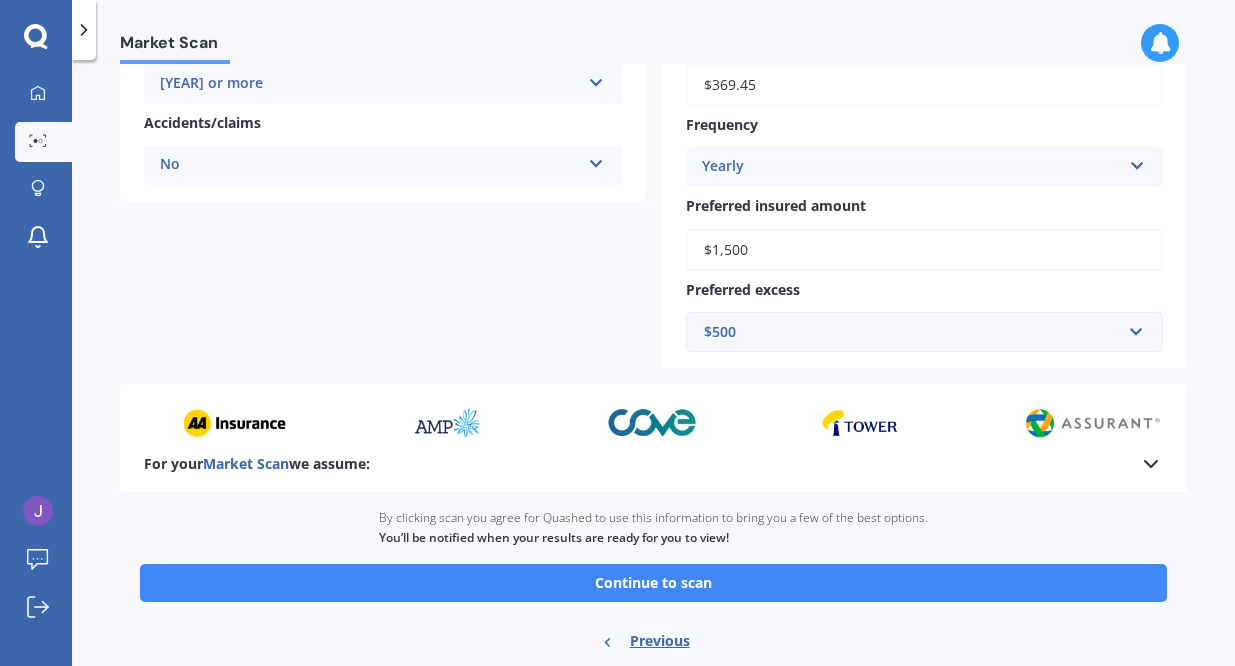 scroll, scrollTop: 491, scrollLeft: 0, axis: vertical 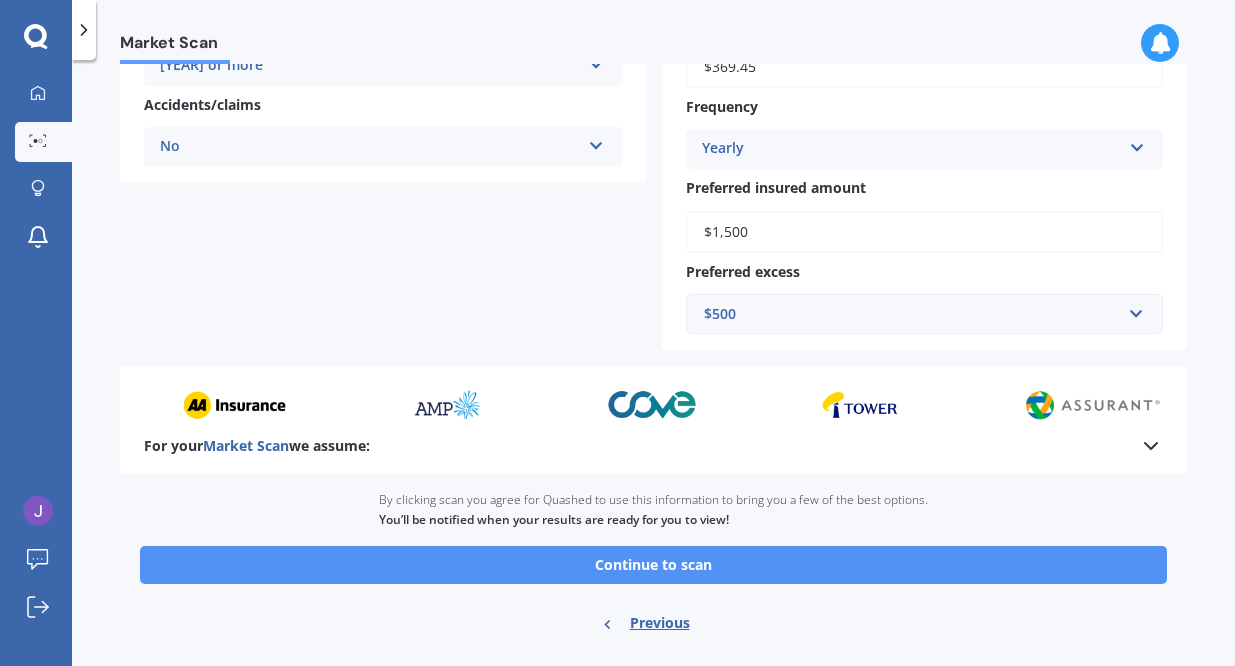 click on "Continue to scan" at bounding box center [653, 565] 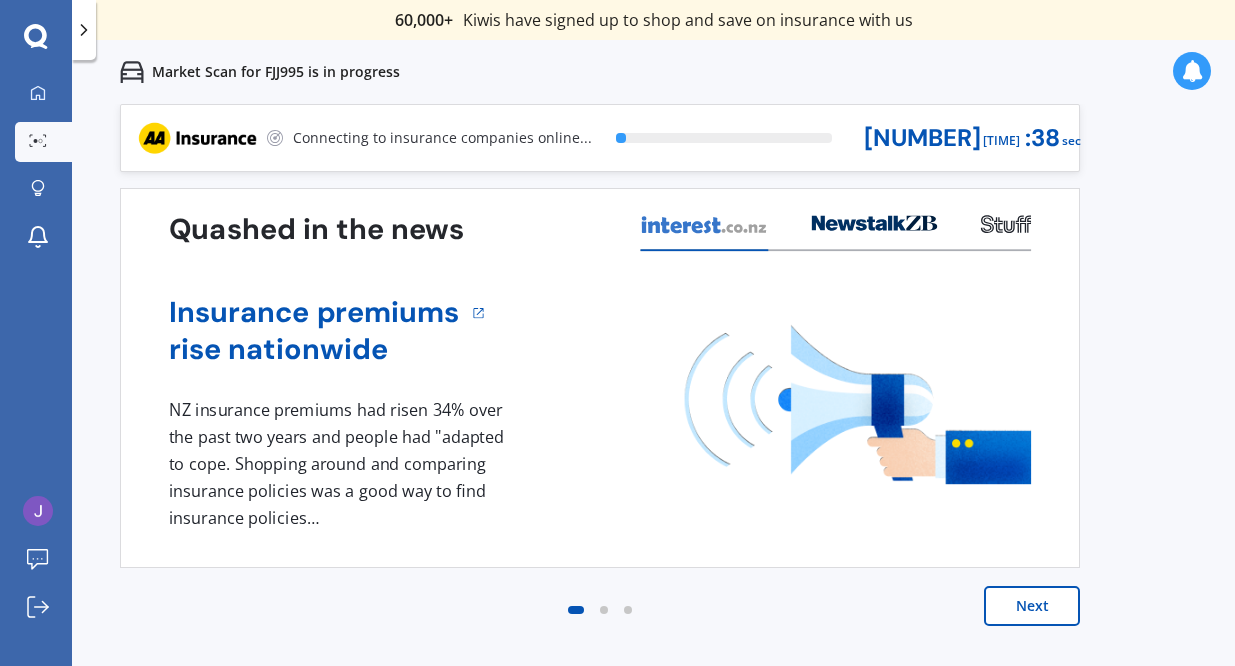 scroll, scrollTop: 0, scrollLeft: 0, axis: both 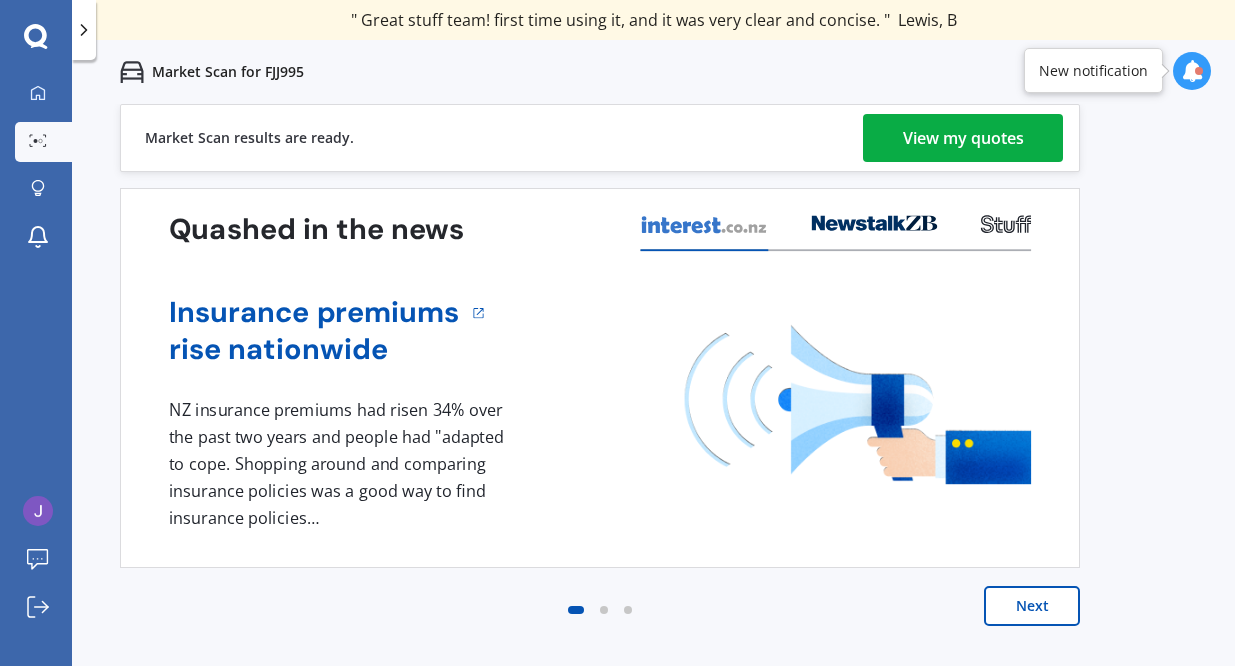 click on "View my quotes" at bounding box center [963, 138] 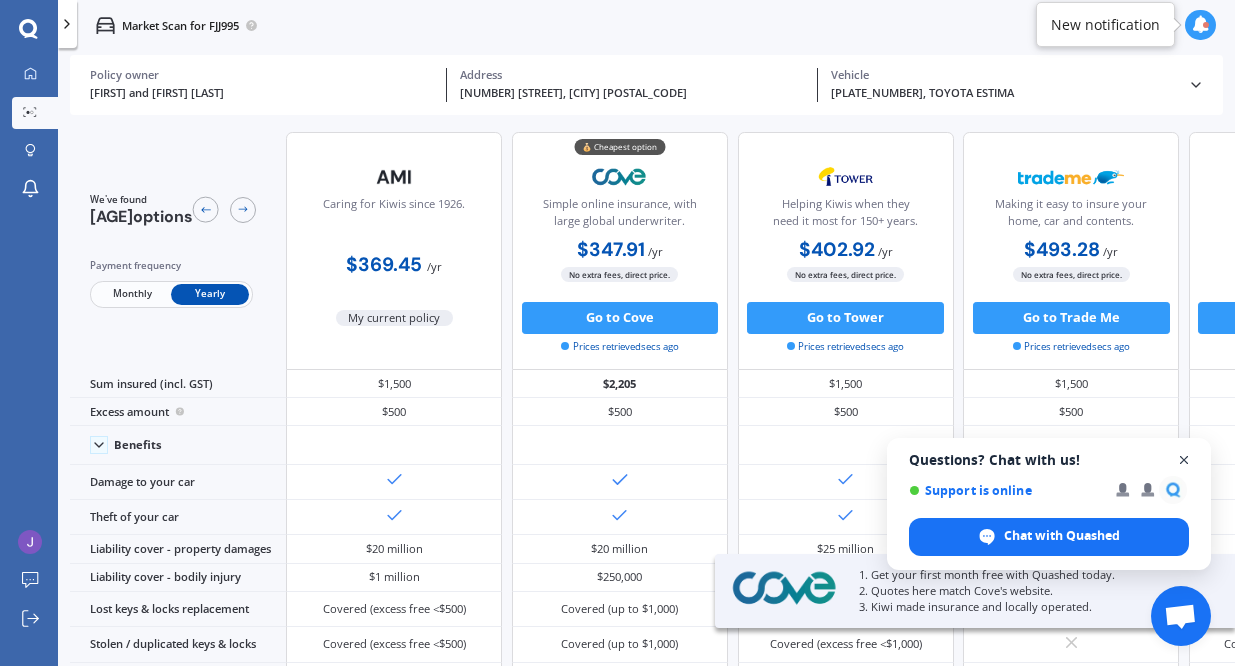 click at bounding box center (1184, 460) 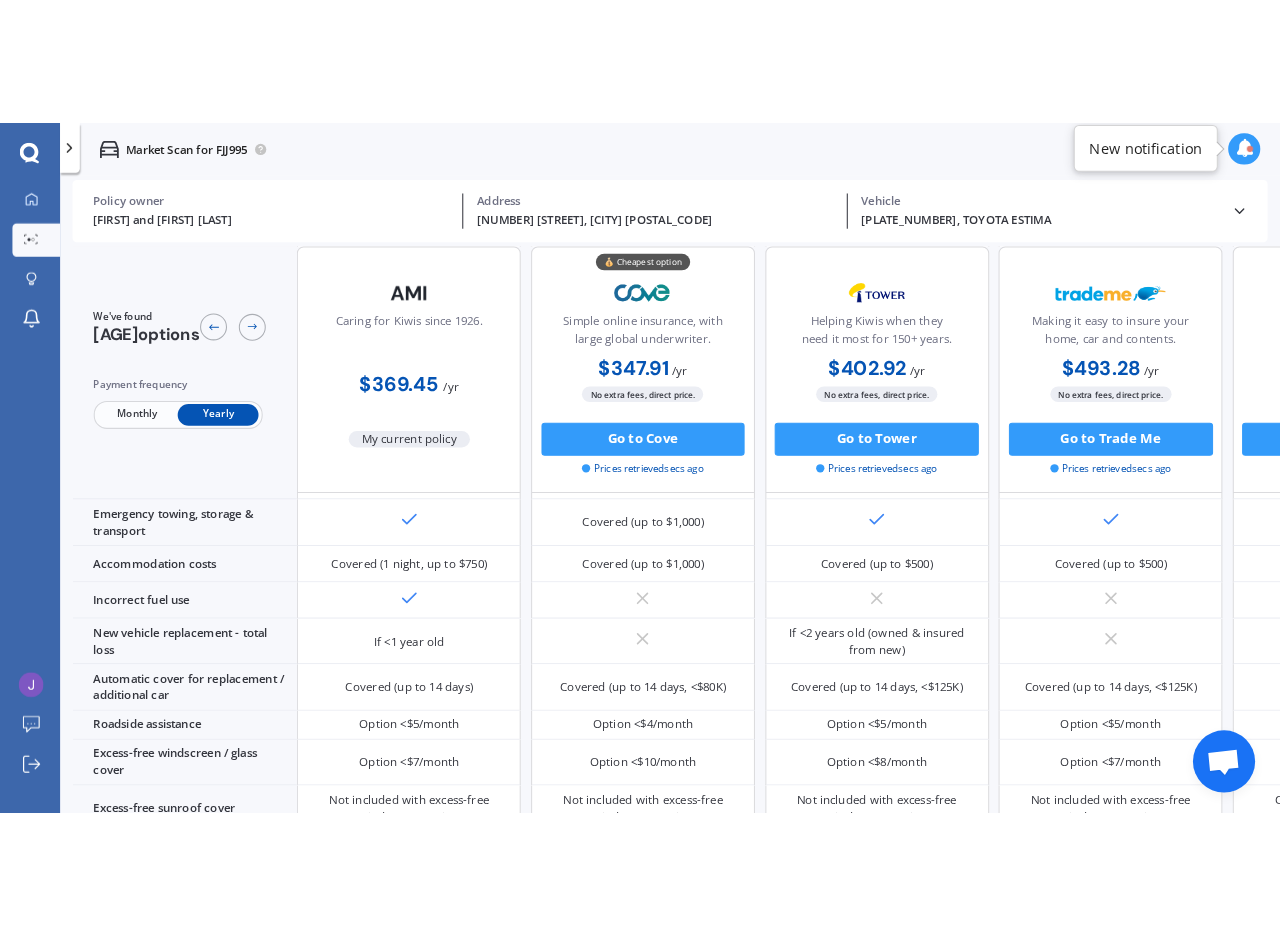 scroll, scrollTop: 490, scrollLeft: 0, axis: vertical 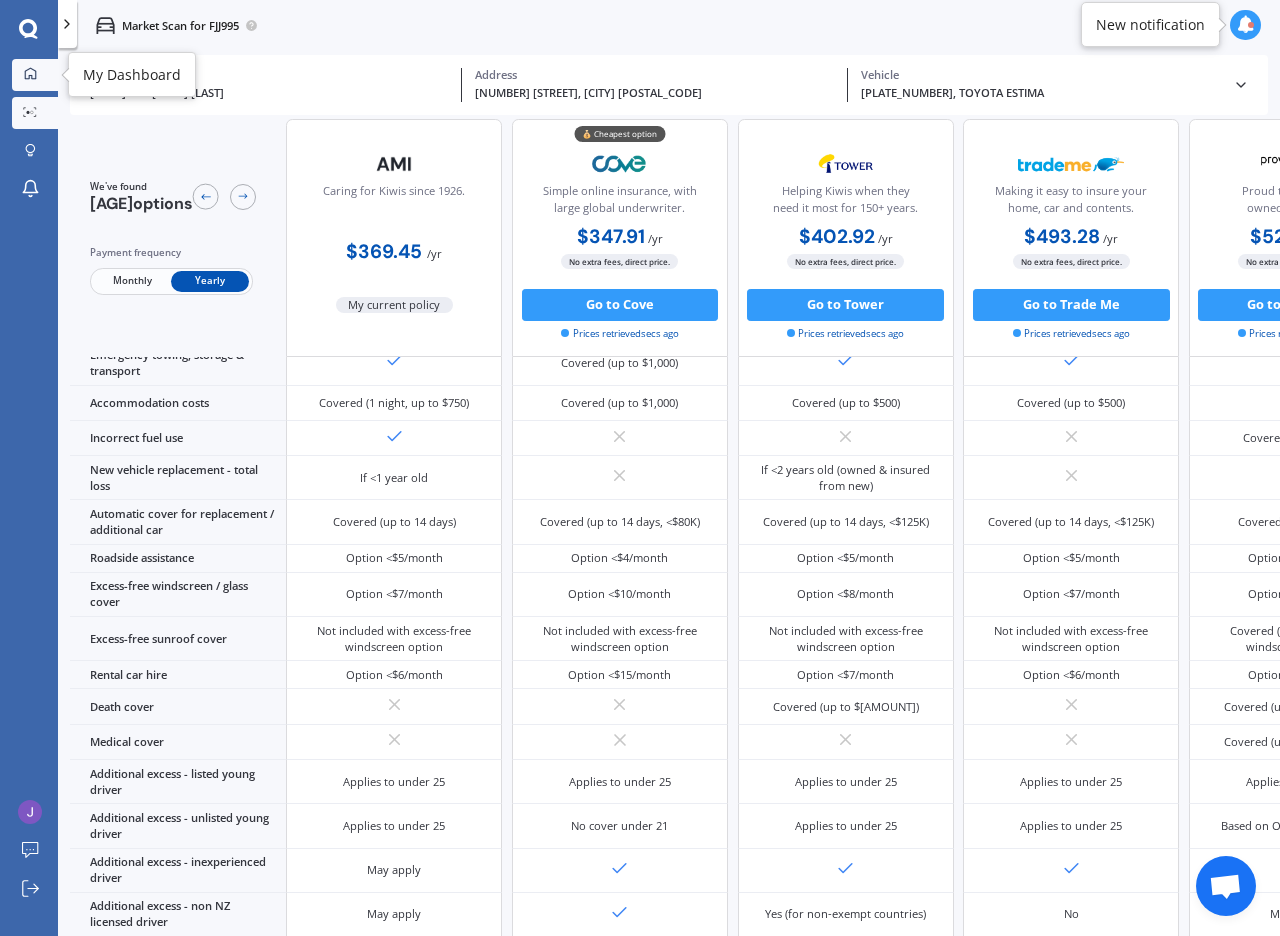 click at bounding box center [30, 73] 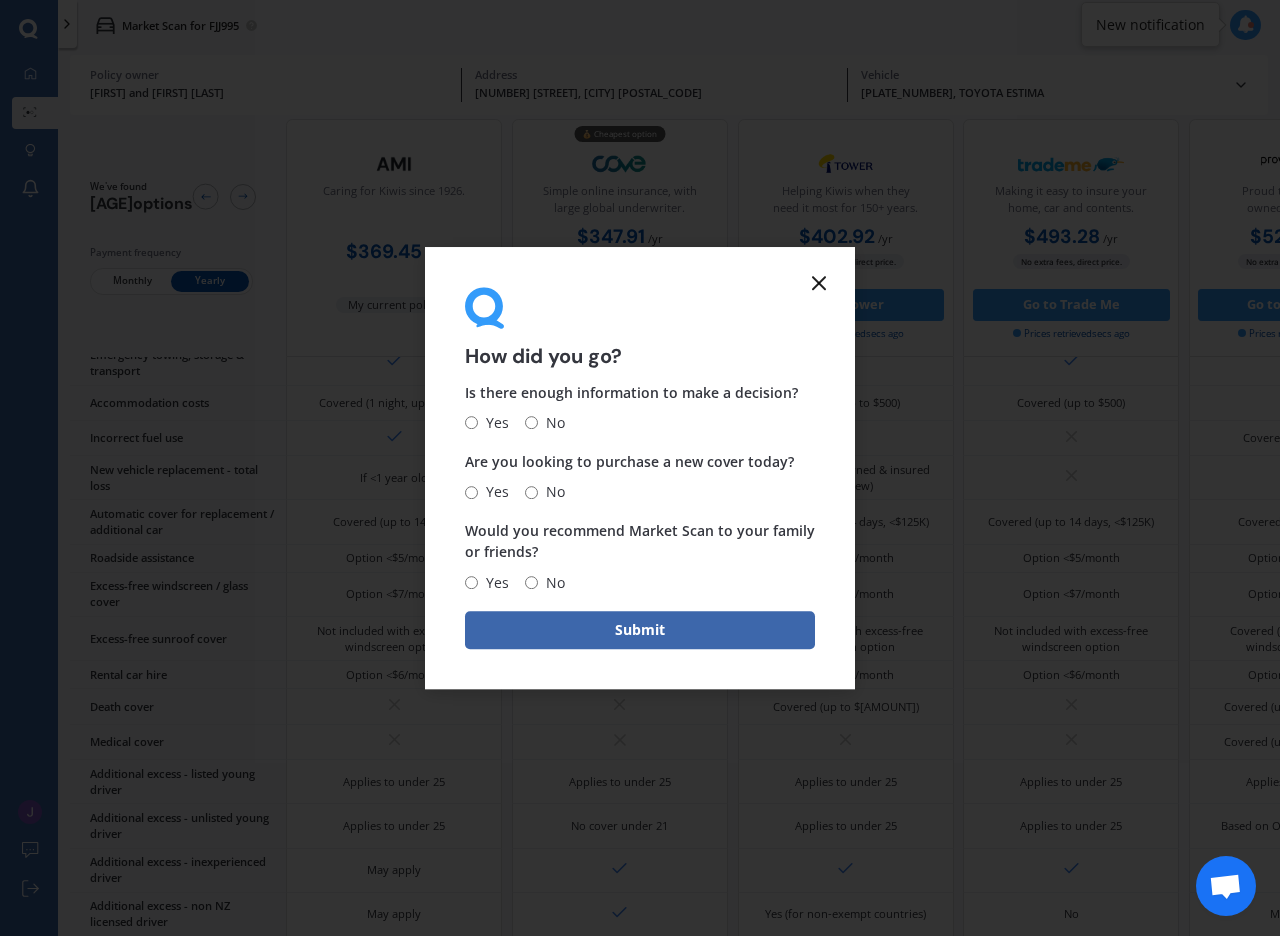 click on "Yes" at bounding box center [471, 423] 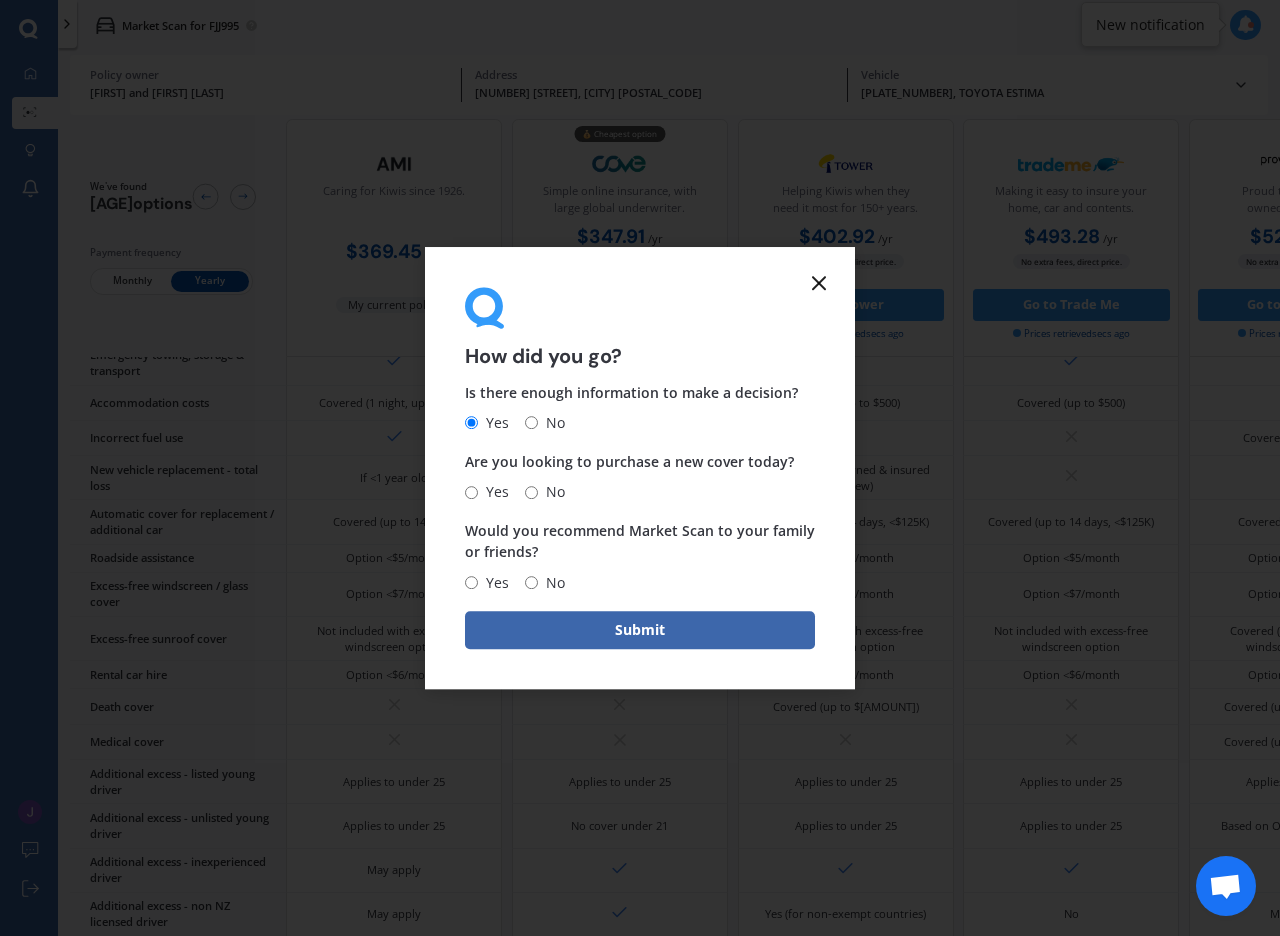 click on "No" at bounding box center [471, 492] 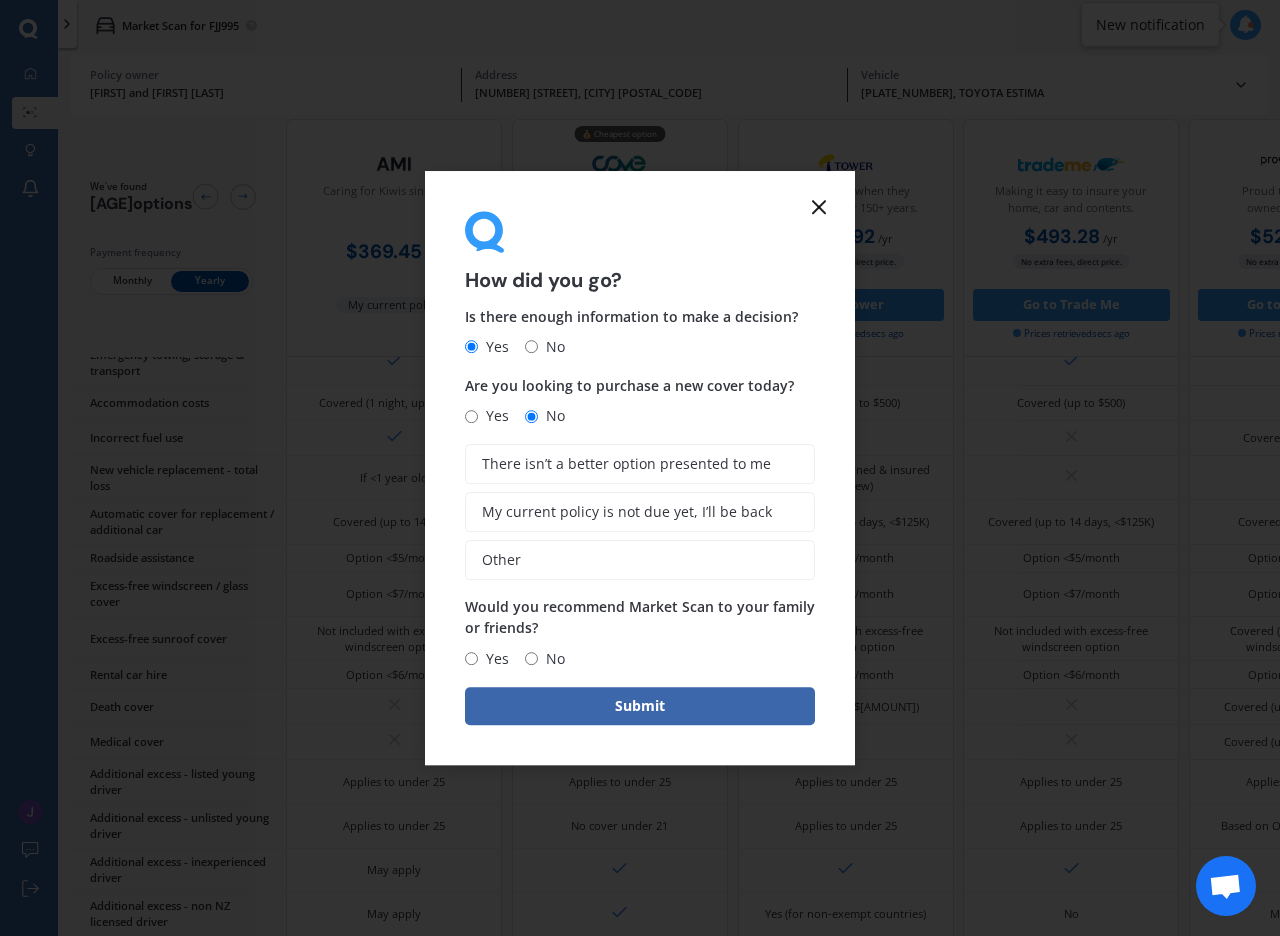 click at bounding box center [819, 207] 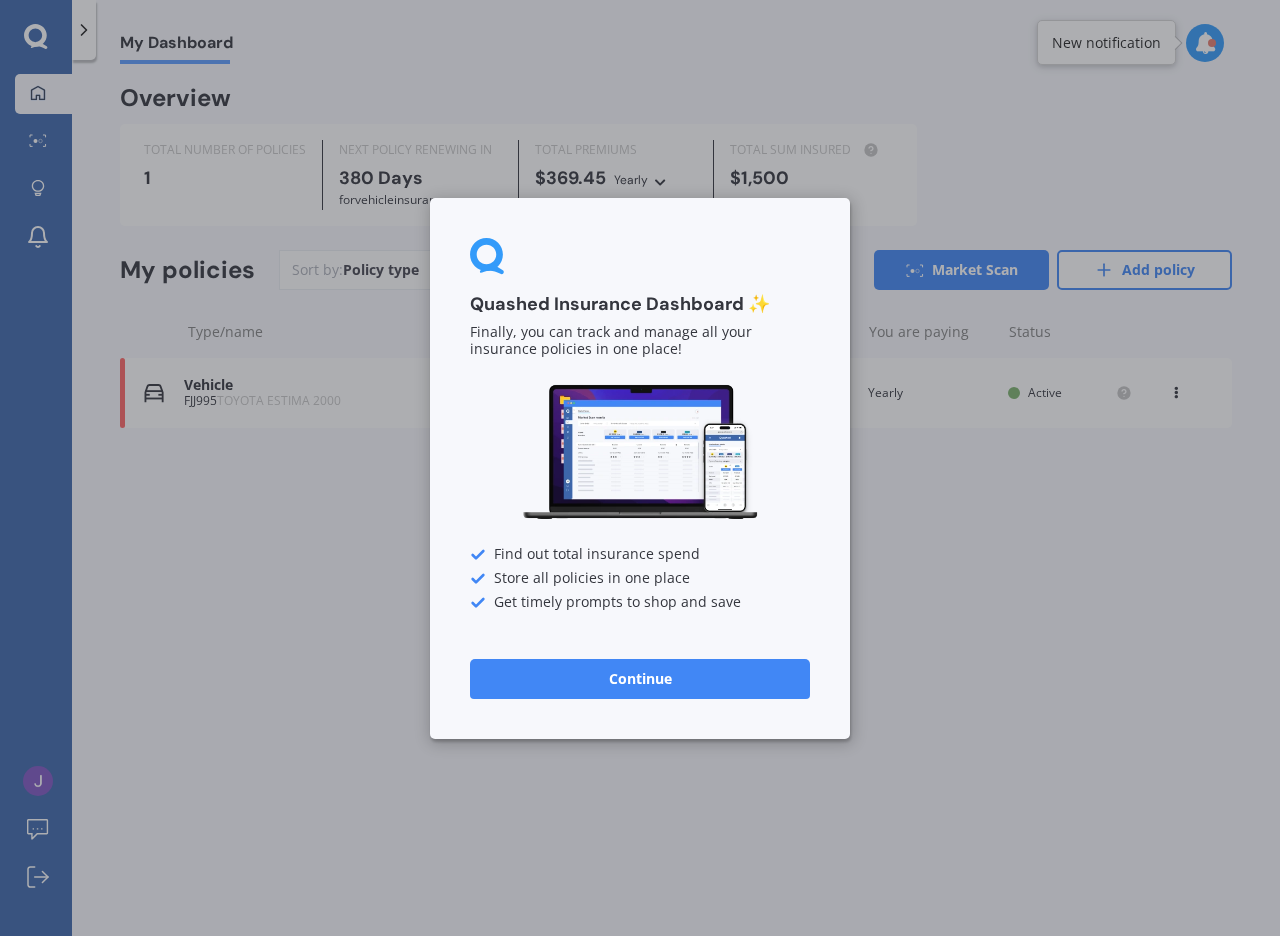 click on "Continue" at bounding box center [640, 678] 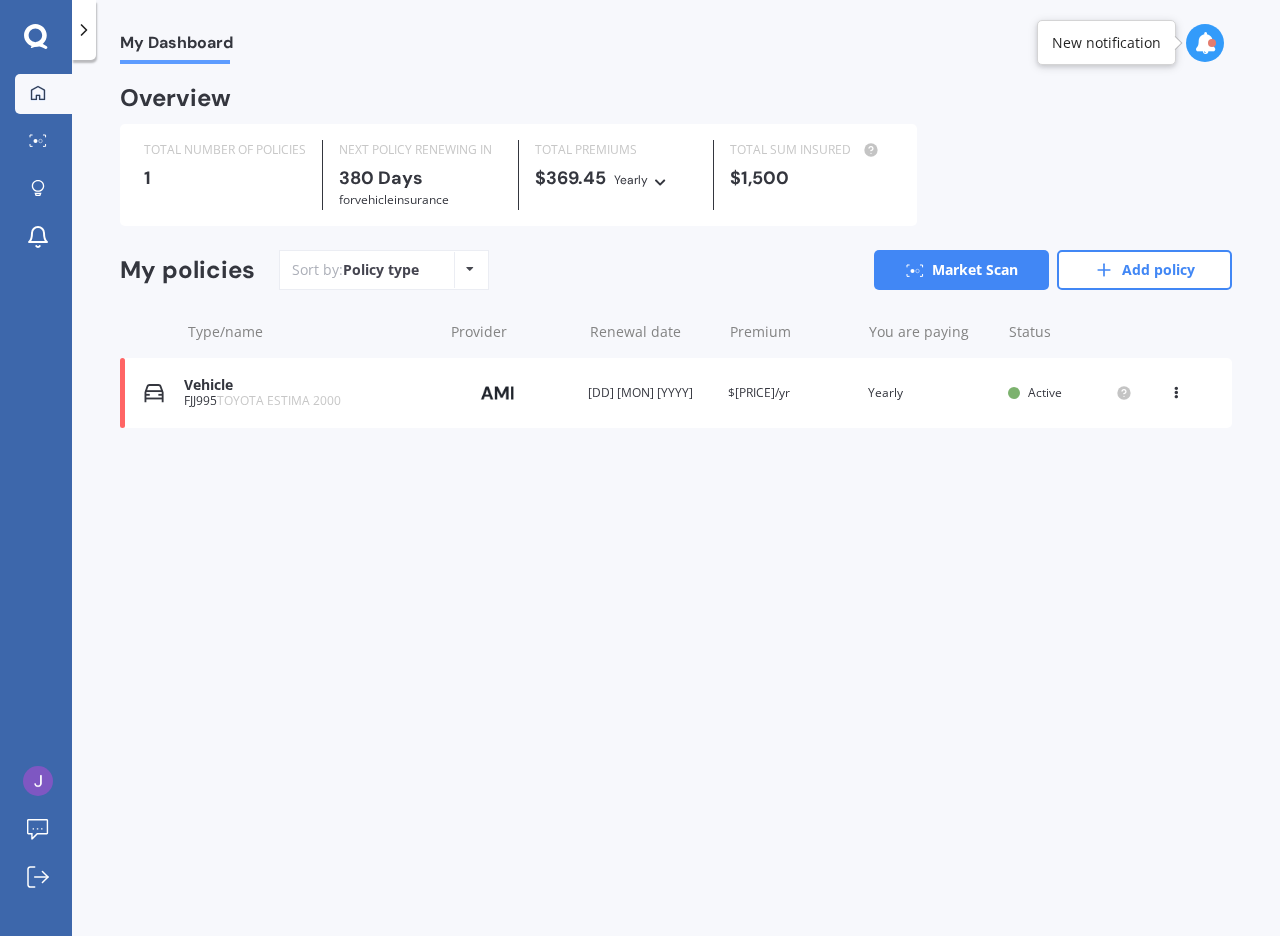 click on "View option View policy Delete" at bounding box center [1178, 393] 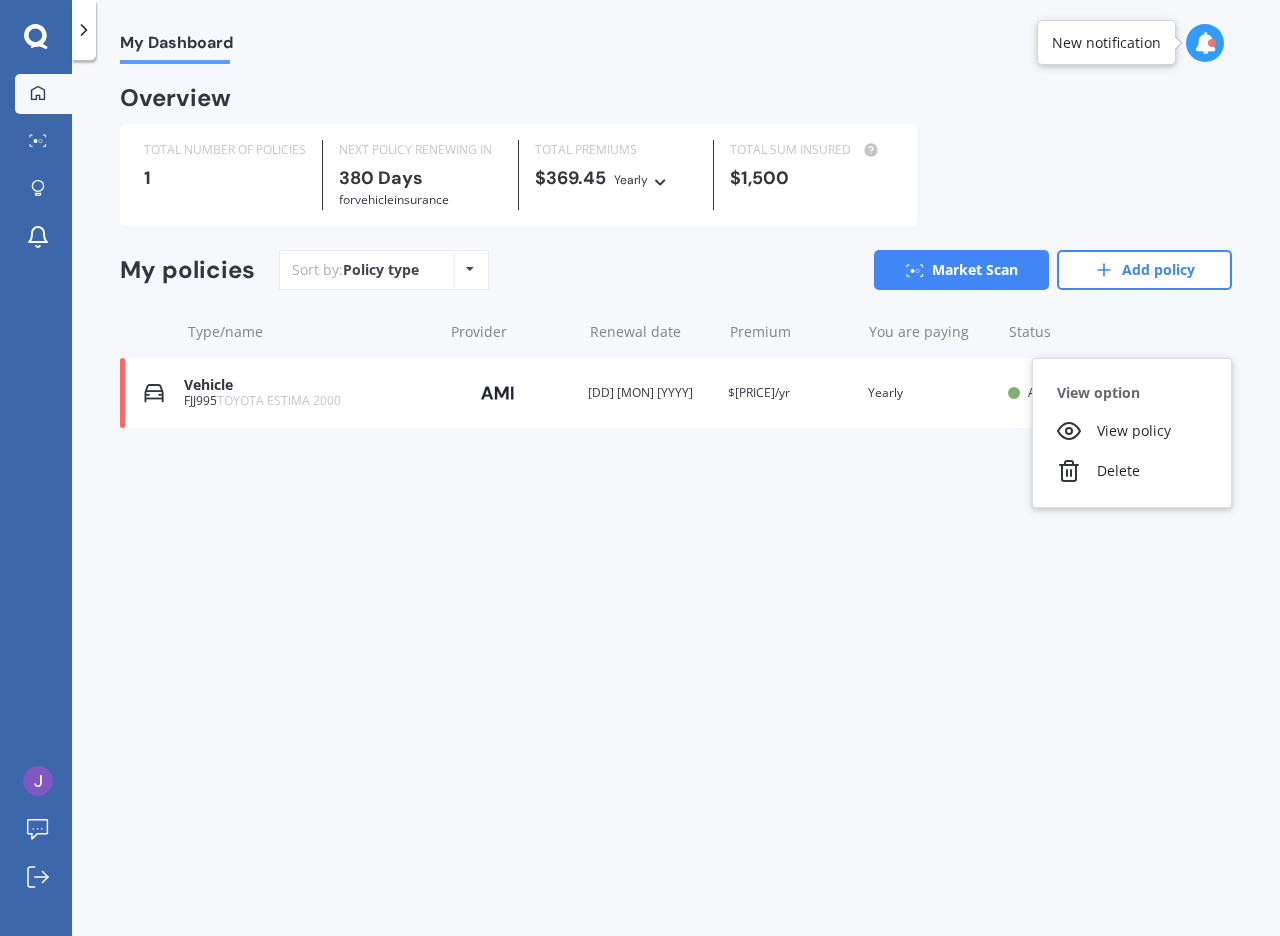 click on "My Dashboard Overview TOTAL NUMBER OF POLICIES 1 NEXT POLICY RENEWING IN 380 Days   for  Vehicle  insurance TOTAL PREMIUMS $369.45 Yearly Yearly Six-Monthly Quarterly Monthly Fortnightly Weekly TOTAL SUM INSURED $1,500 My policies Sort by:  Policy type Policy type Alphabetical Date added Renewal date Premium You are paying Status Vehicle FJJ995  TOYOTA ESTIMA 2000 Provider Renewal date 19 Jul 2026 Premium $369.45/yr You are paying Yearly Status Active View option View policy Delete Vehicle FJJ995  TOYOTA ESTIMA 2000 Provider Renewal date 19 Jul 2026 Premium $369.45/yr You are paying Yearly Status Active View option View policy Delete" at bounding box center (676, 502) 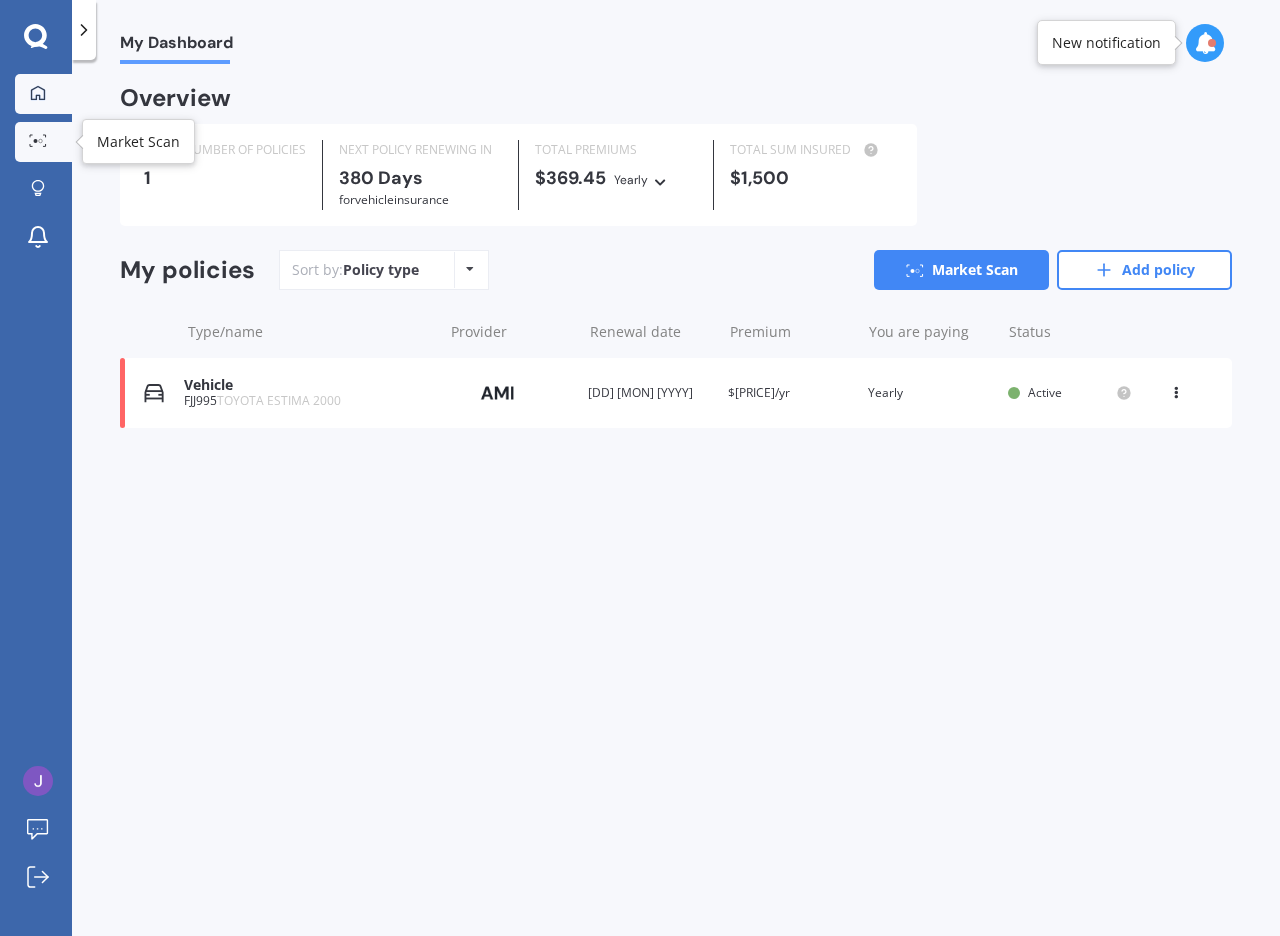 click at bounding box center (38, 141) 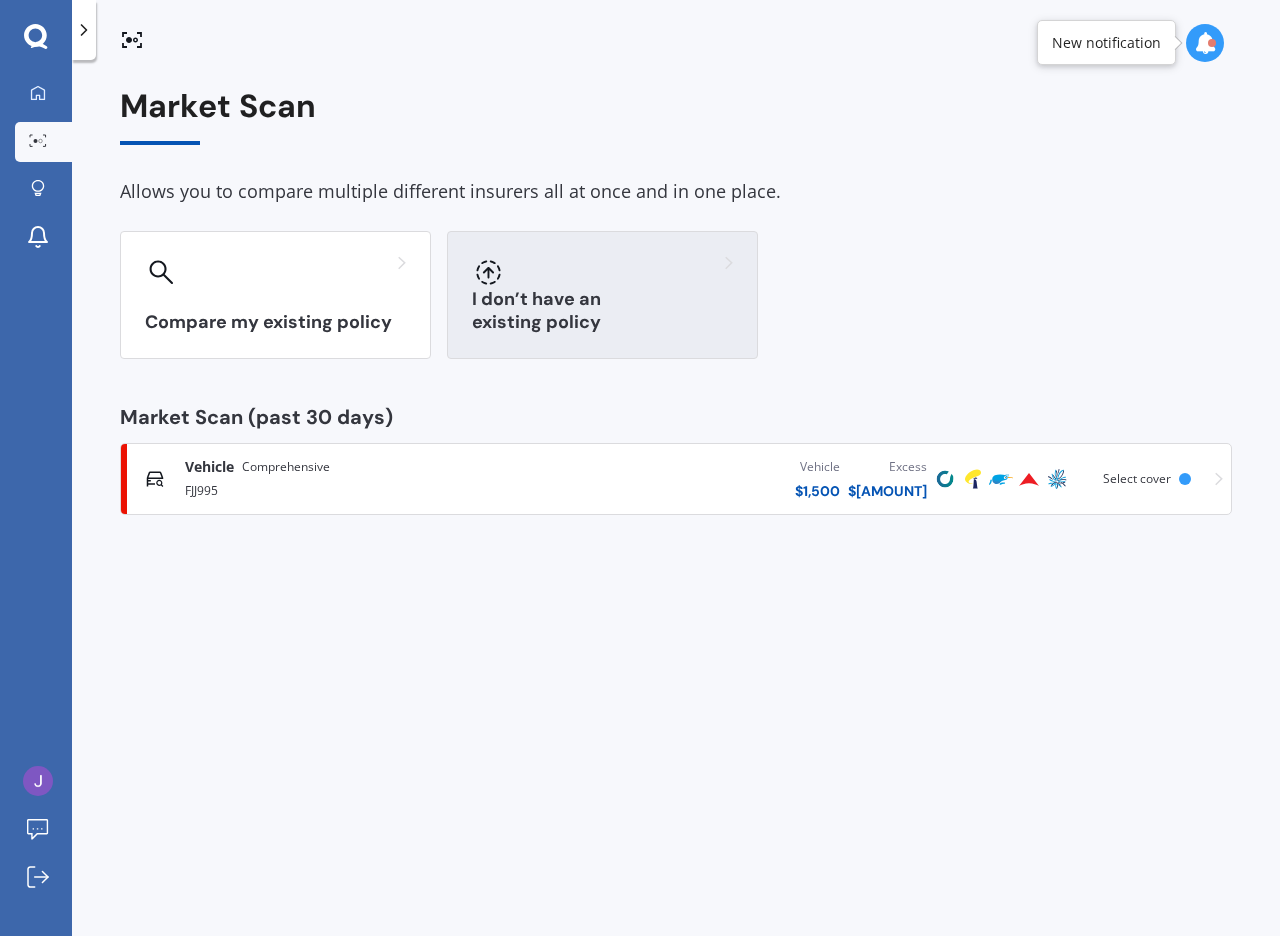 click at bounding box center (275, 272) 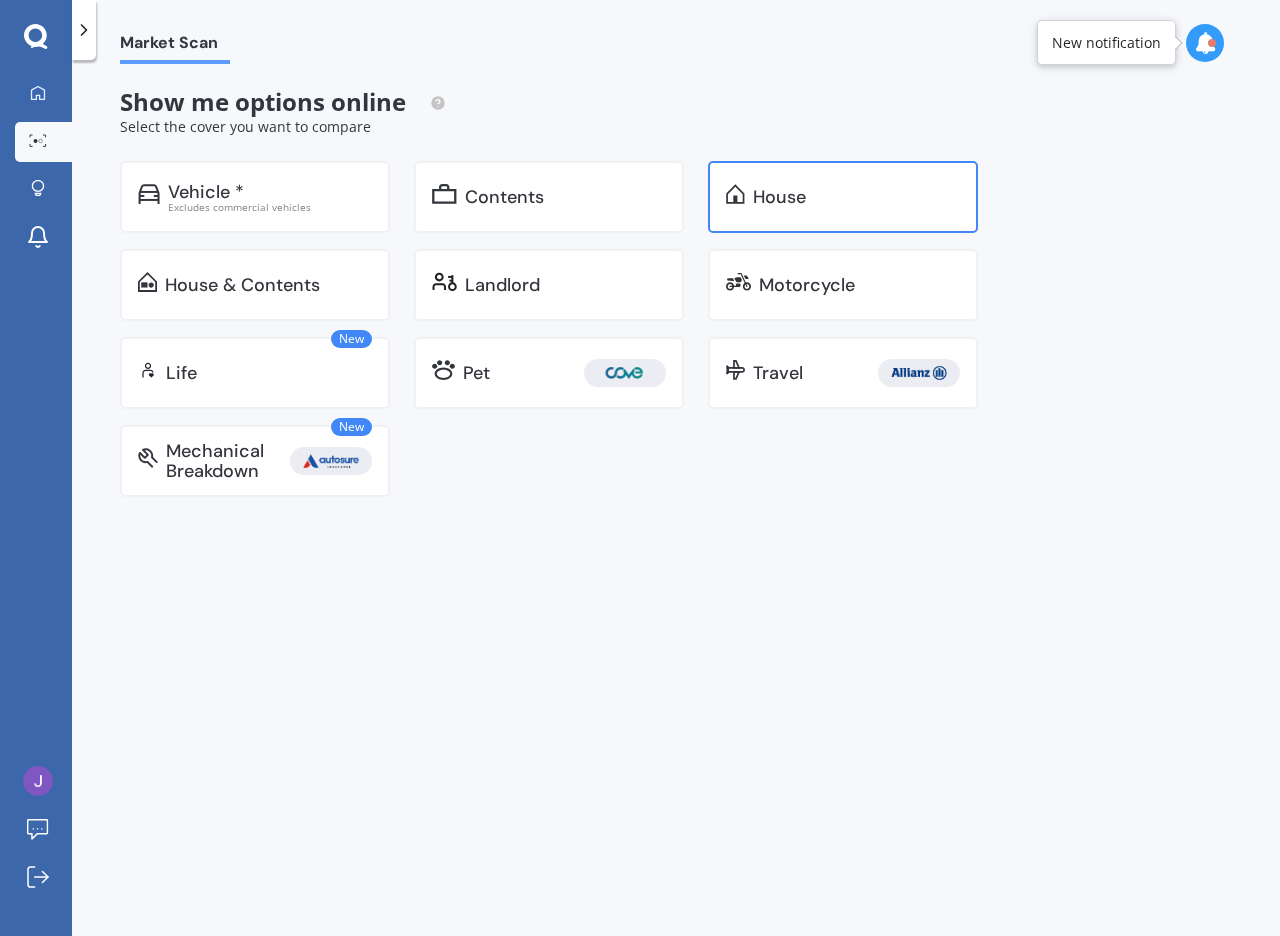 click on "House" at bounding box center [843, 197] 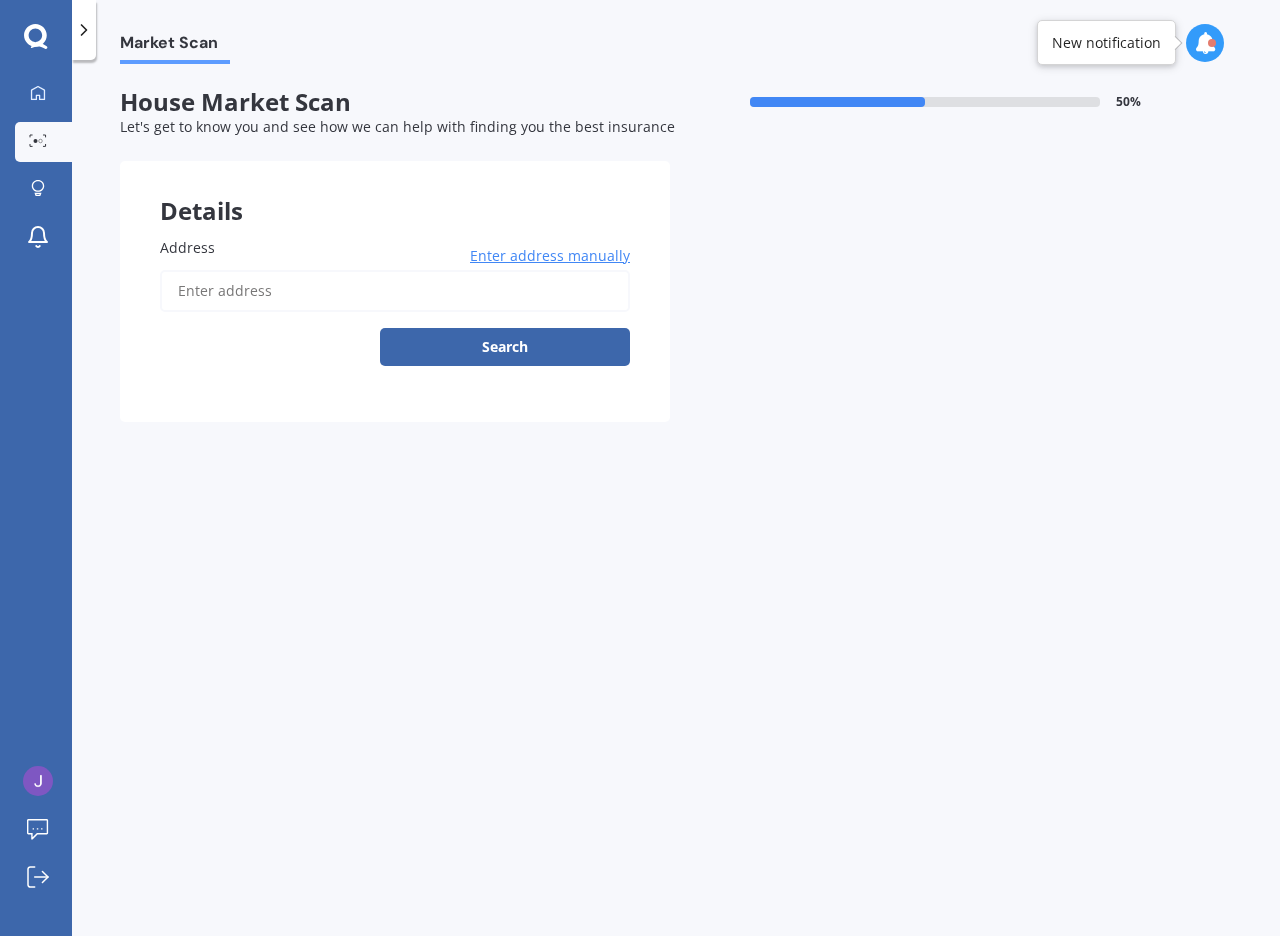 click on "Address" at bounding box center [395, 291] 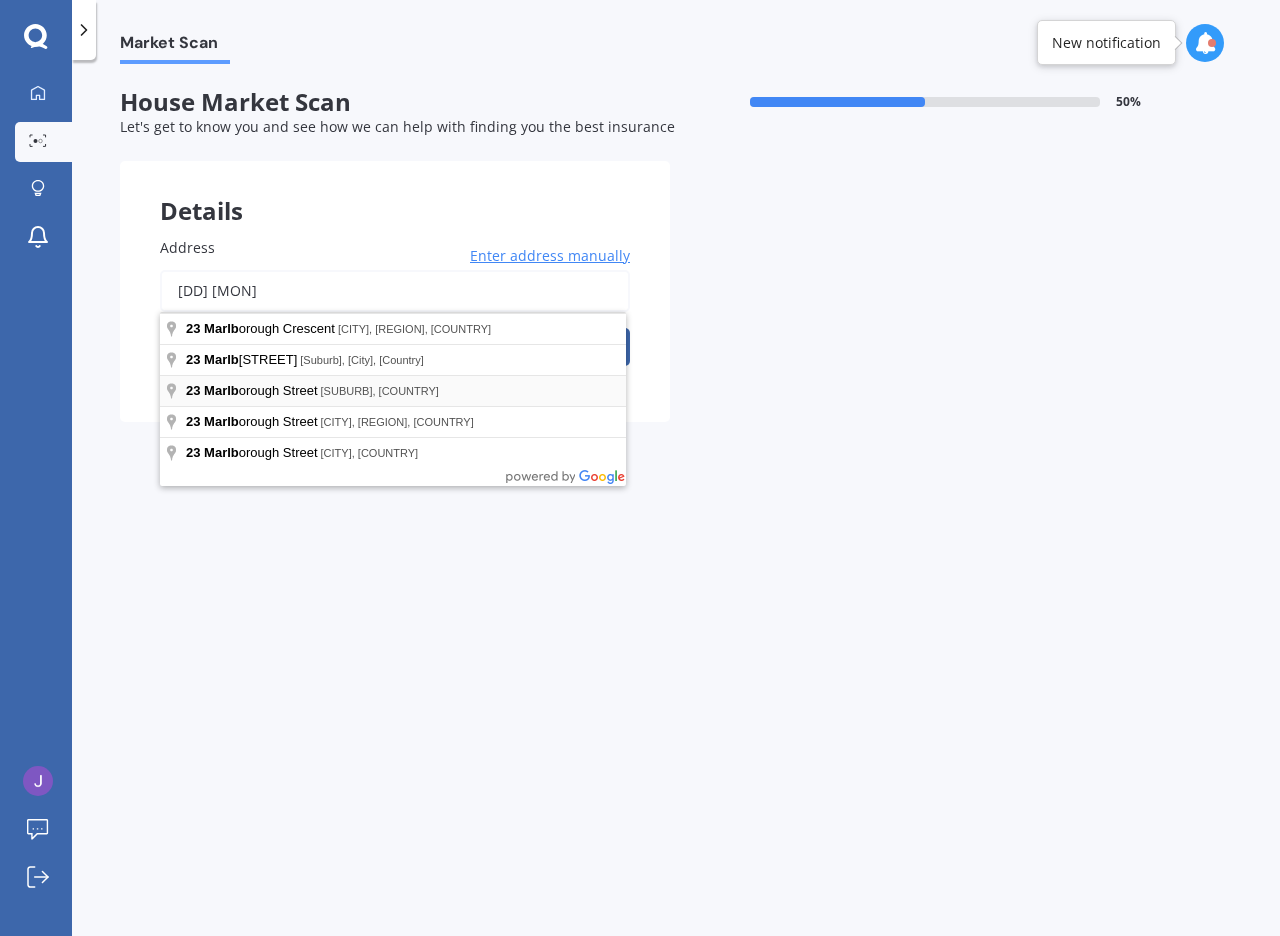 type on "[DD] [MON]" 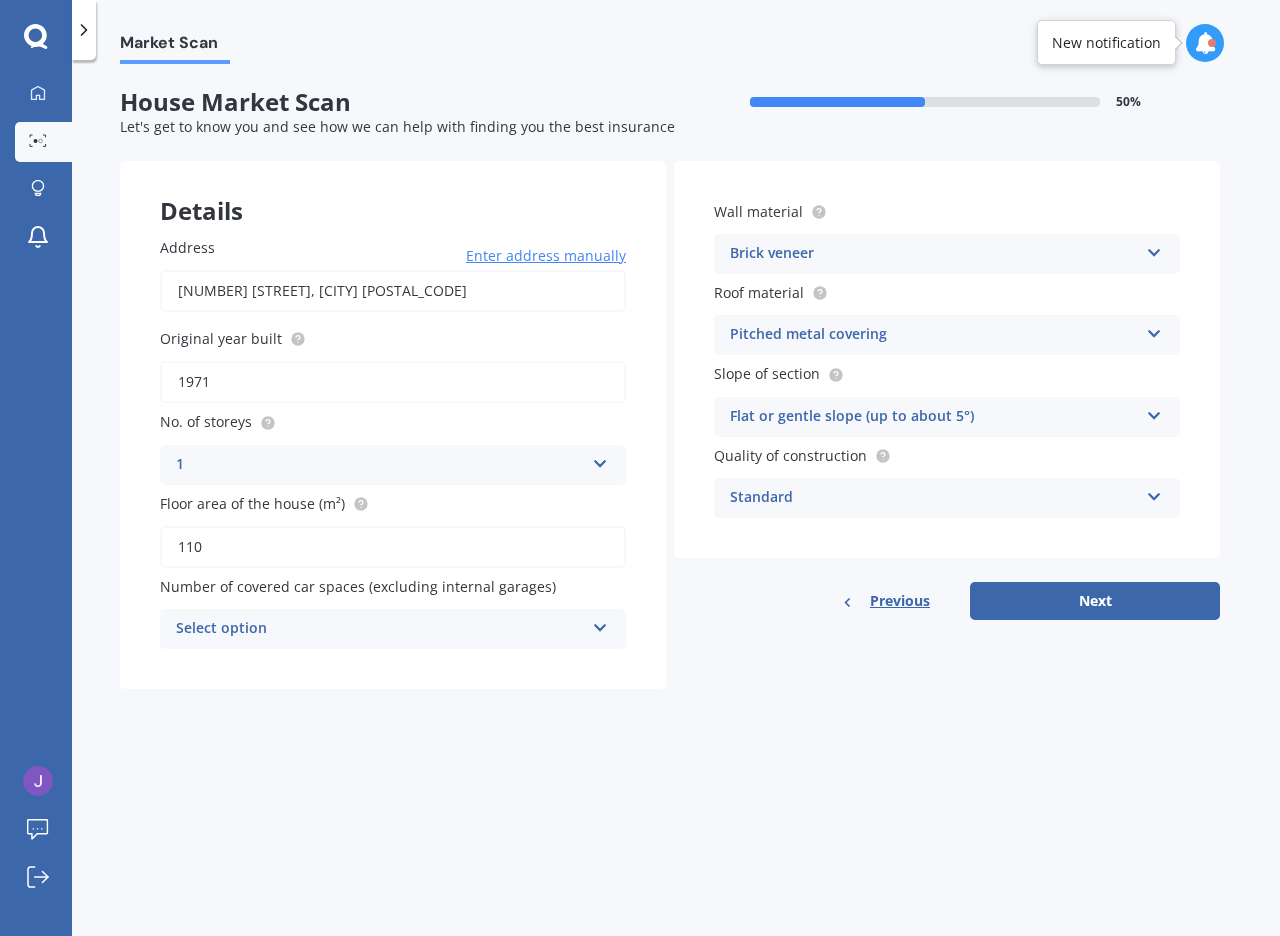 click on "Select option 0 1 2 3 4 5+" at bounding box center [393, 465] 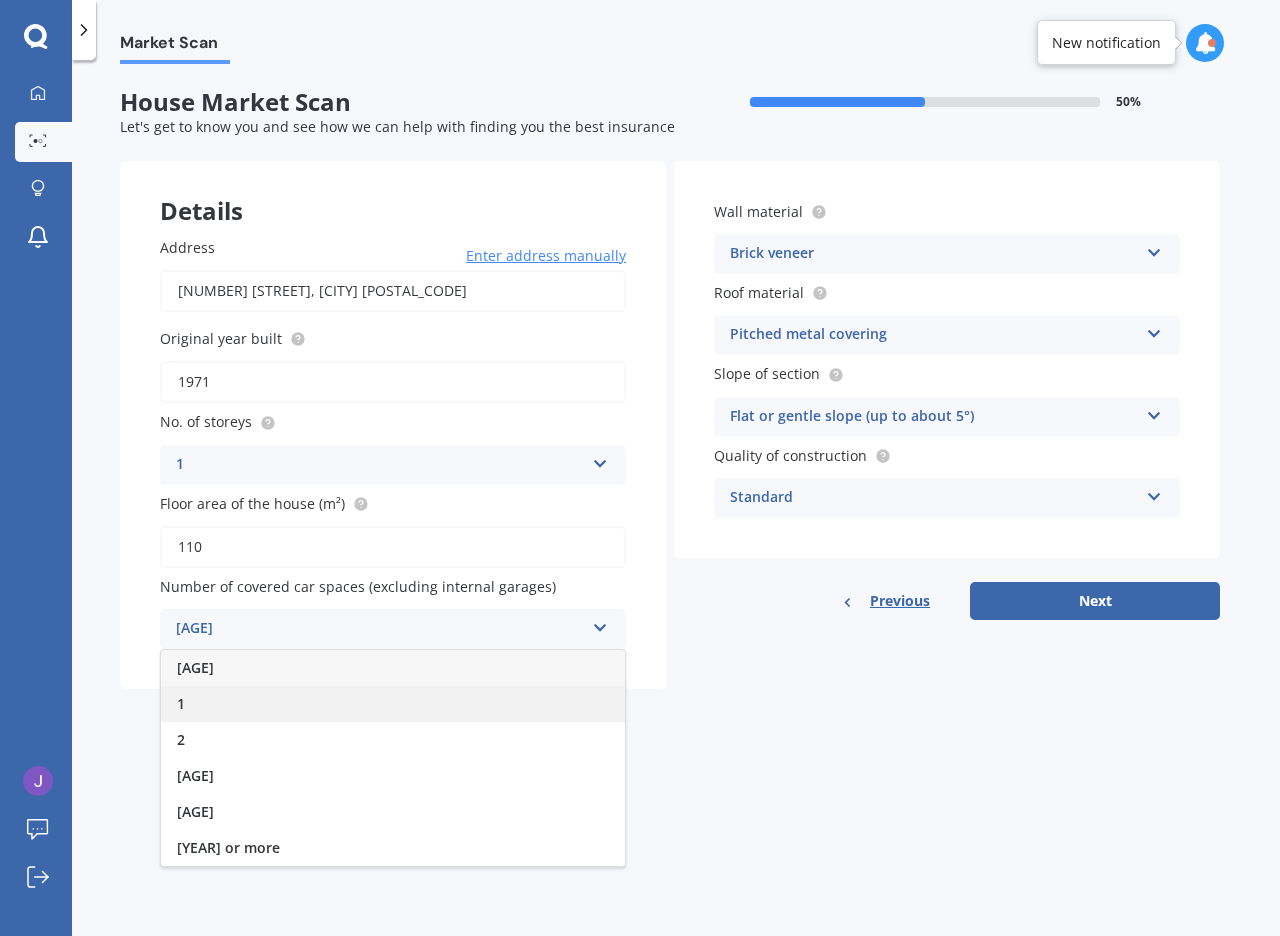 click on "1" at bounding box center [393, 704] 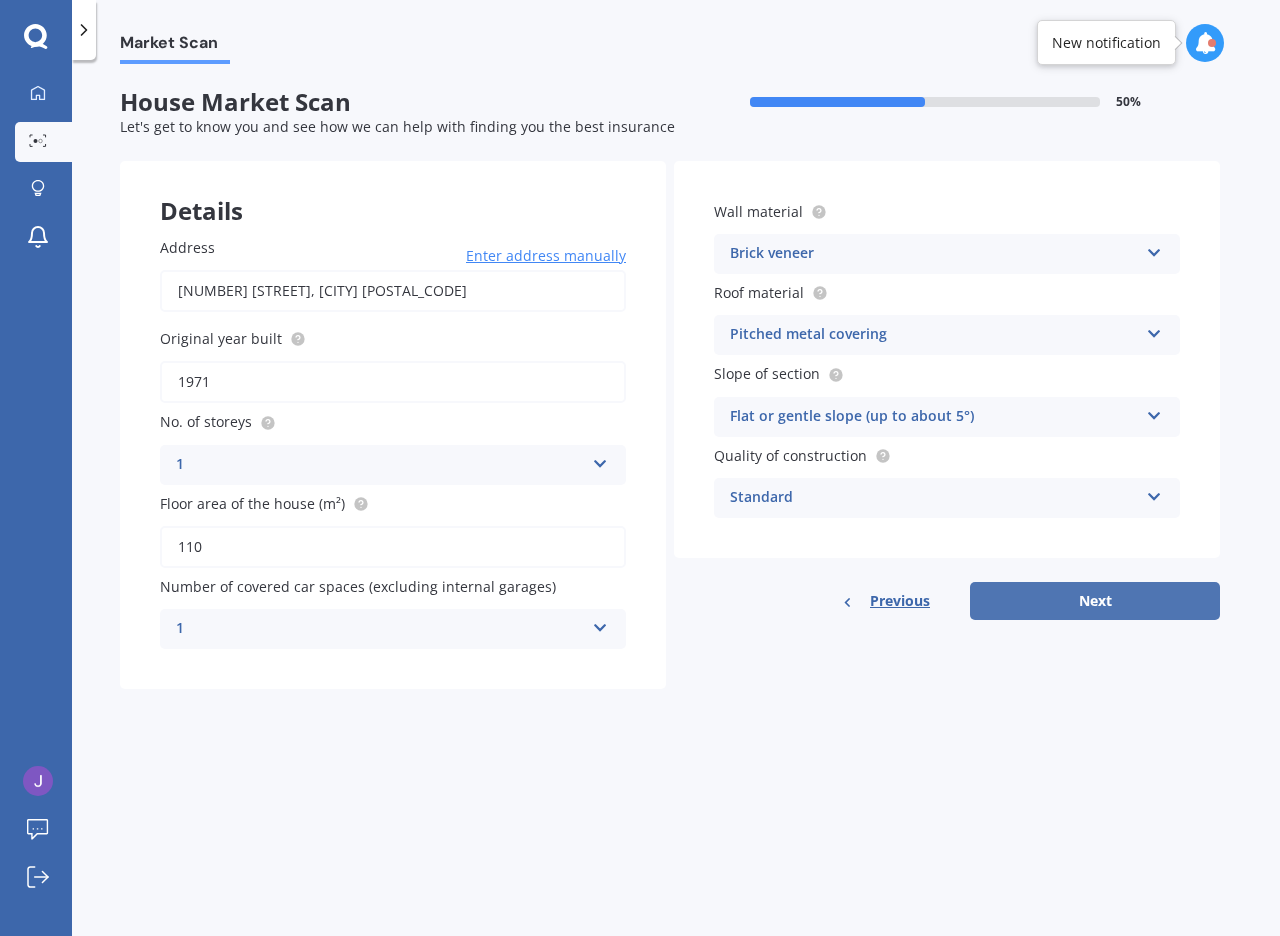click on "Next" at bounding box center [1095, 601] 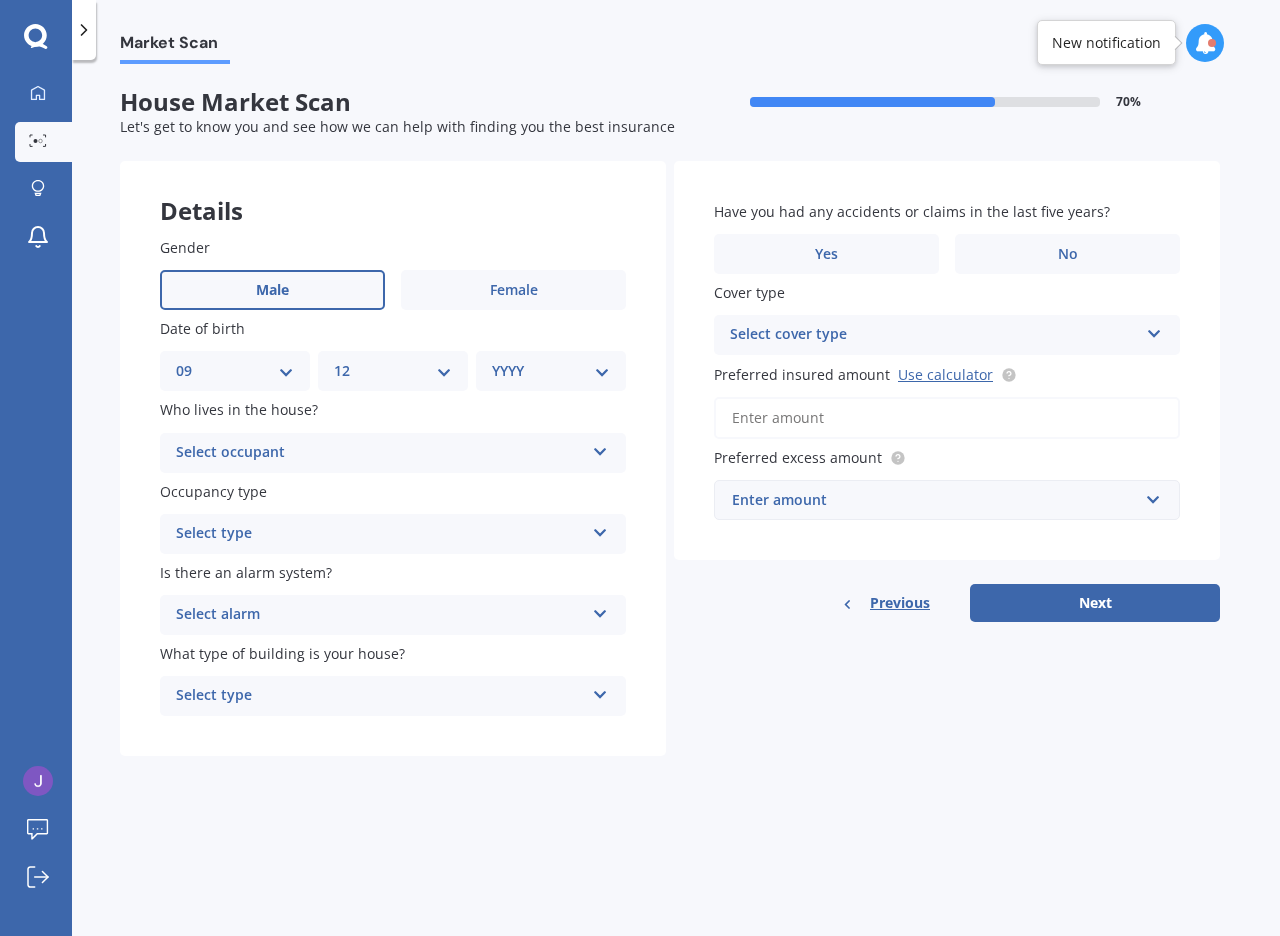 click at bounding box center [600, 448] 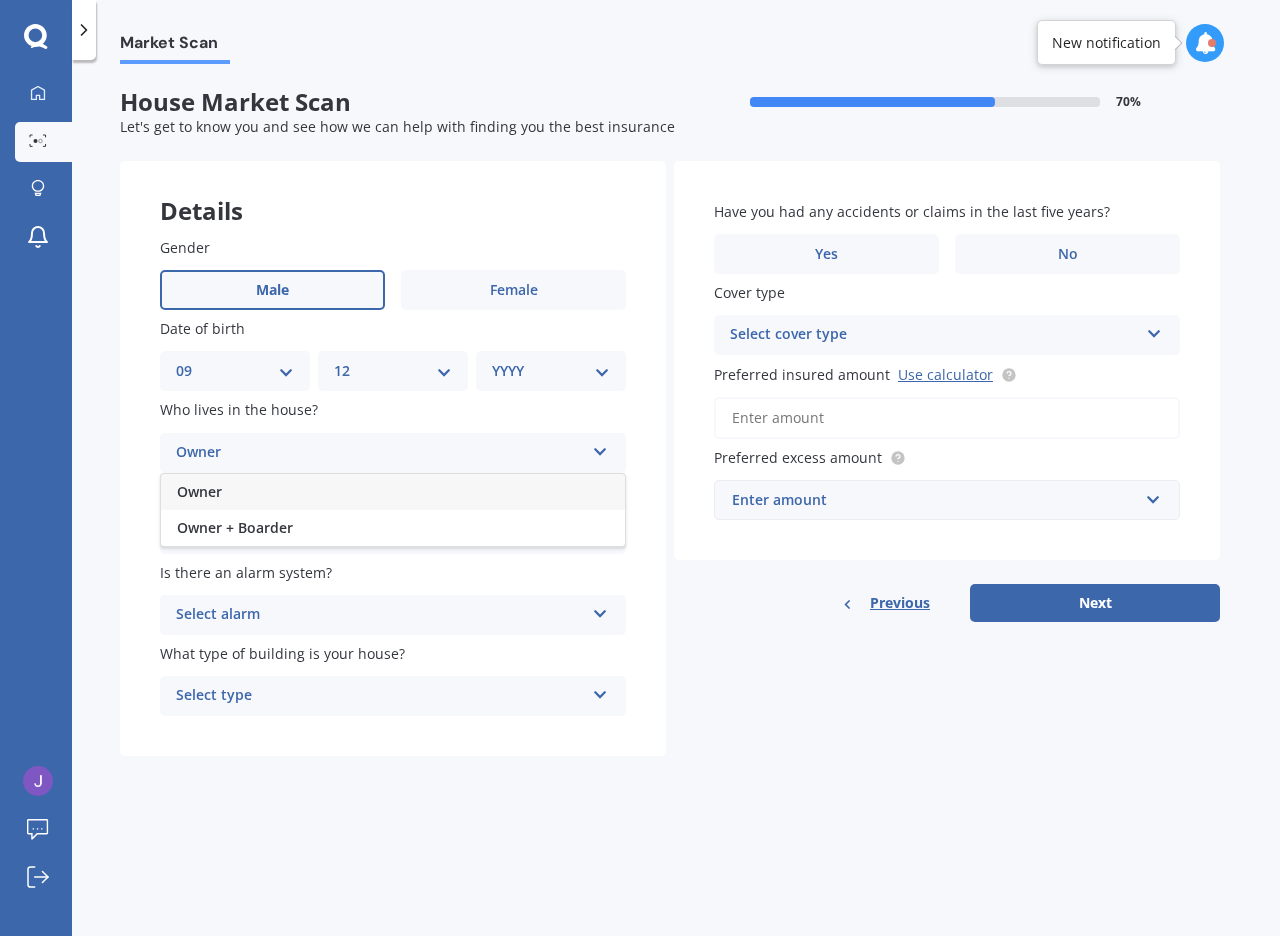 click on "Owner" at bounding box center [393, 492] 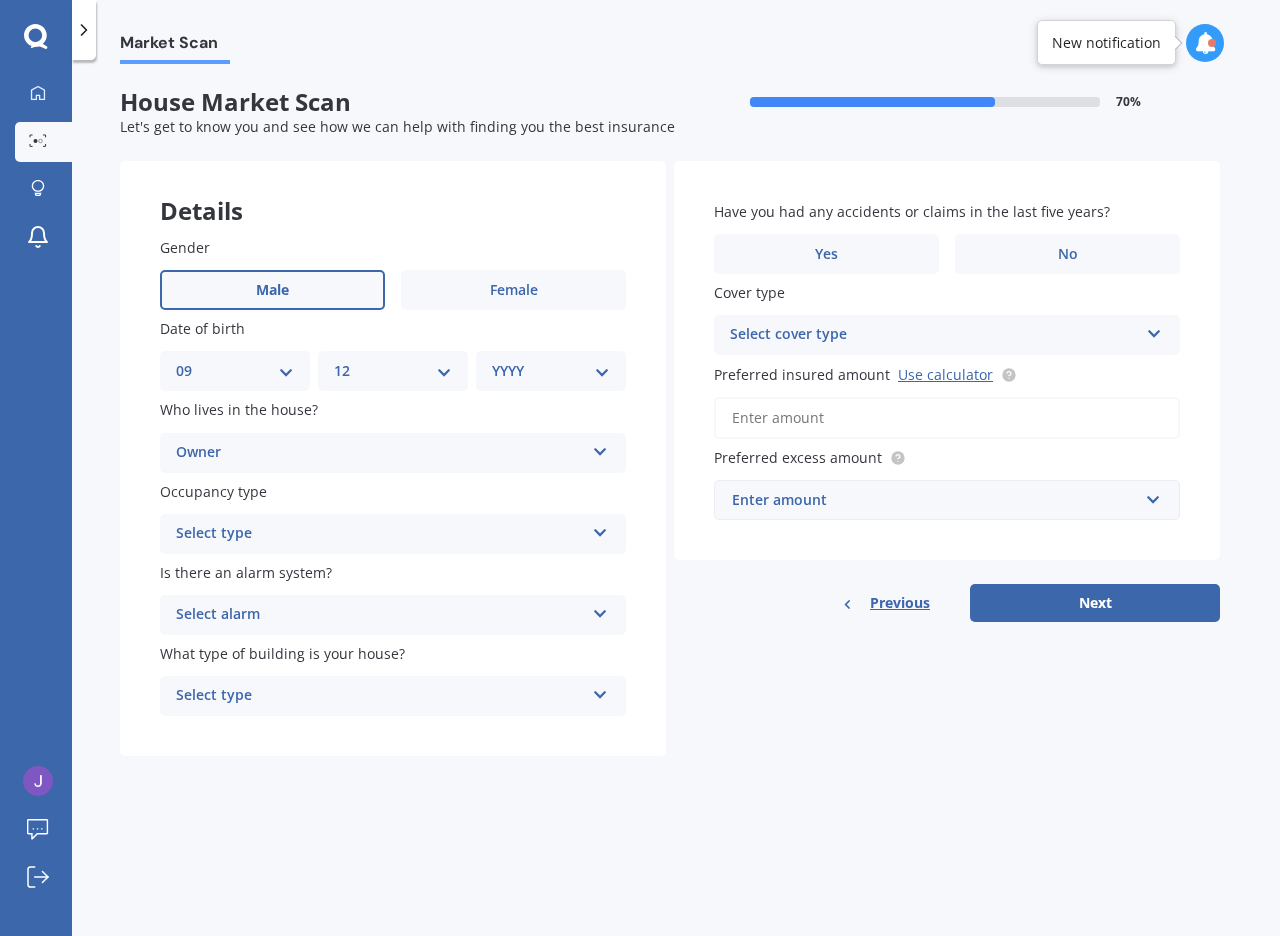 click on "Select type" at bounding box center [380, 534] 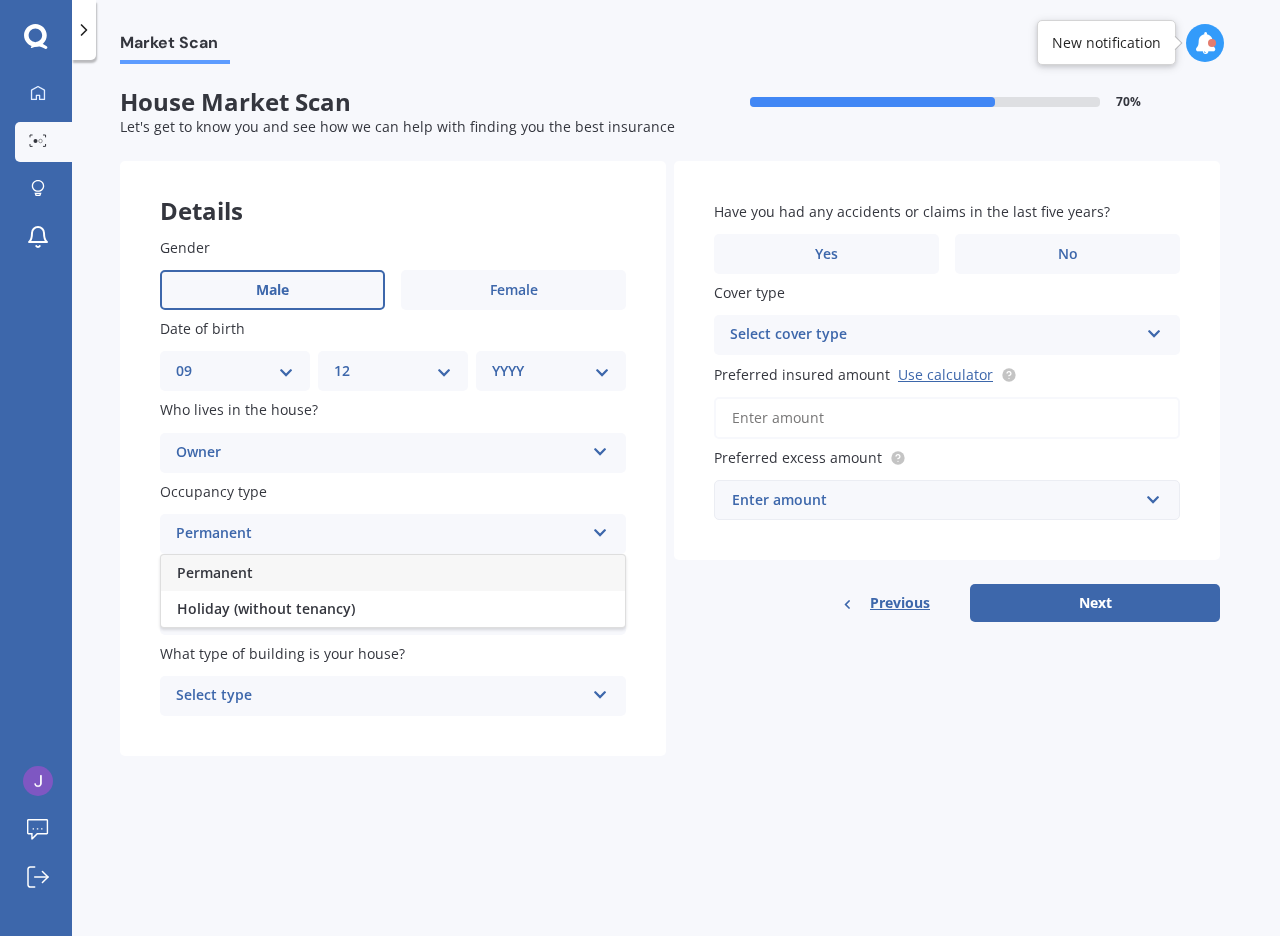 click on "Permanent" at bounding box center (393, 573) 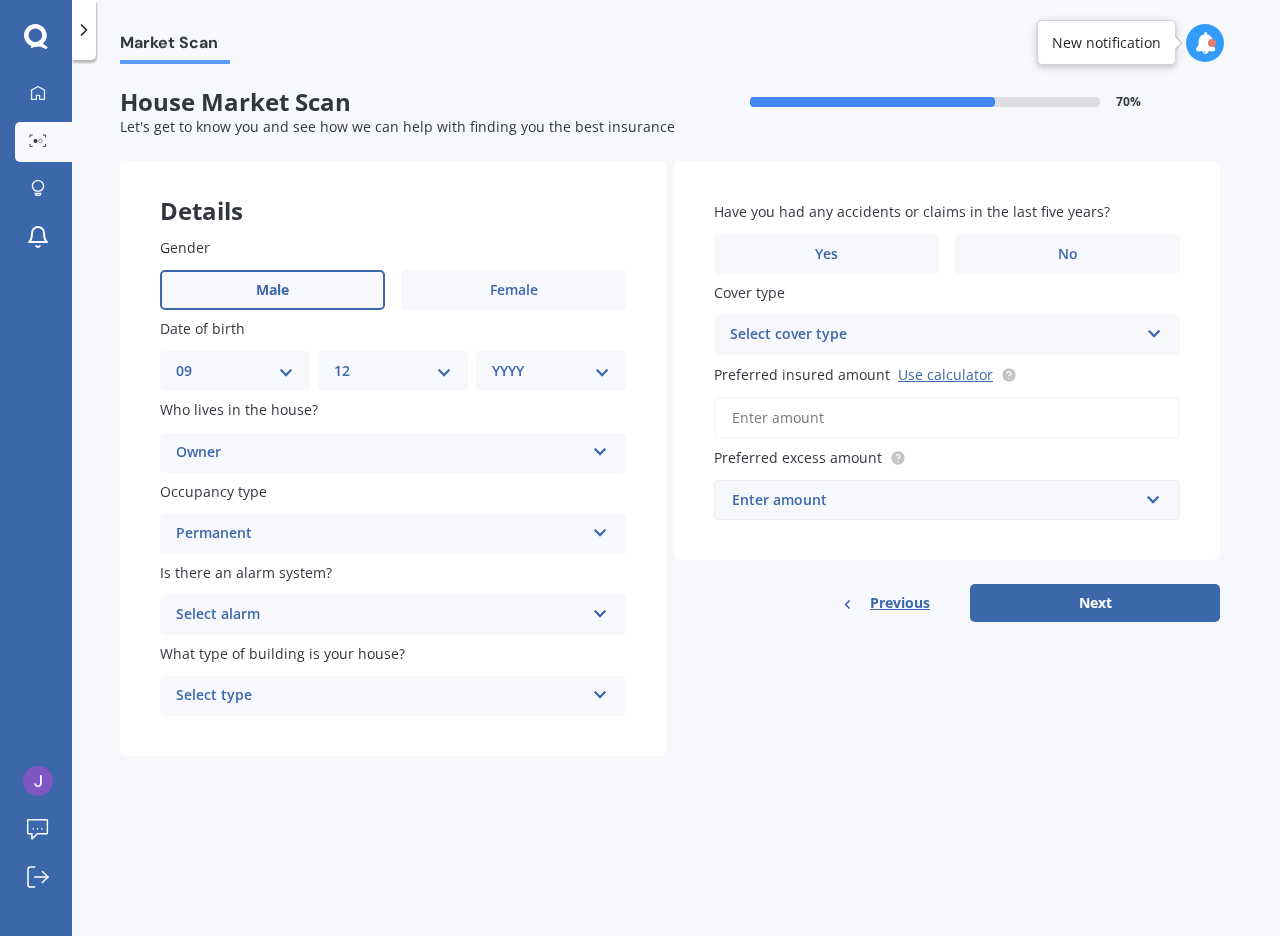 click on "Select alarm" at bounding box center [380, 615] 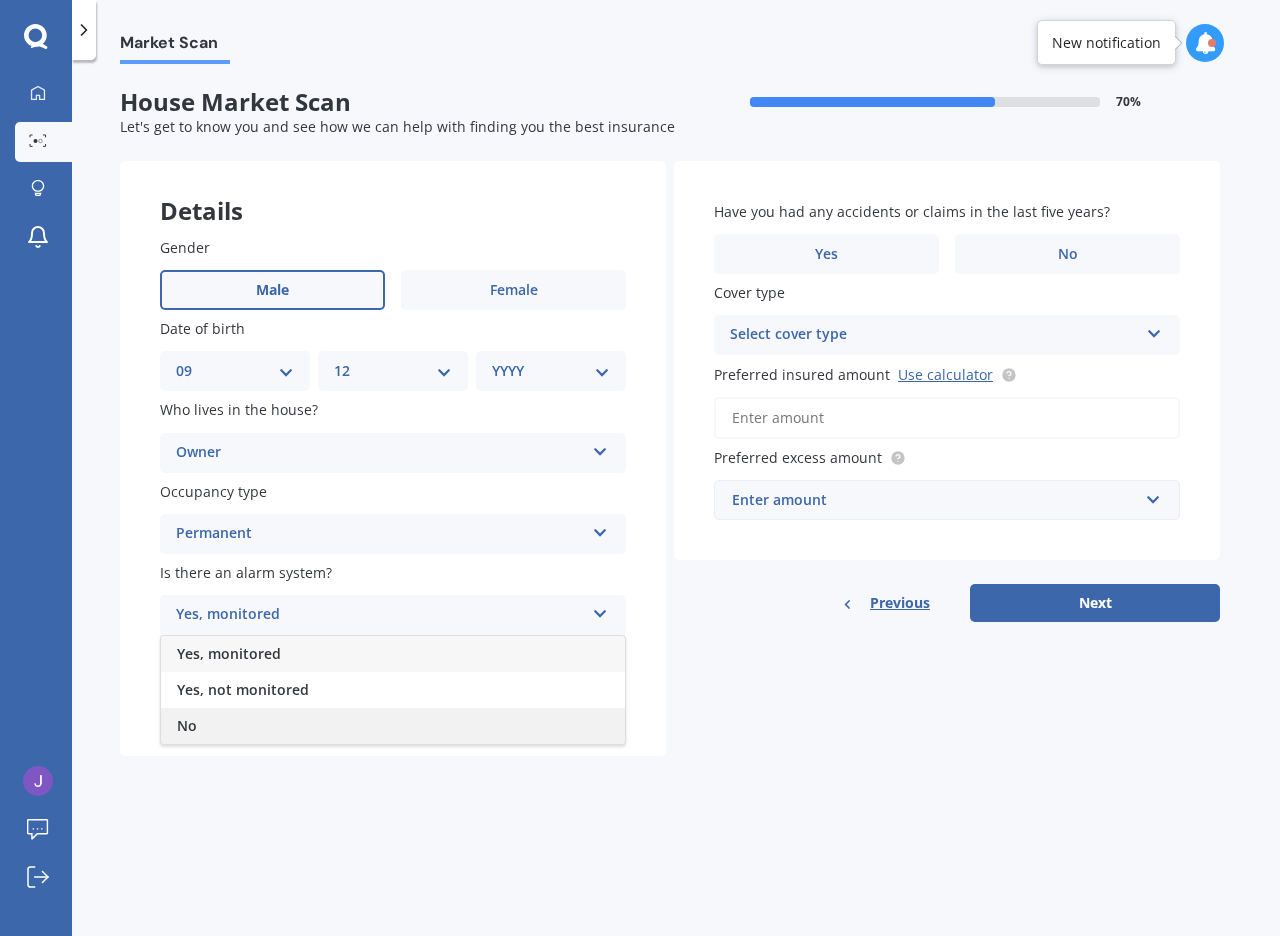 click on "No" at bounding box center [393, 726] 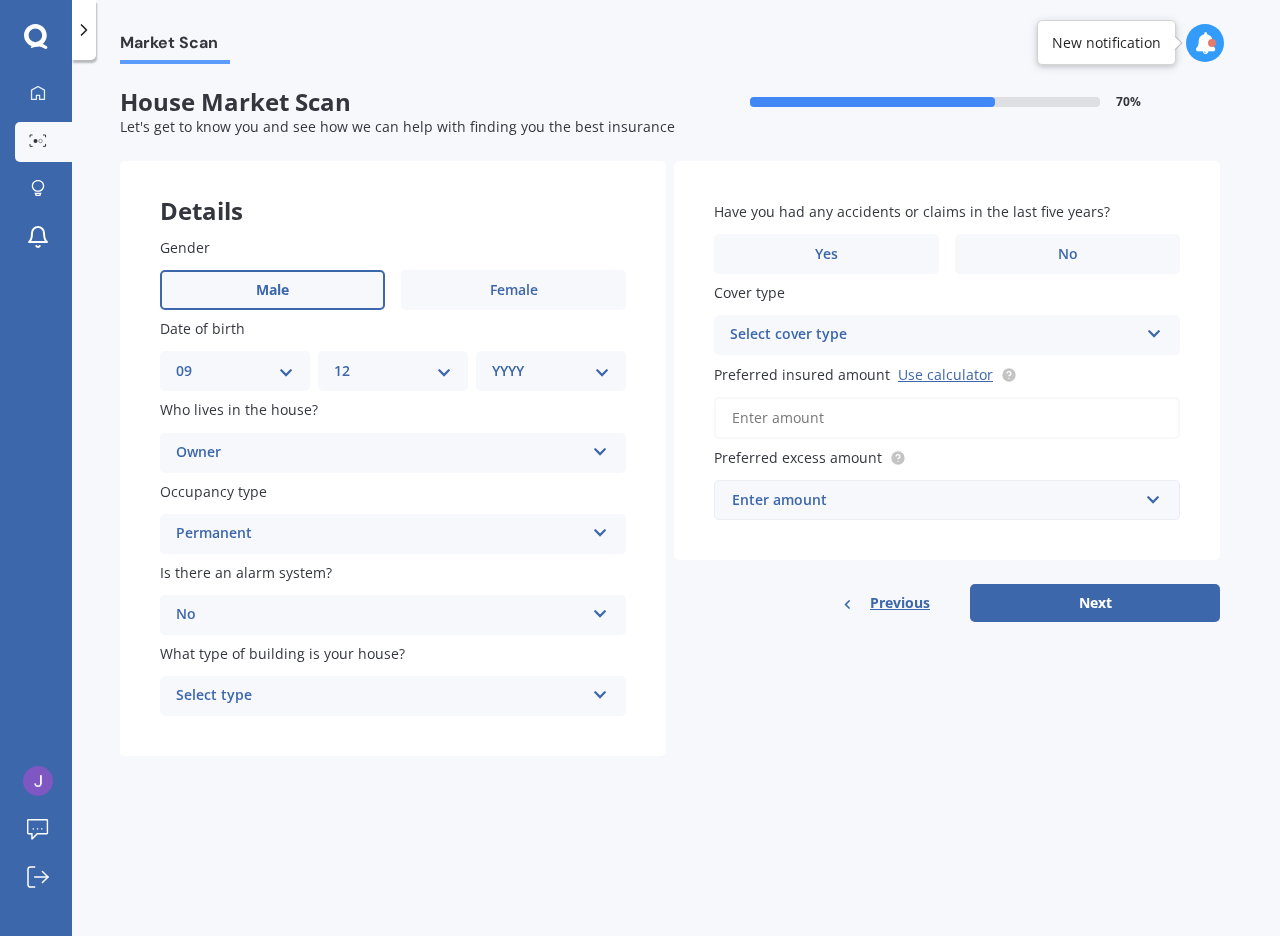 click on "Select type" at bounding box center (380, 696) 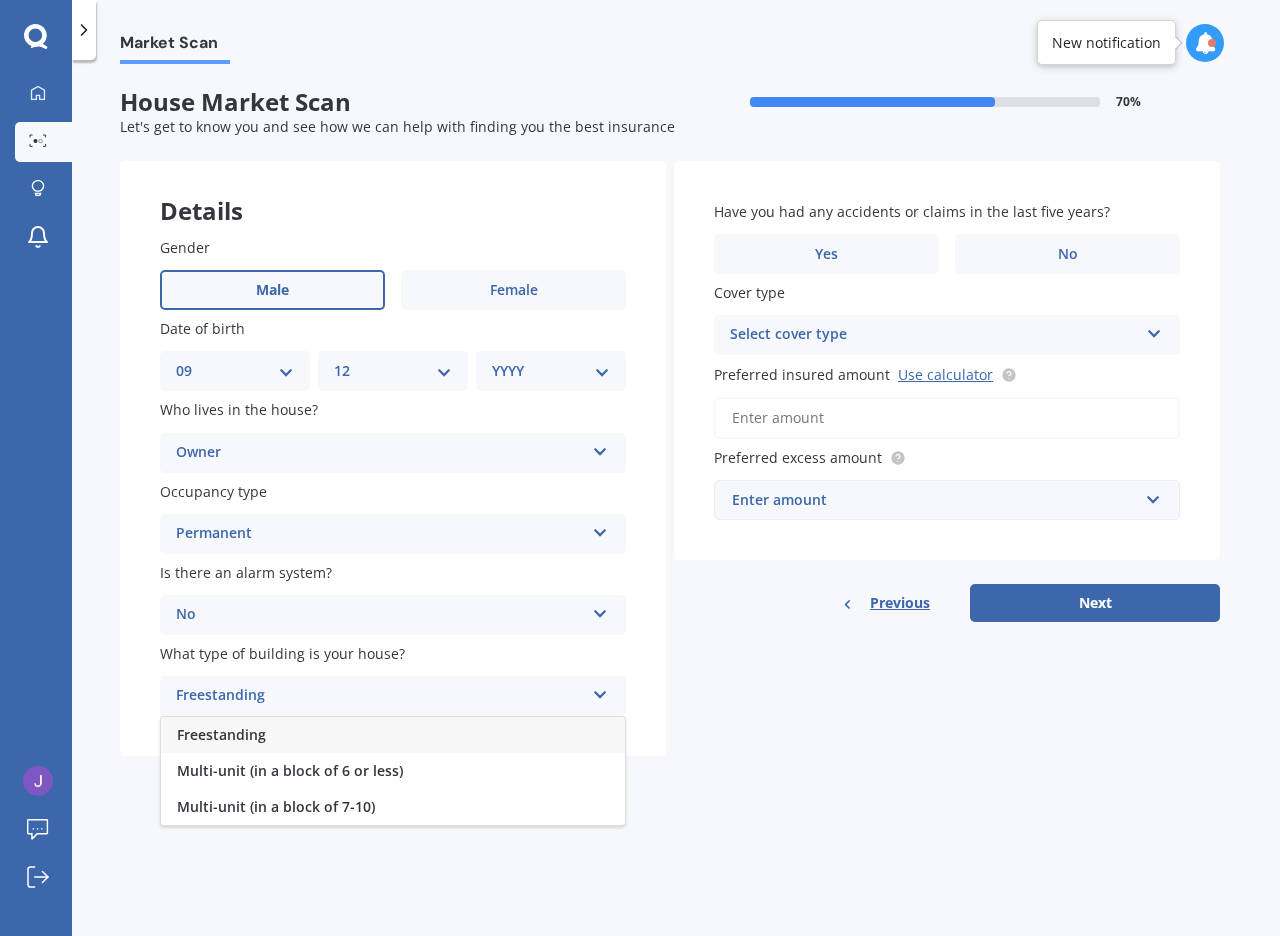 click on "Freestanding" at bounding box center [221, 734] 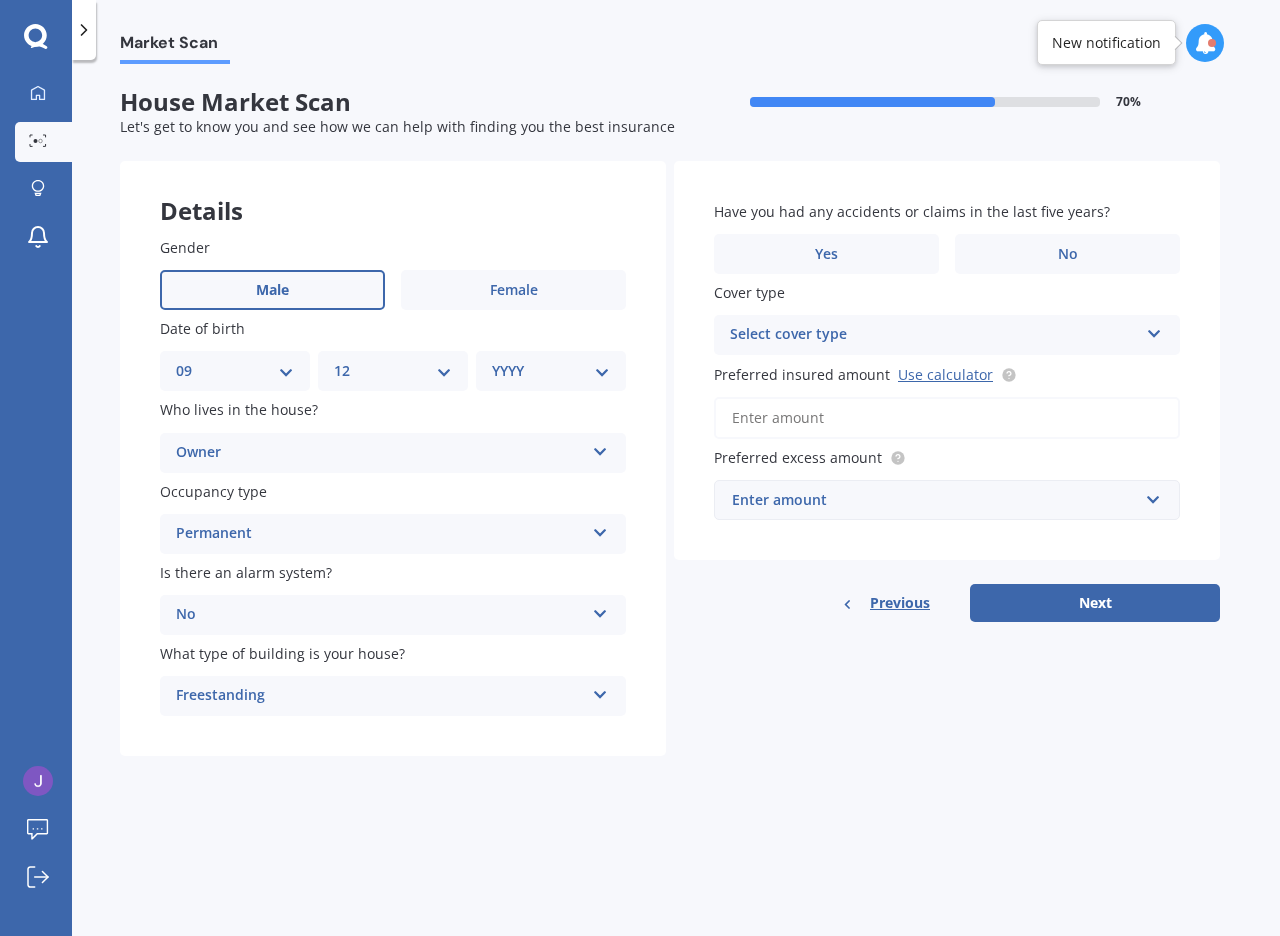click on "Have you had any accidents or claims in the last five years? Yes No Cover type Select cover type High Preferred insured amount Use calculator Preferred excess amount Enter amount $300 $400 $500 $750 $1,000 $2,000 $2,500" at bounding box center [947, 360] 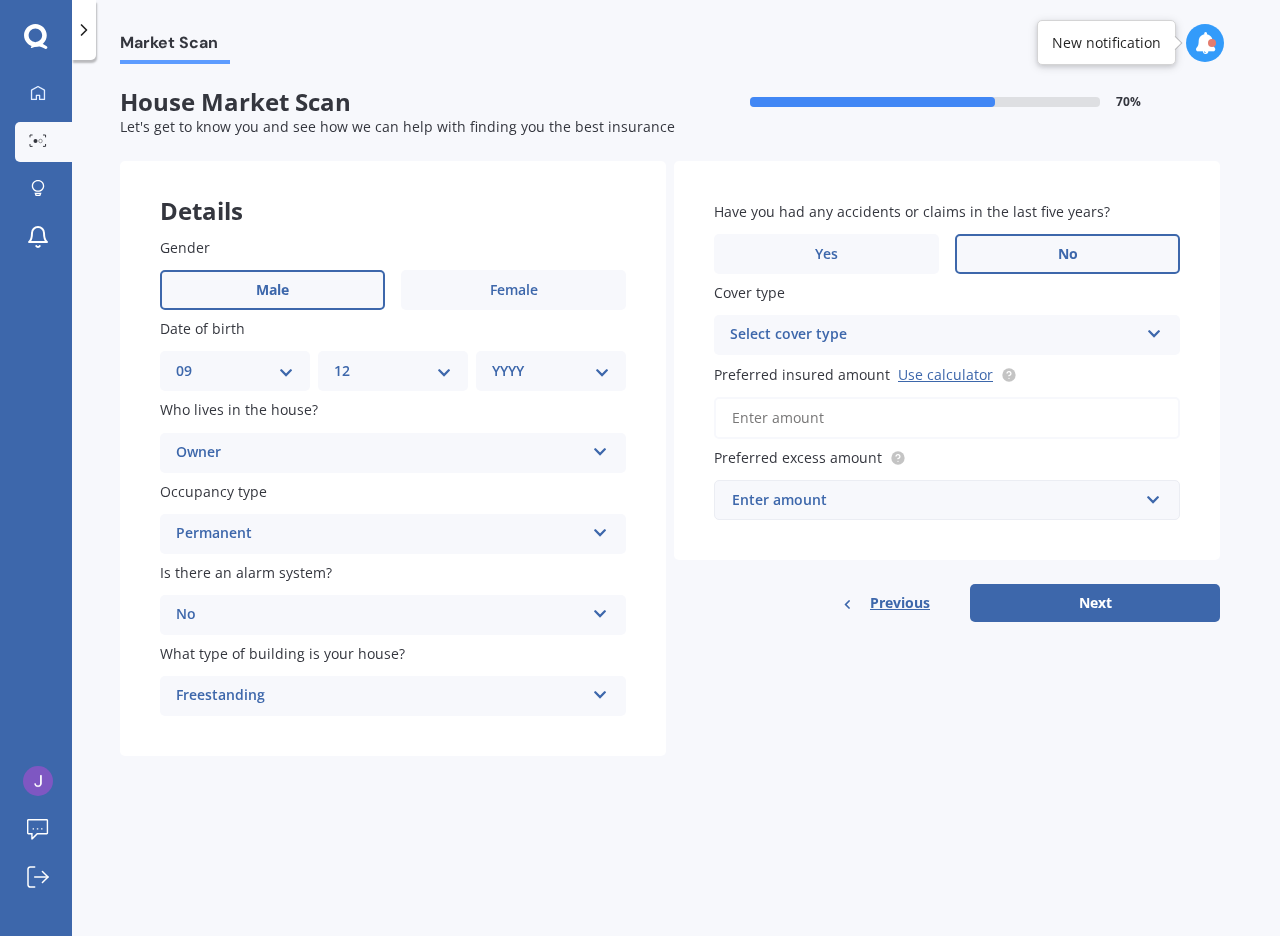 click on "No" at bounding box center [513, 290] 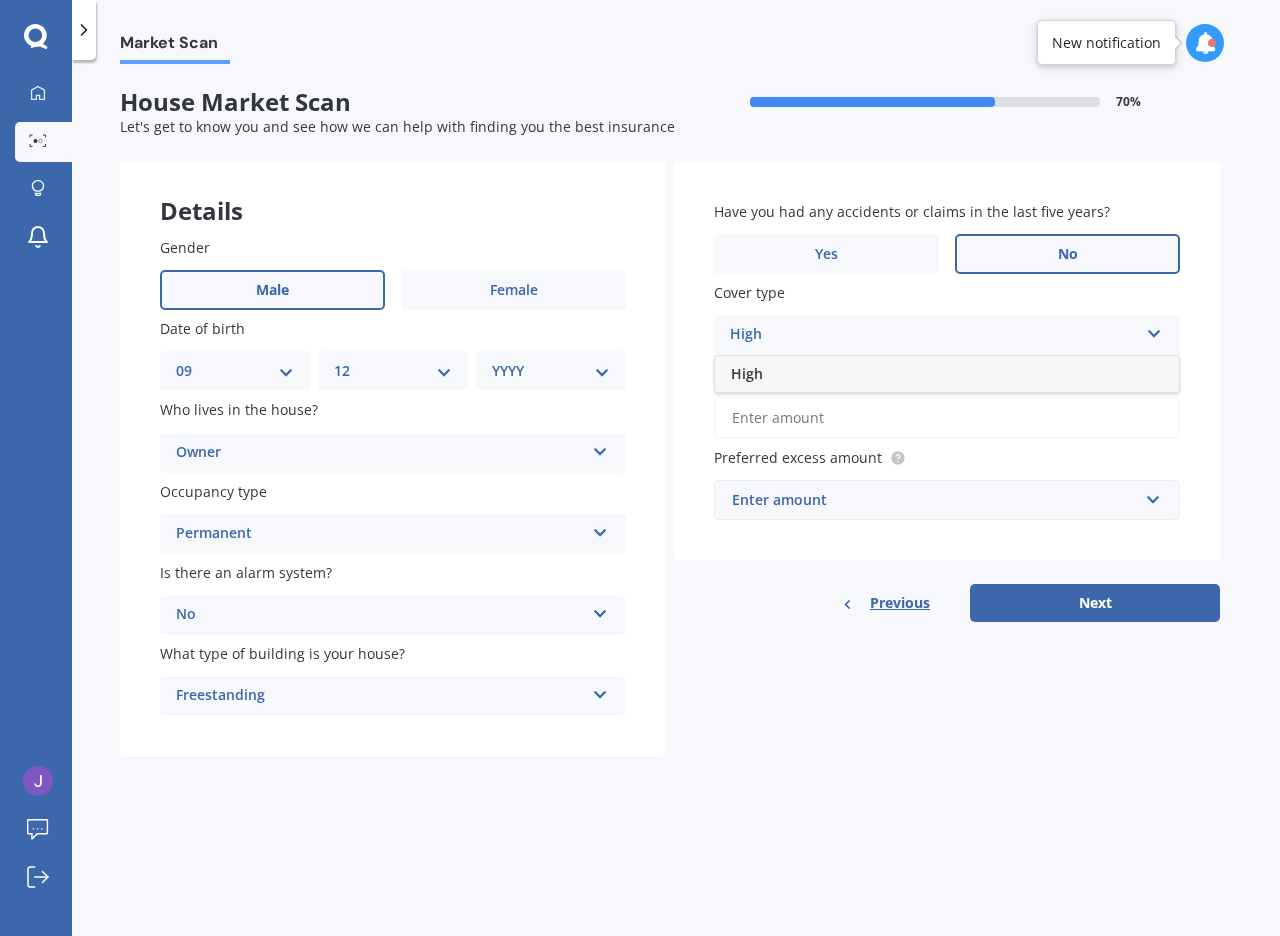 click on "High" at bounding box center (947, 374) 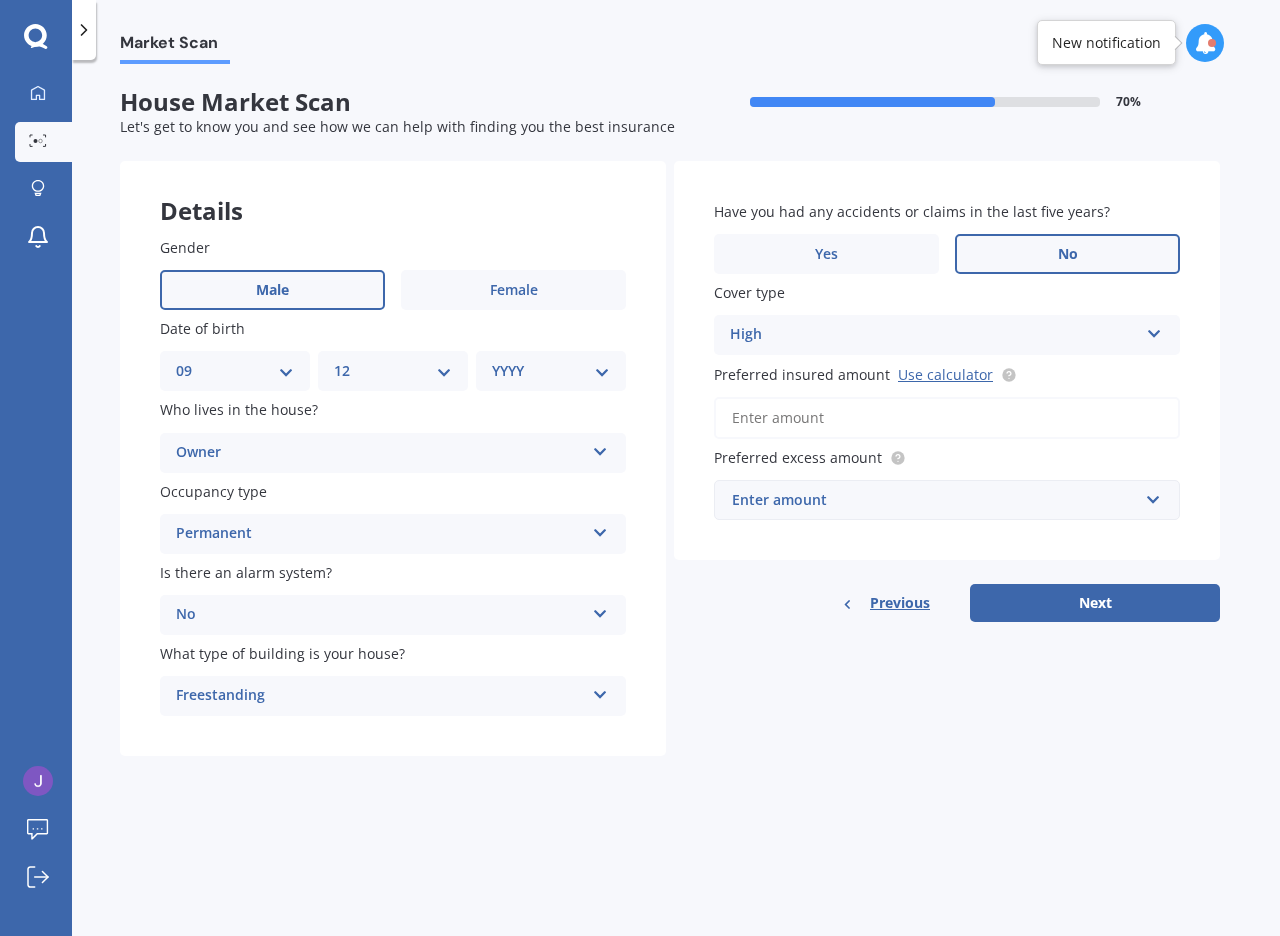 click on "Preferred insured amount Use calculator" at bounding box center [947, 418] 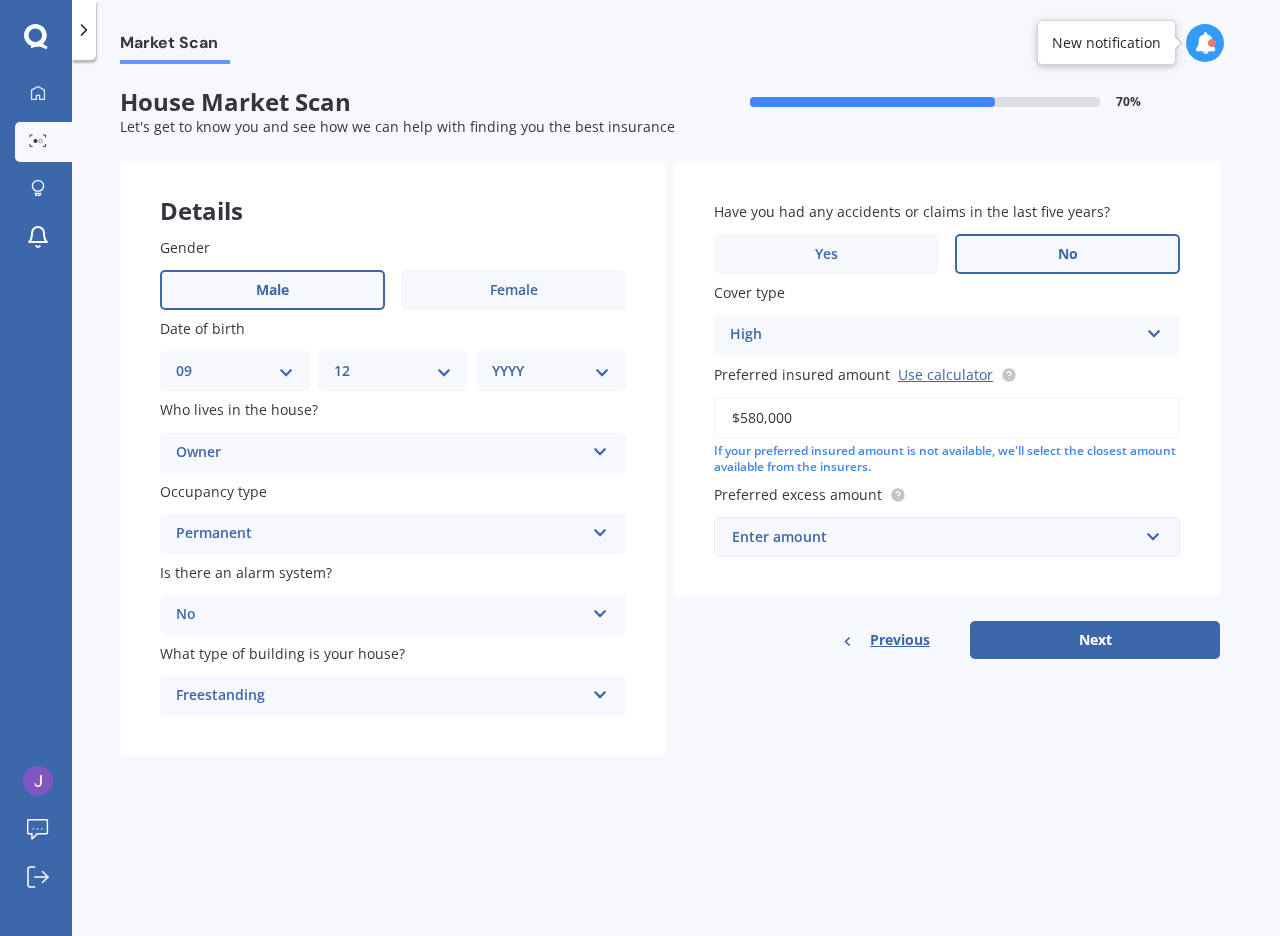 type on "$580,000" 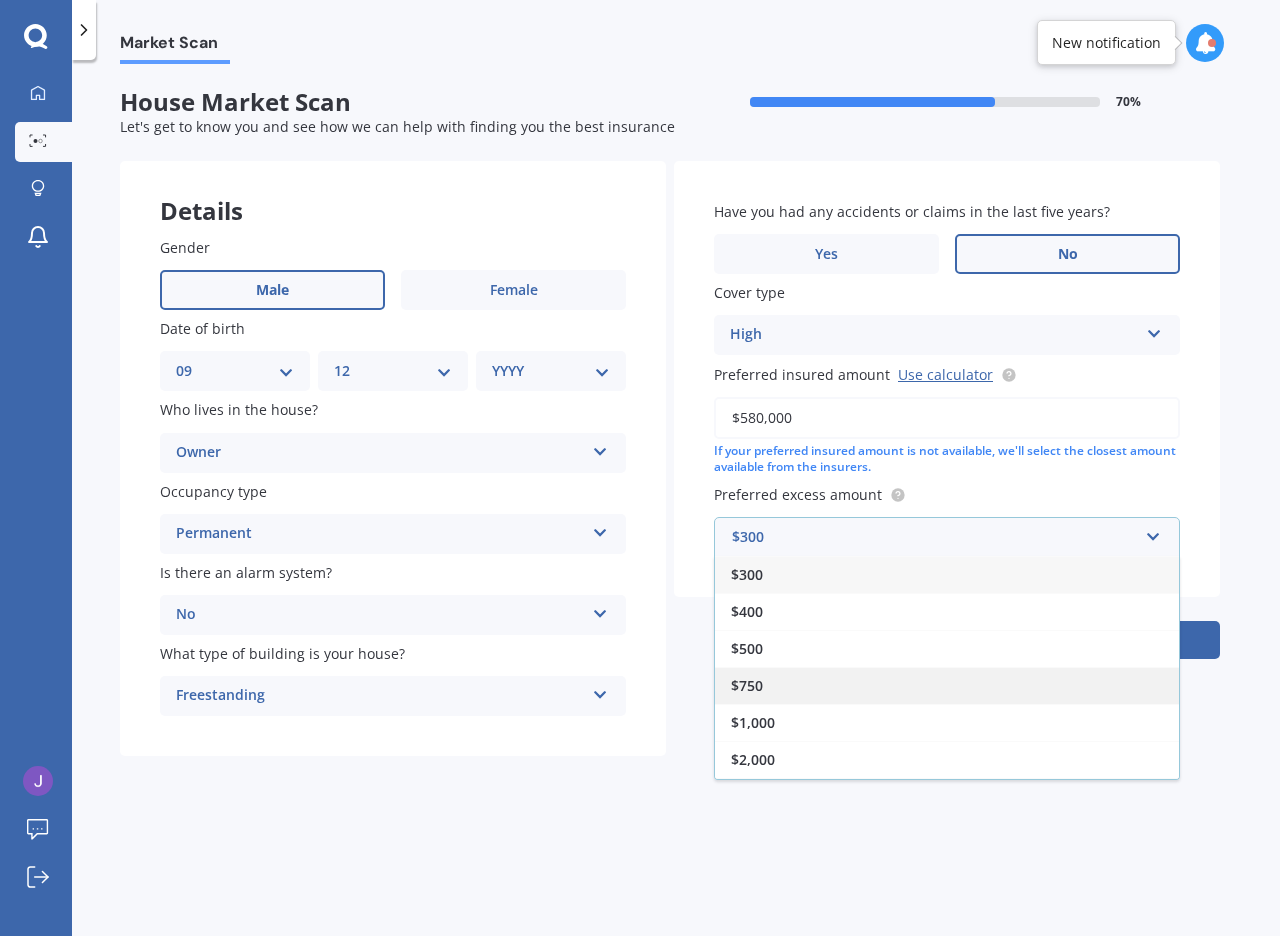 click on "$750" at bounding box center (947, 685) 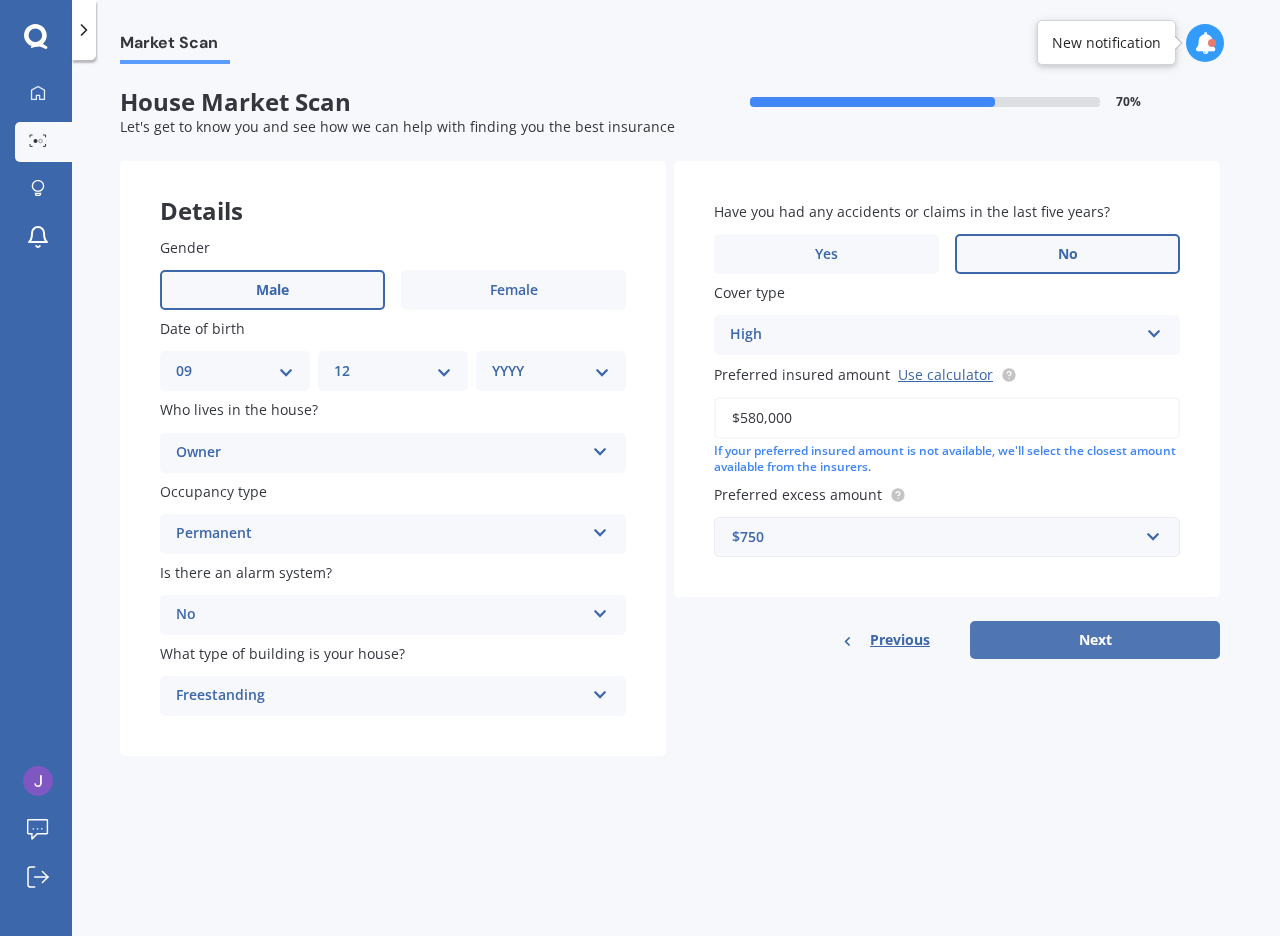 click on "Next" at bounding box center (1095, 640) 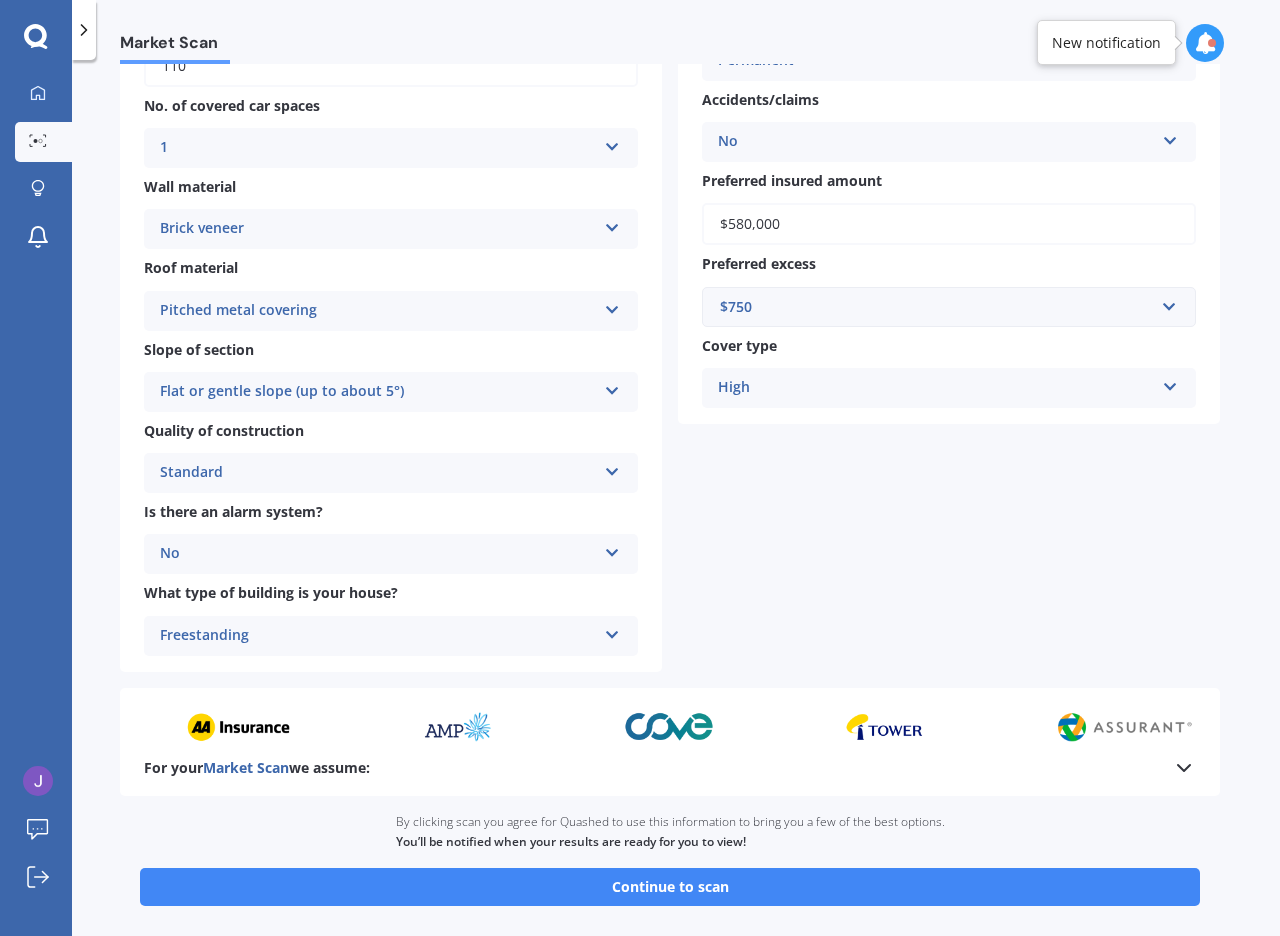 scroll, scrollTop: 417, scrollLeft: 0, axis: vertical 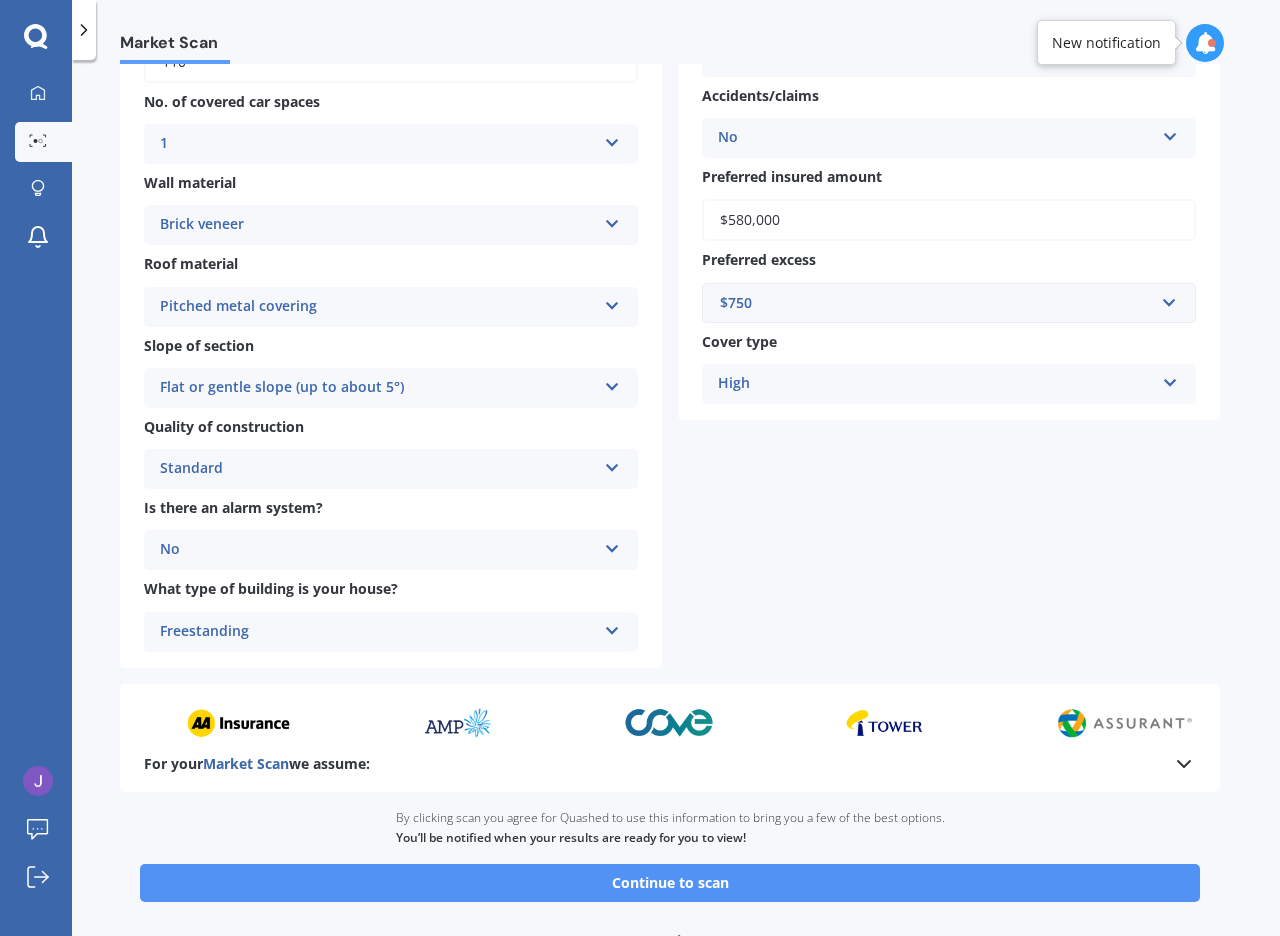 click on "Continue to scan" at bounding box center [670, 883] 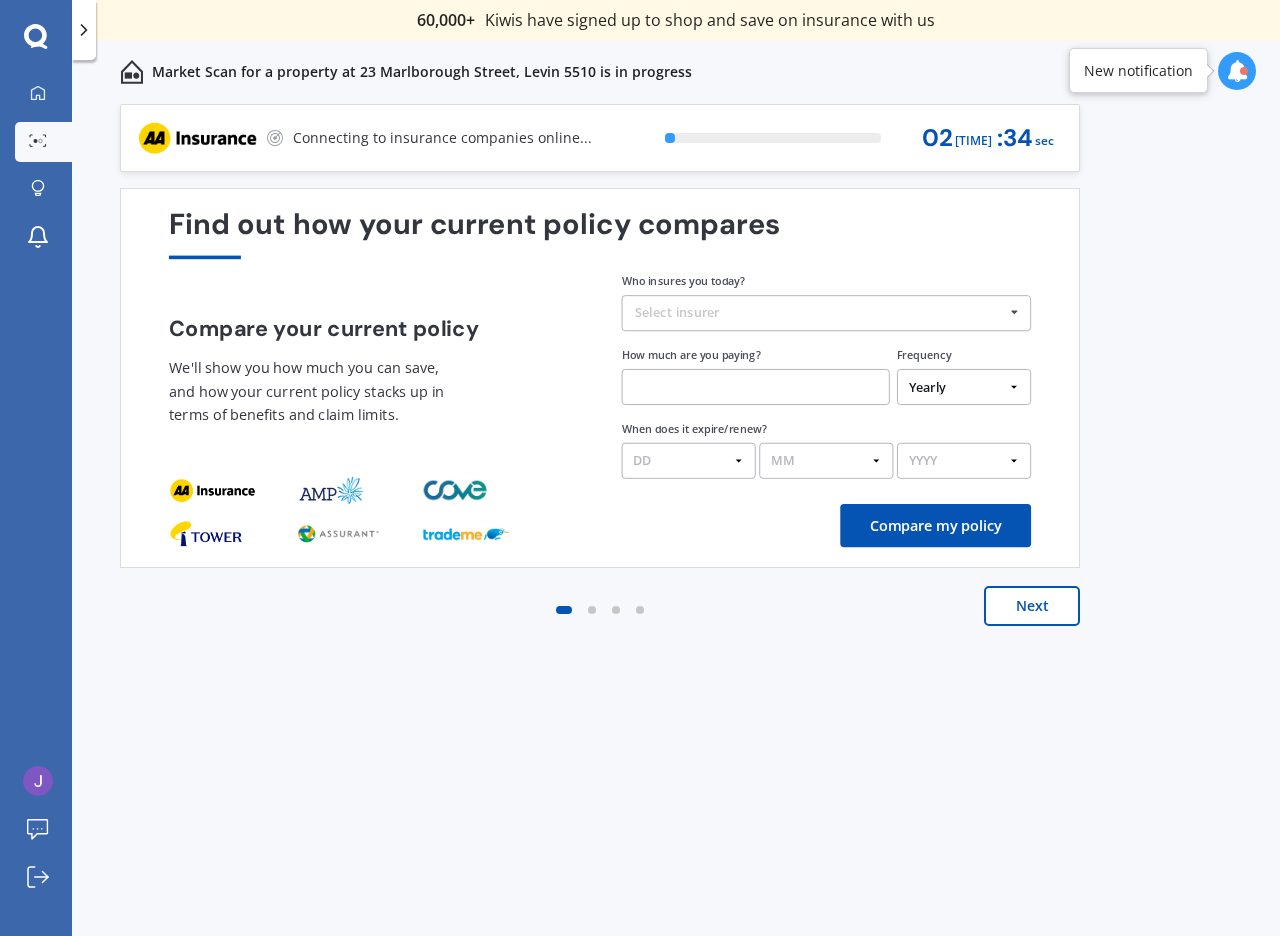 scroll, scrollTop: 0, scrollLeft: 0, axis: both 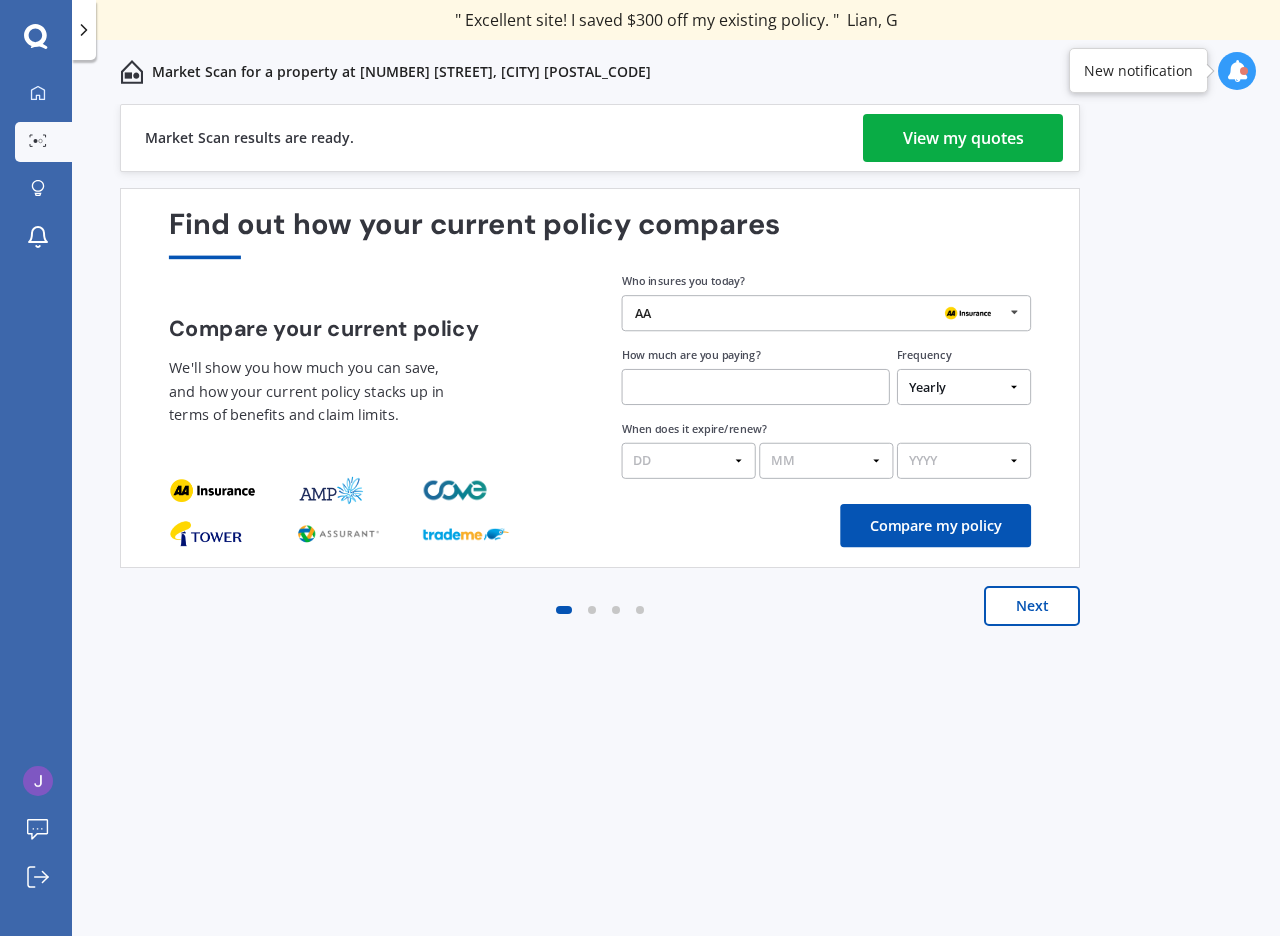 click on "View my quotes" at bounding box center [963, 138] 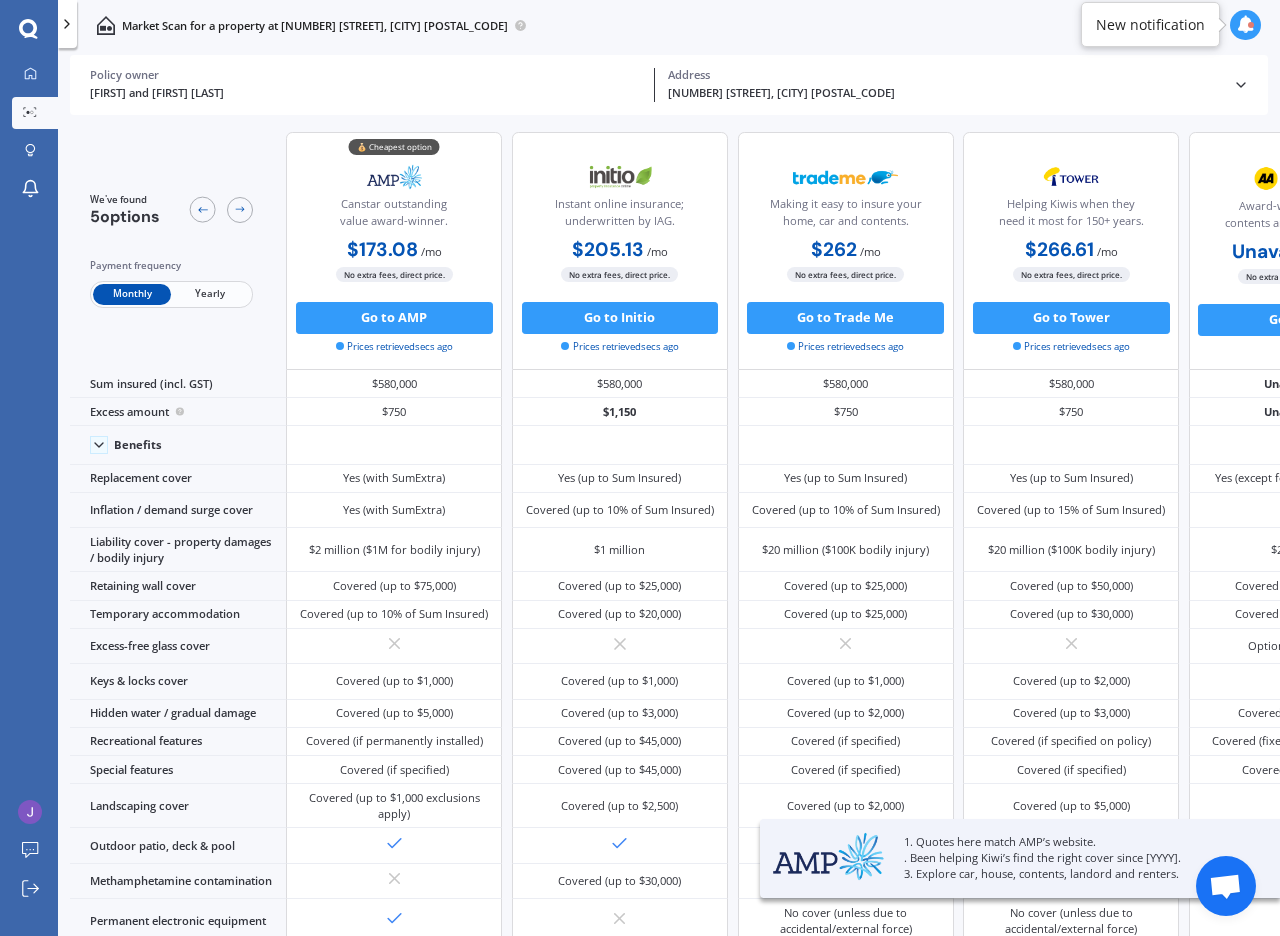 click on "Yearly" at bounding box center (210, 294) 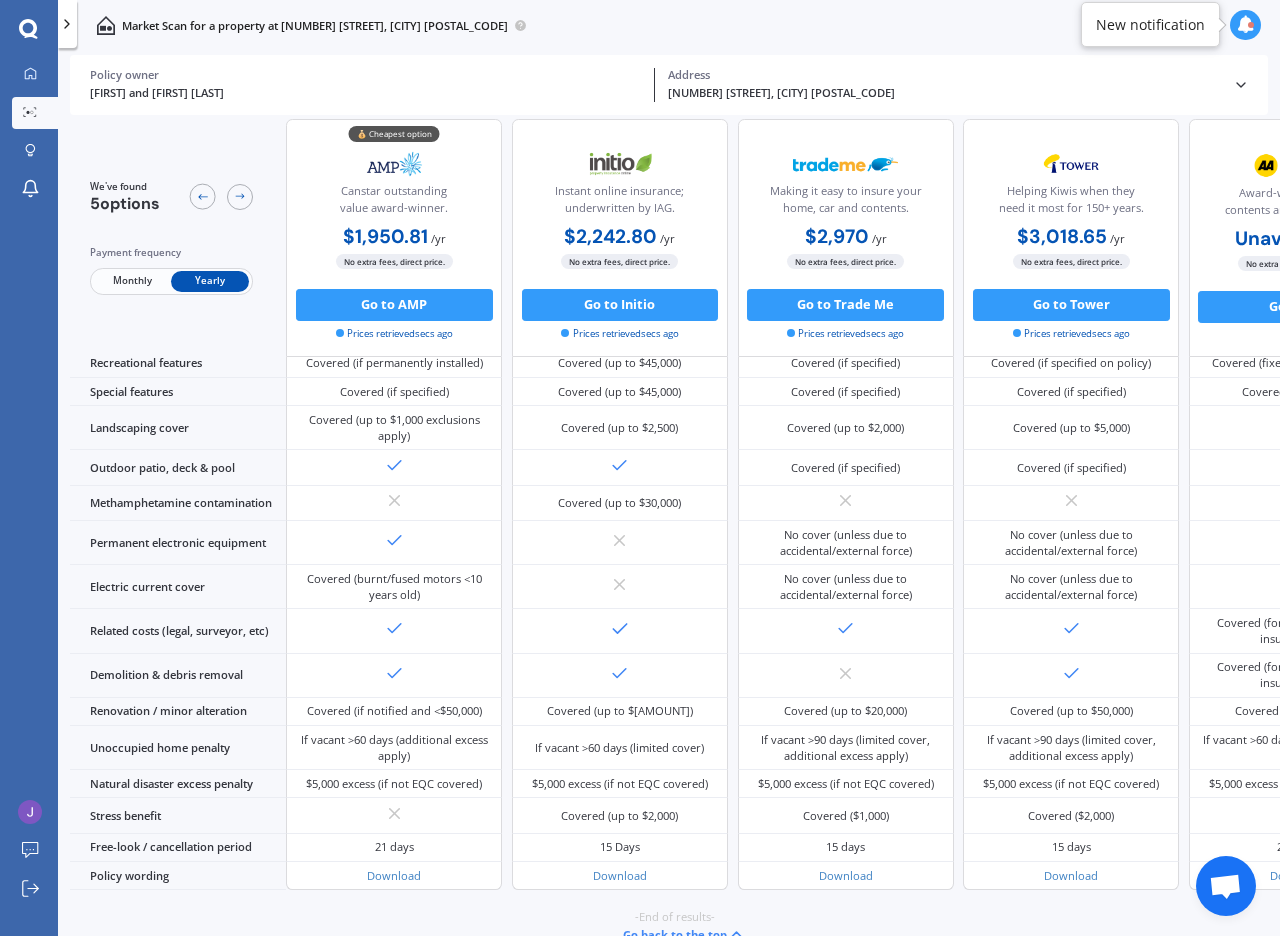 scroll, scrollTop: 473, scrollLeft: 0, axis: vertical 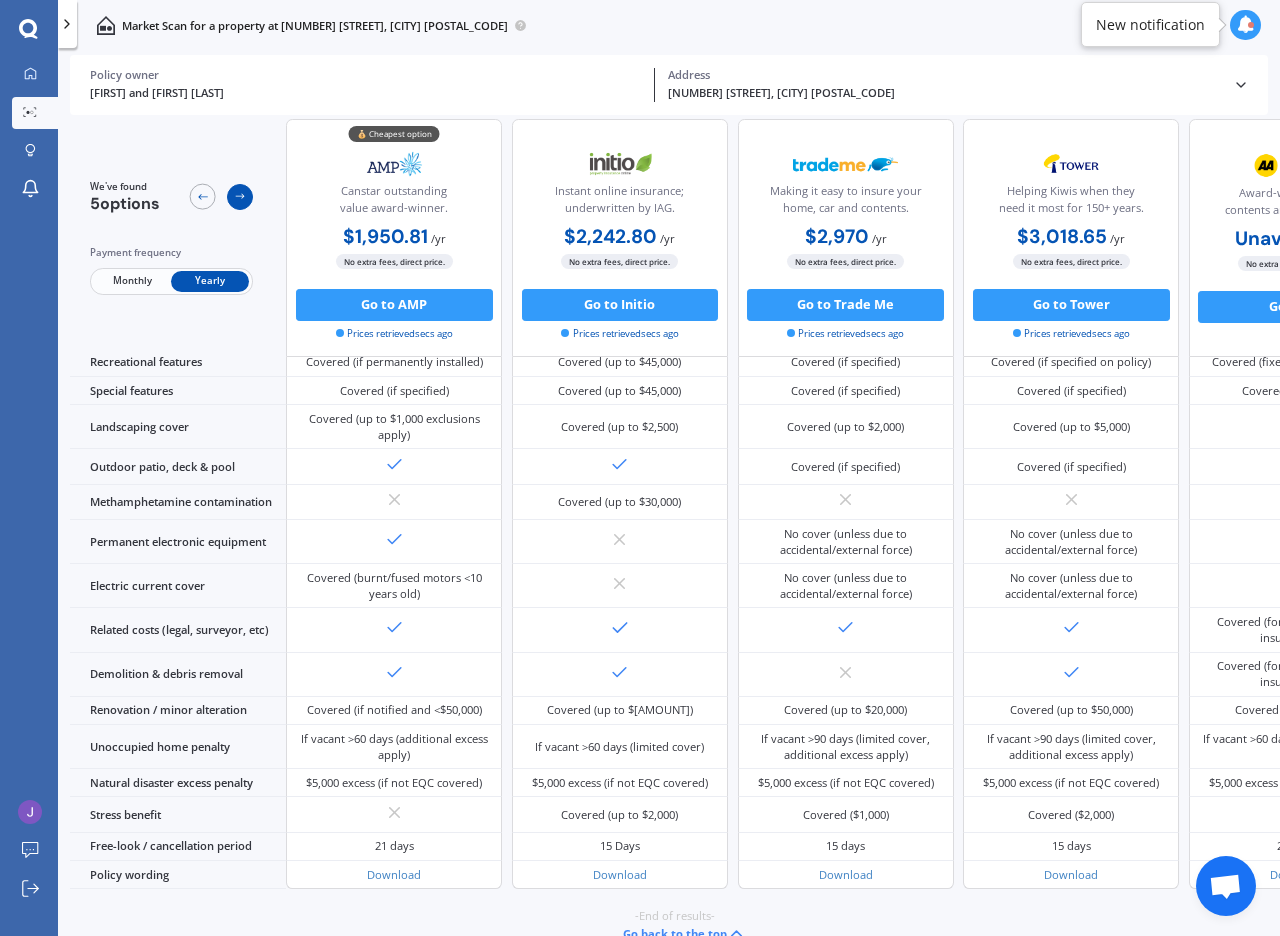 click at bounding box center [240, 197] 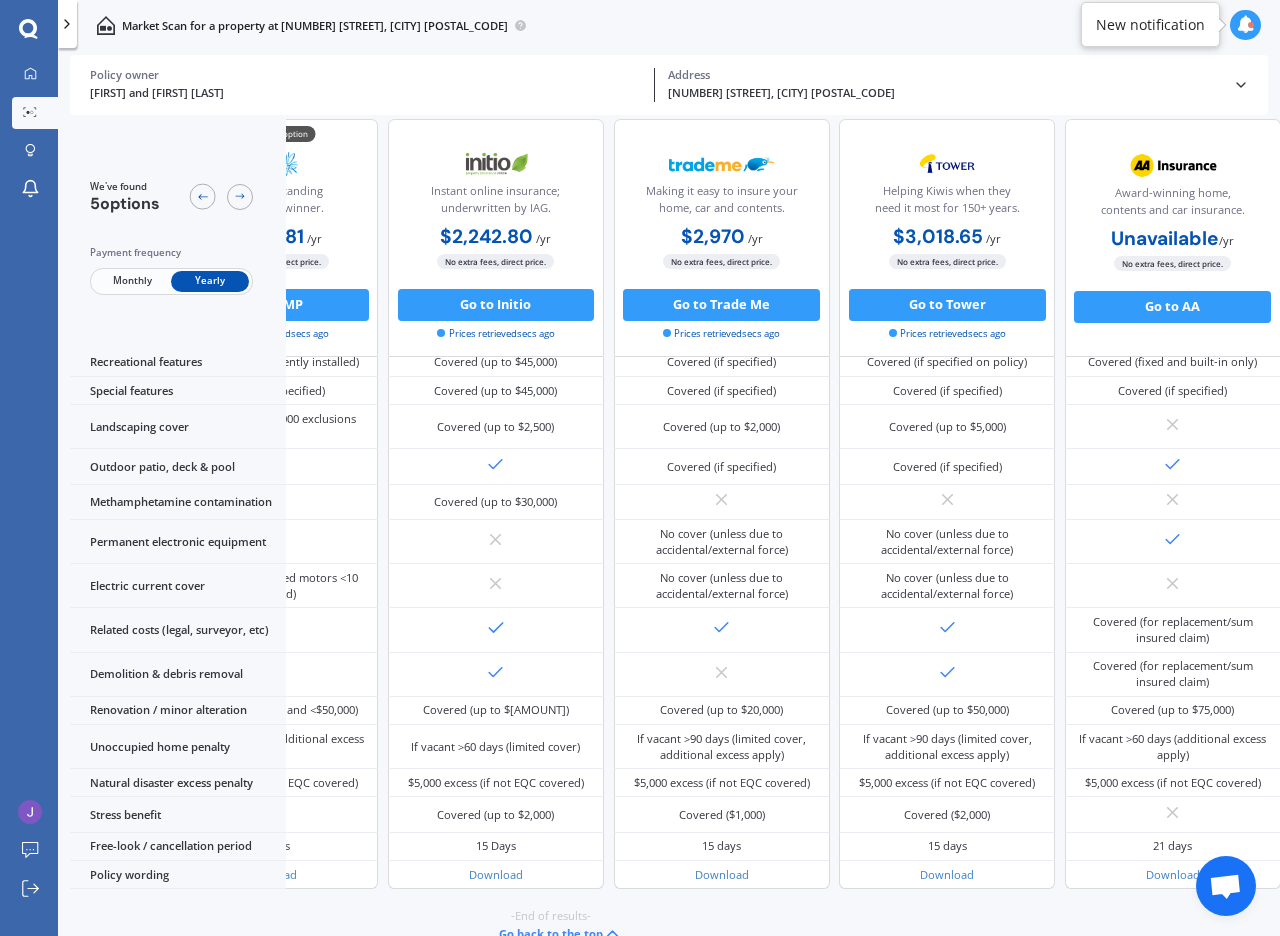 scroll, scrollTop: 473, scrollLeft: 165, axis: both 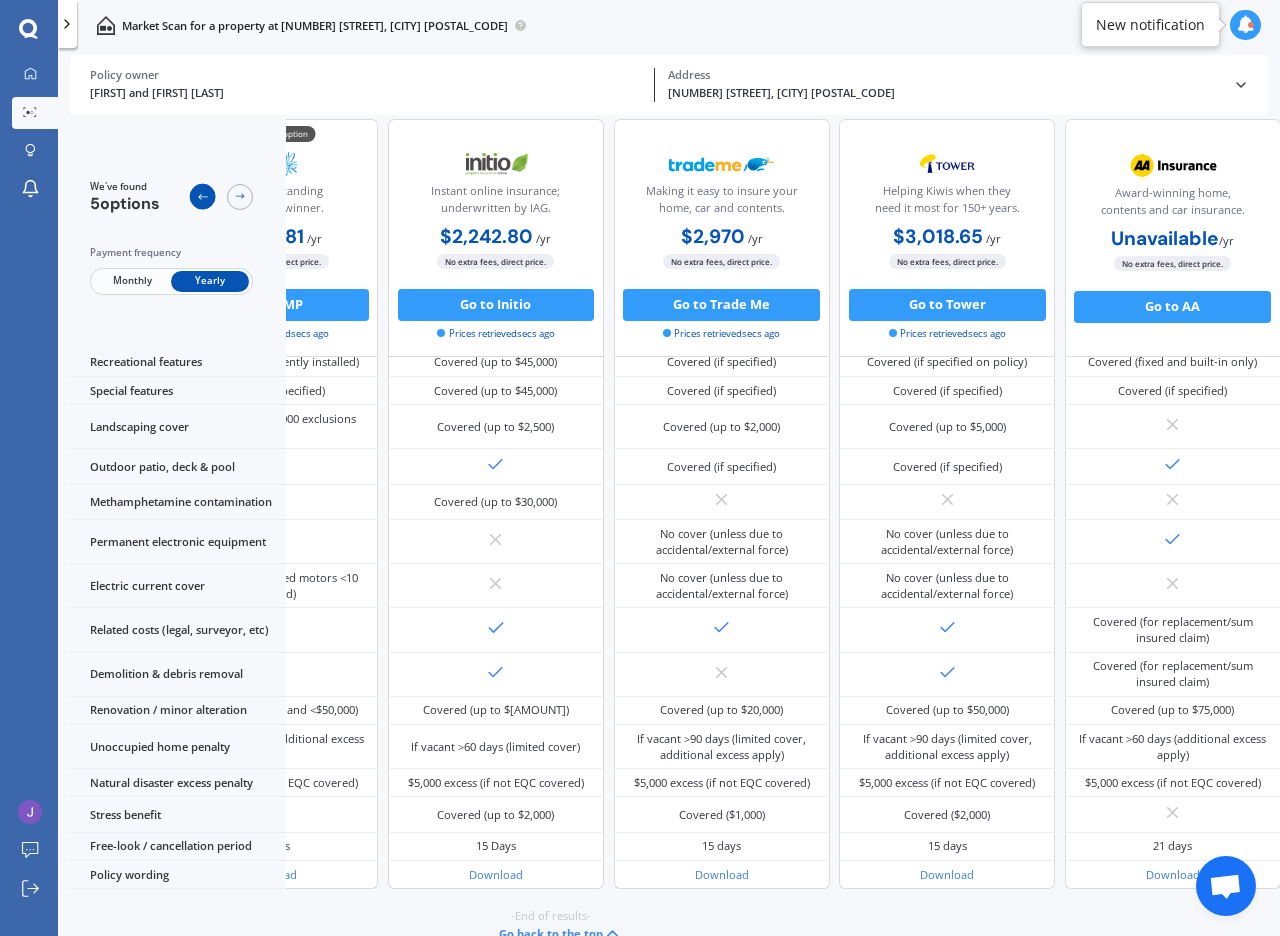 click at bounding box center (202, 197) 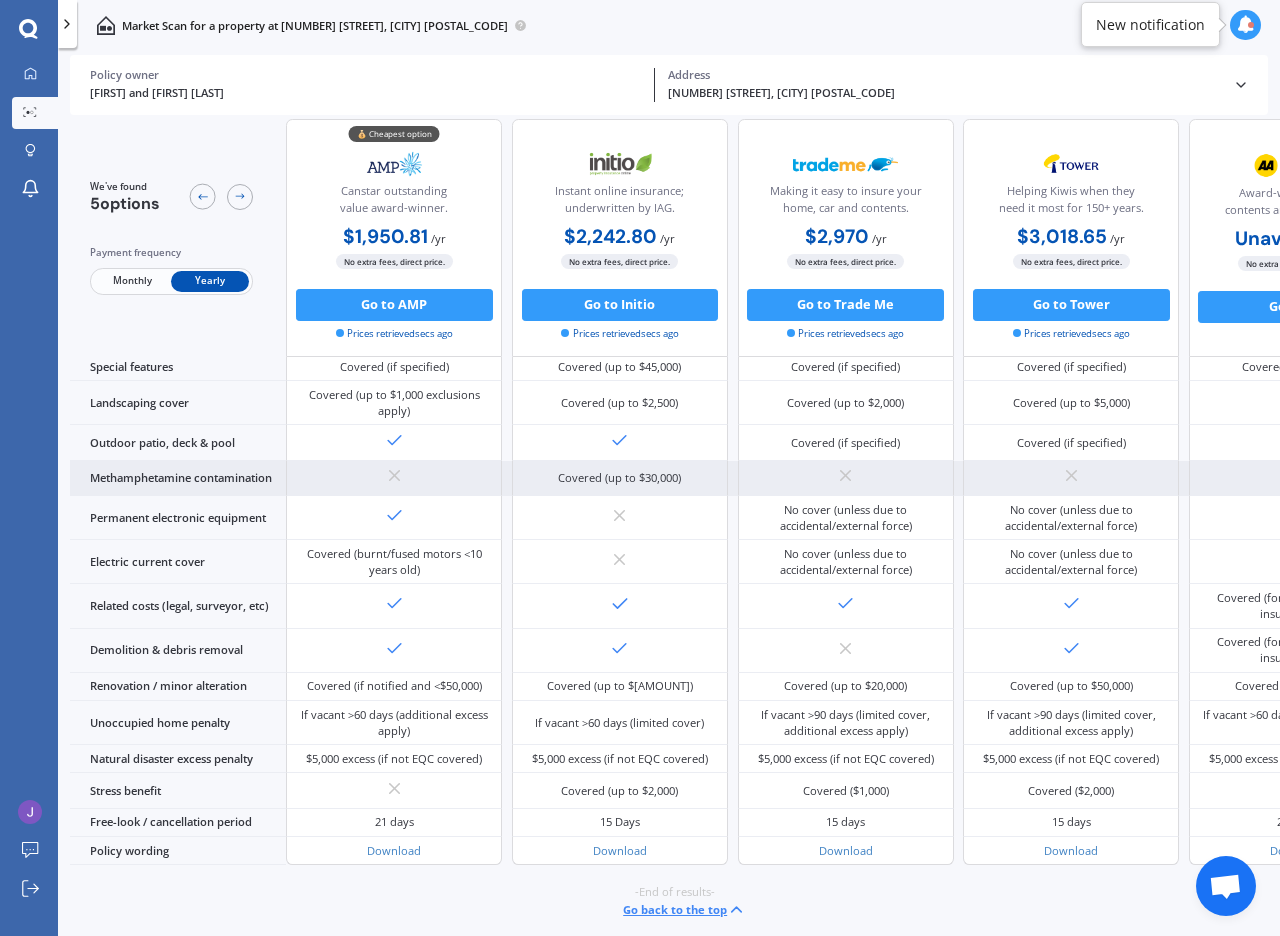 scroll, scrollTop: 0, scrollLeft: 0, axis: both 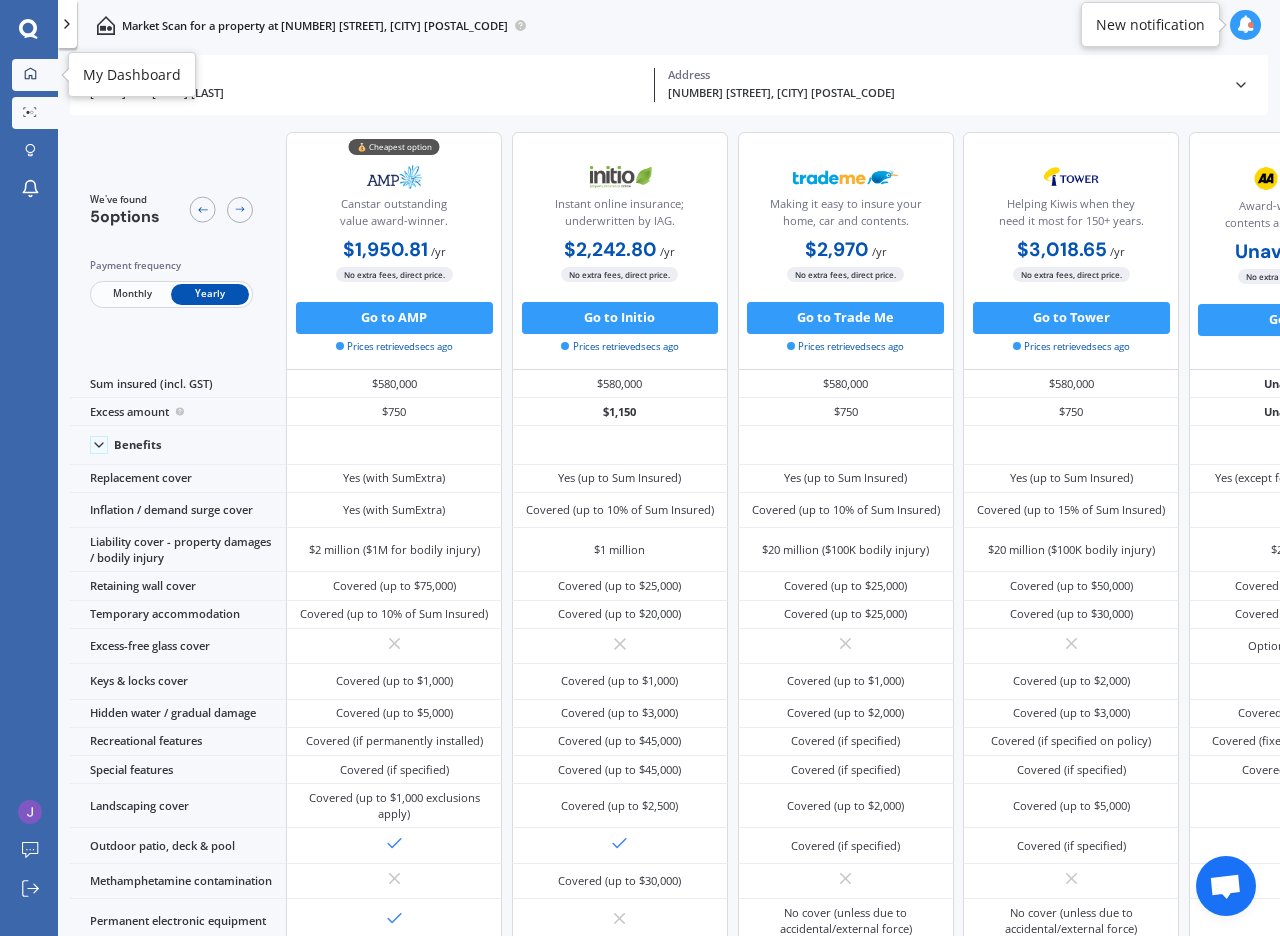 click at bounding box center (30, 74) 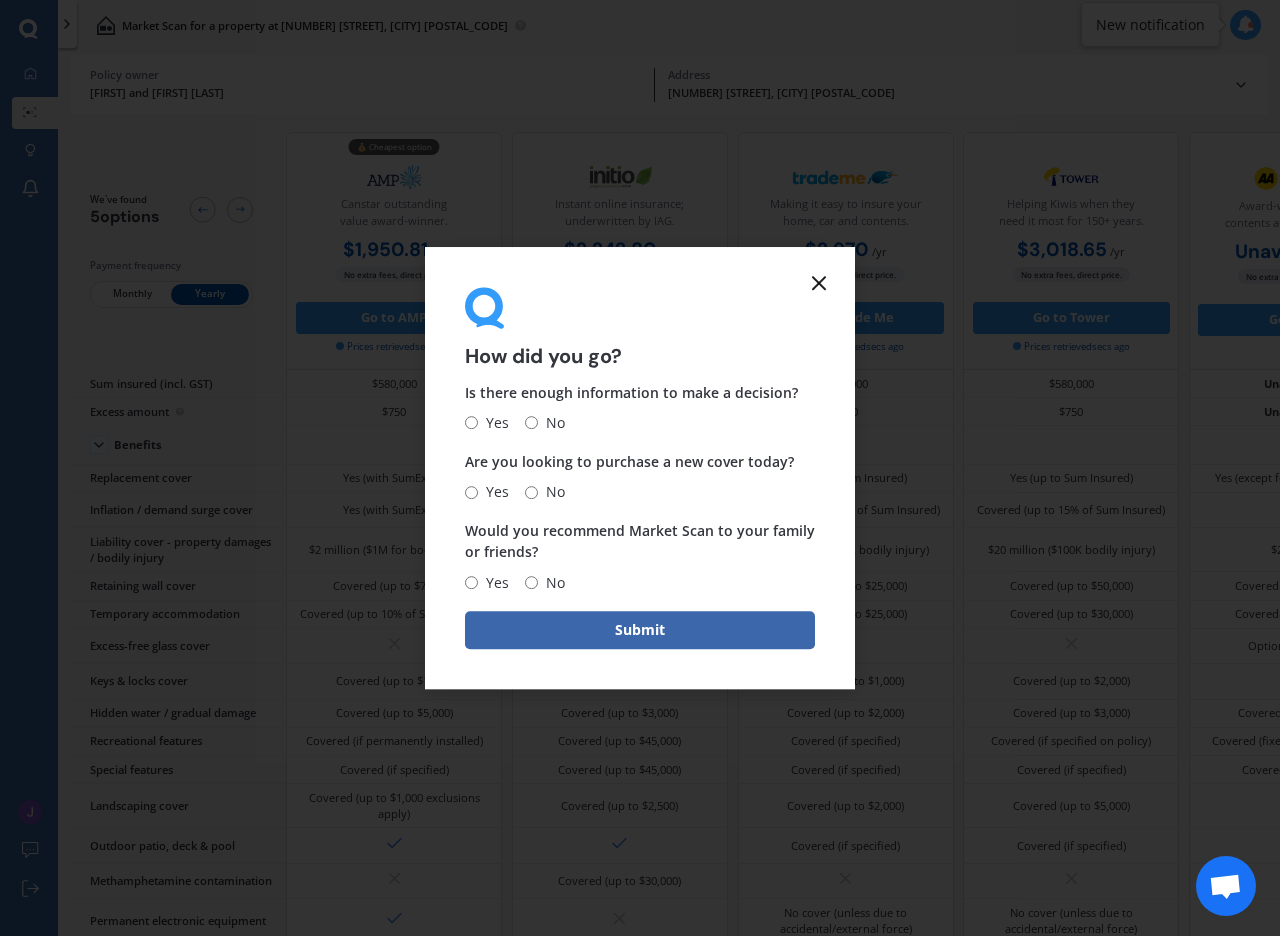 click at bounding box center (819, 283) 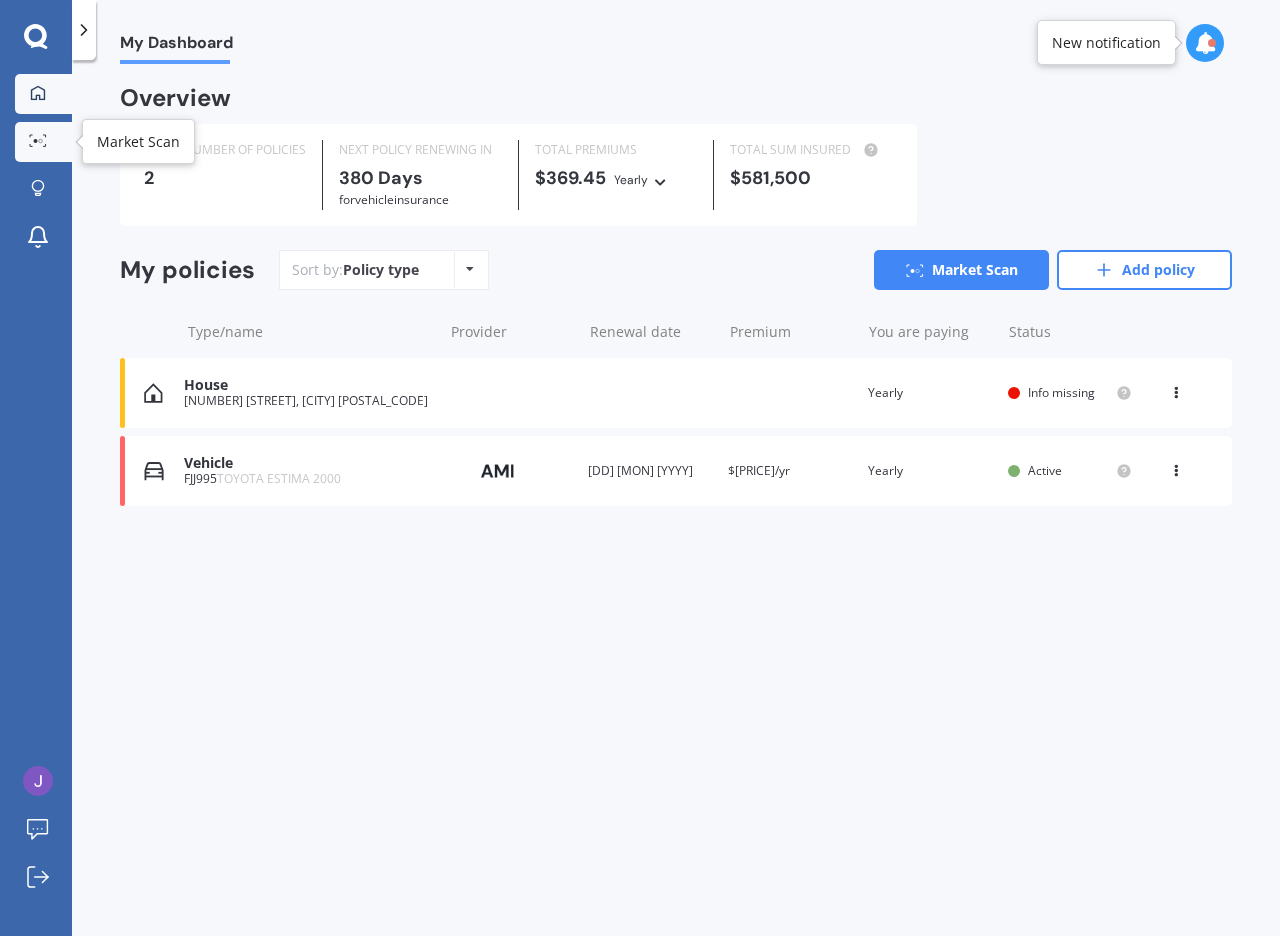 click at bounding box center [38, 140] 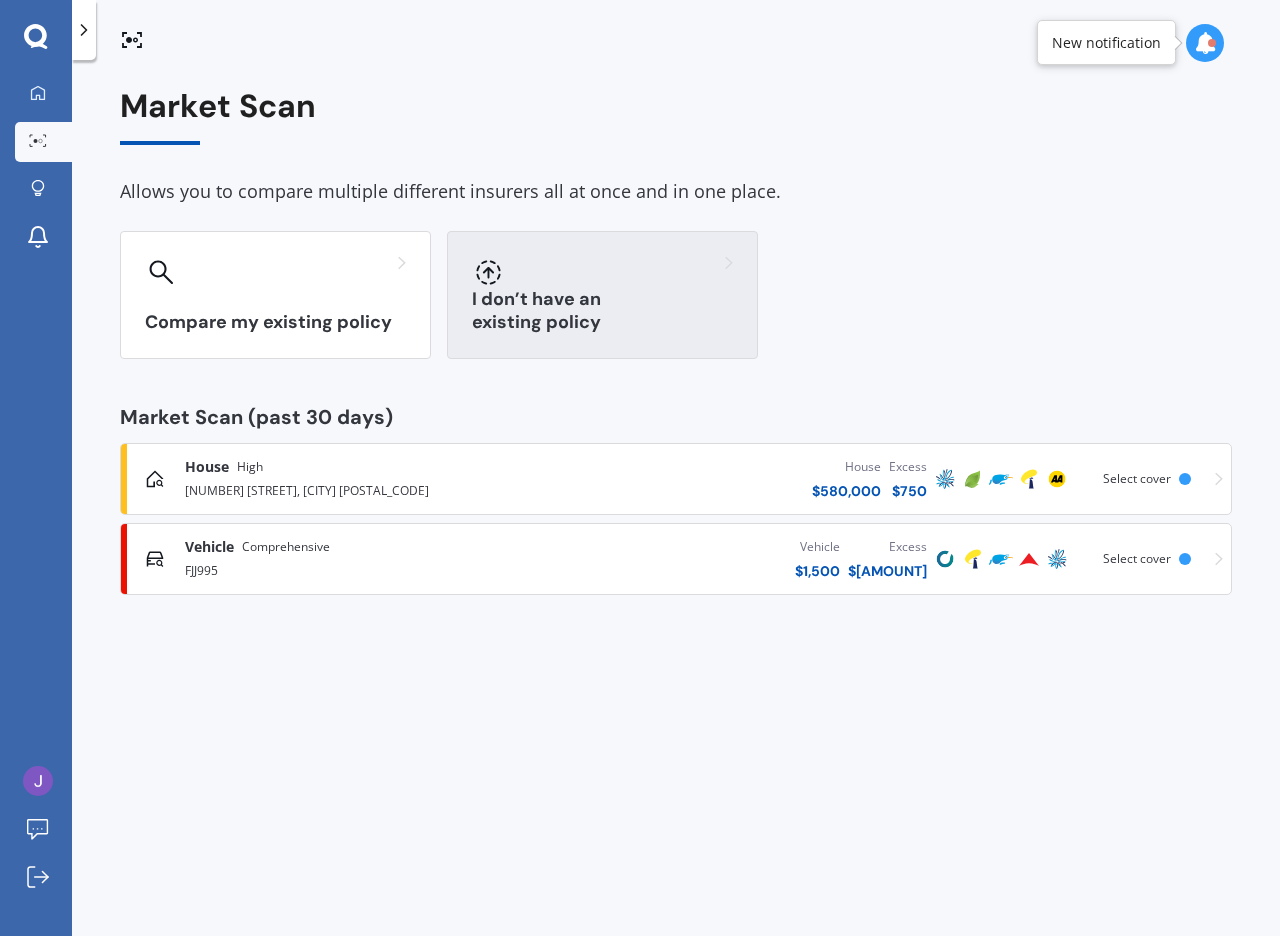 click on "I don’t have an existing policy" at bounding box center (602, 295) 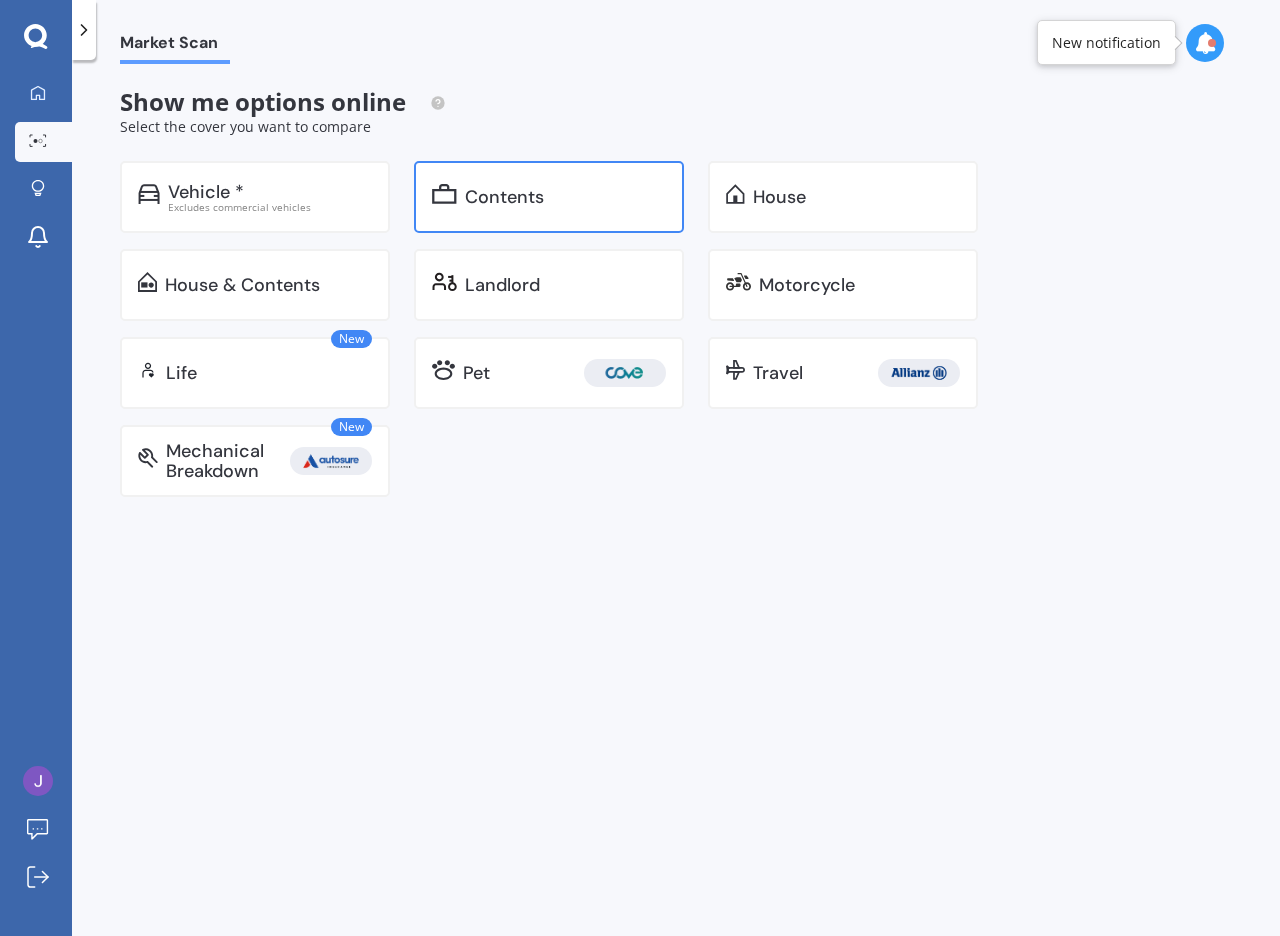 click on "Contents" at bounding box center (549, 197) 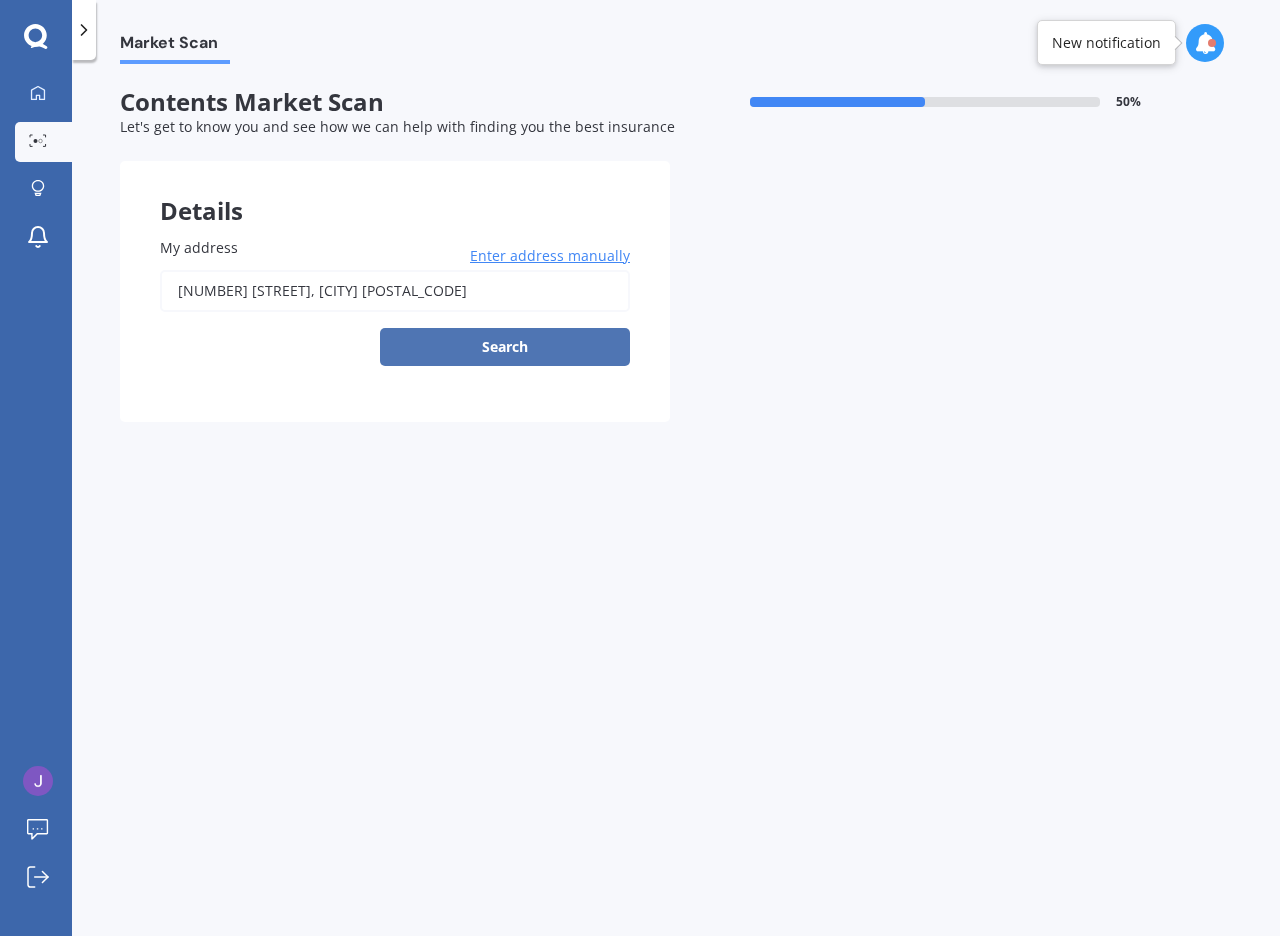 click on "Search" at bounding box center (505, 347) 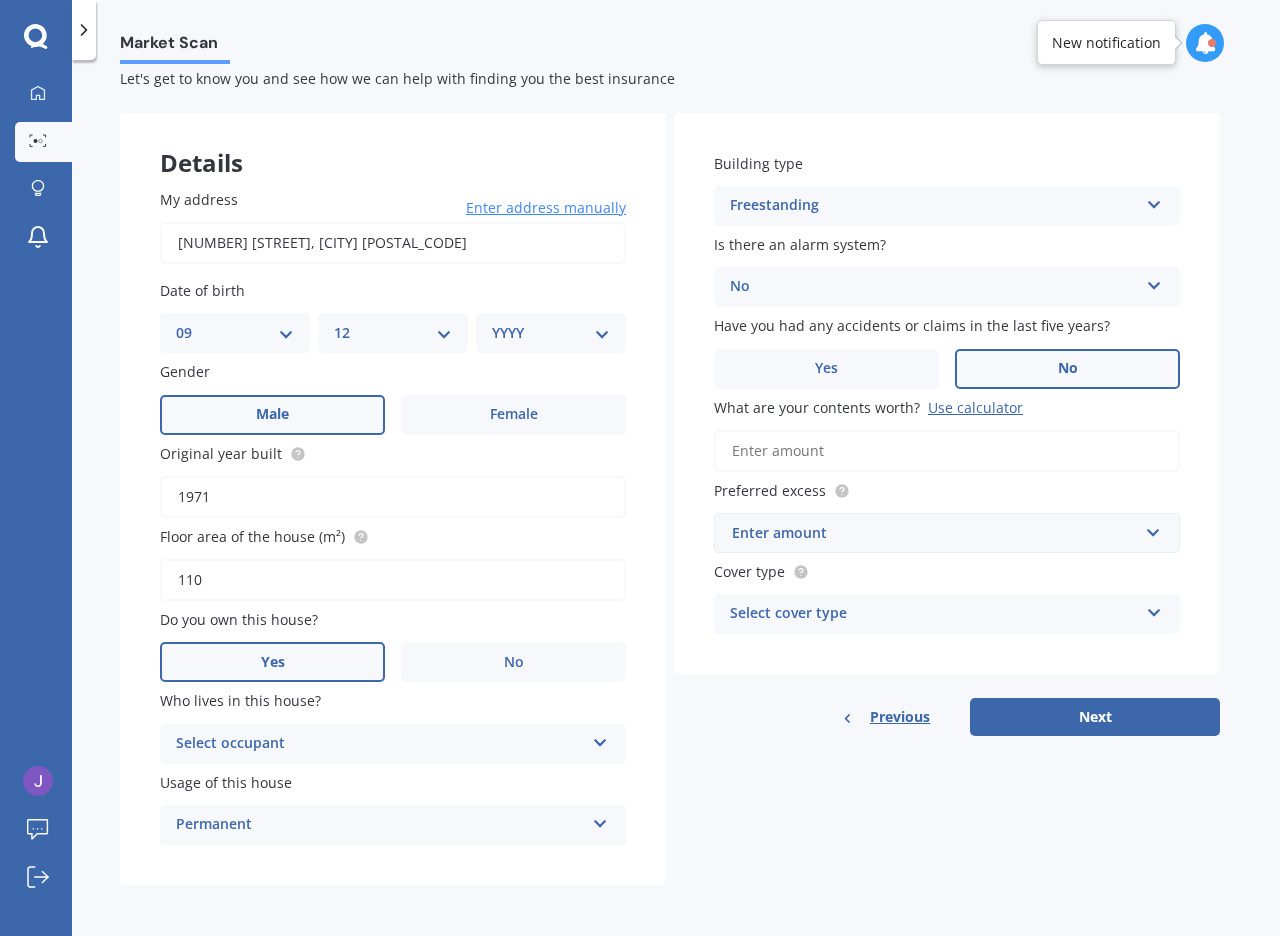 scroll, scrollTop: 49, scrollLeft: 0, axis: vertical 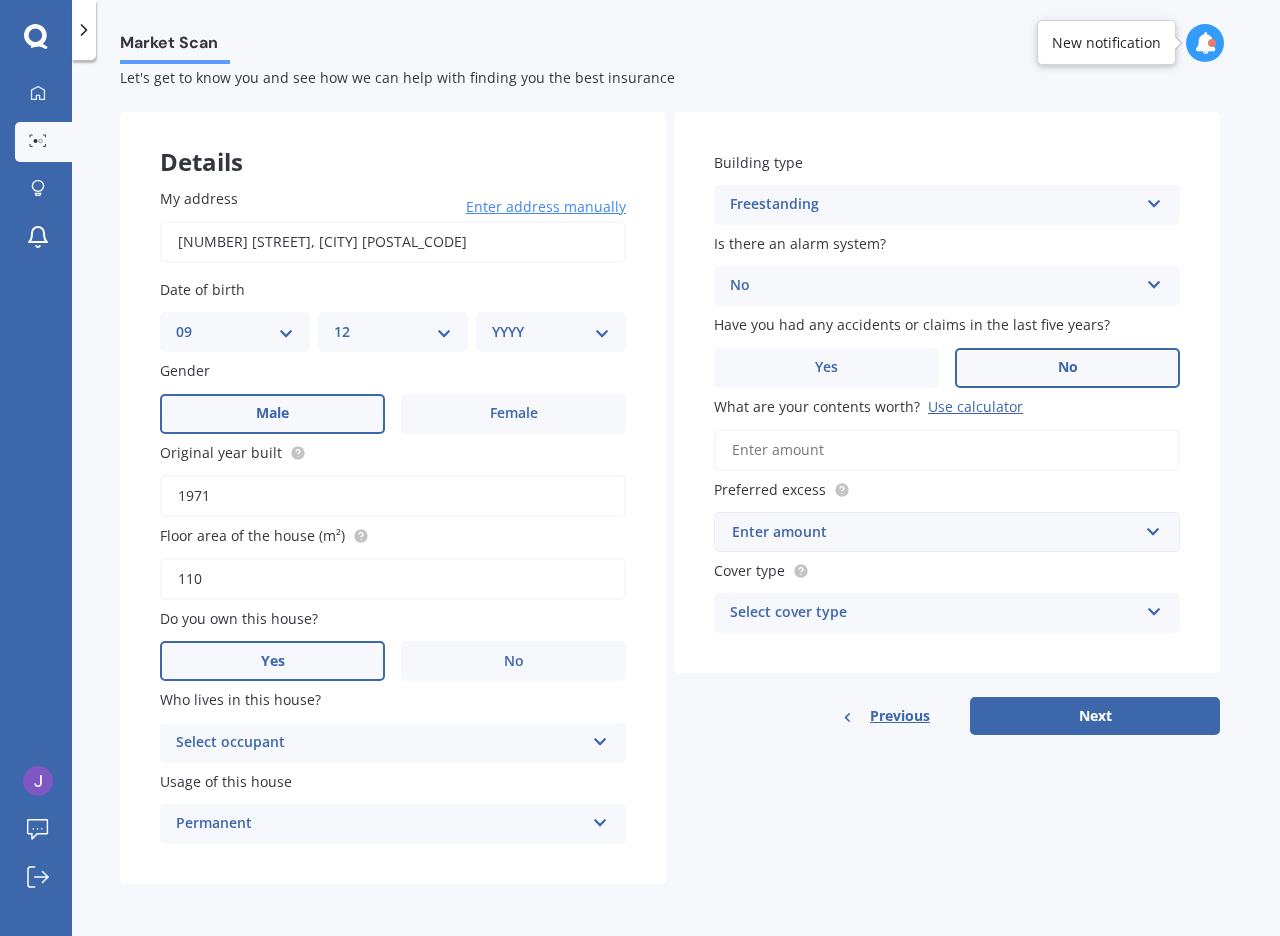 click on "Select occupant" at bounding box center [380, 743] 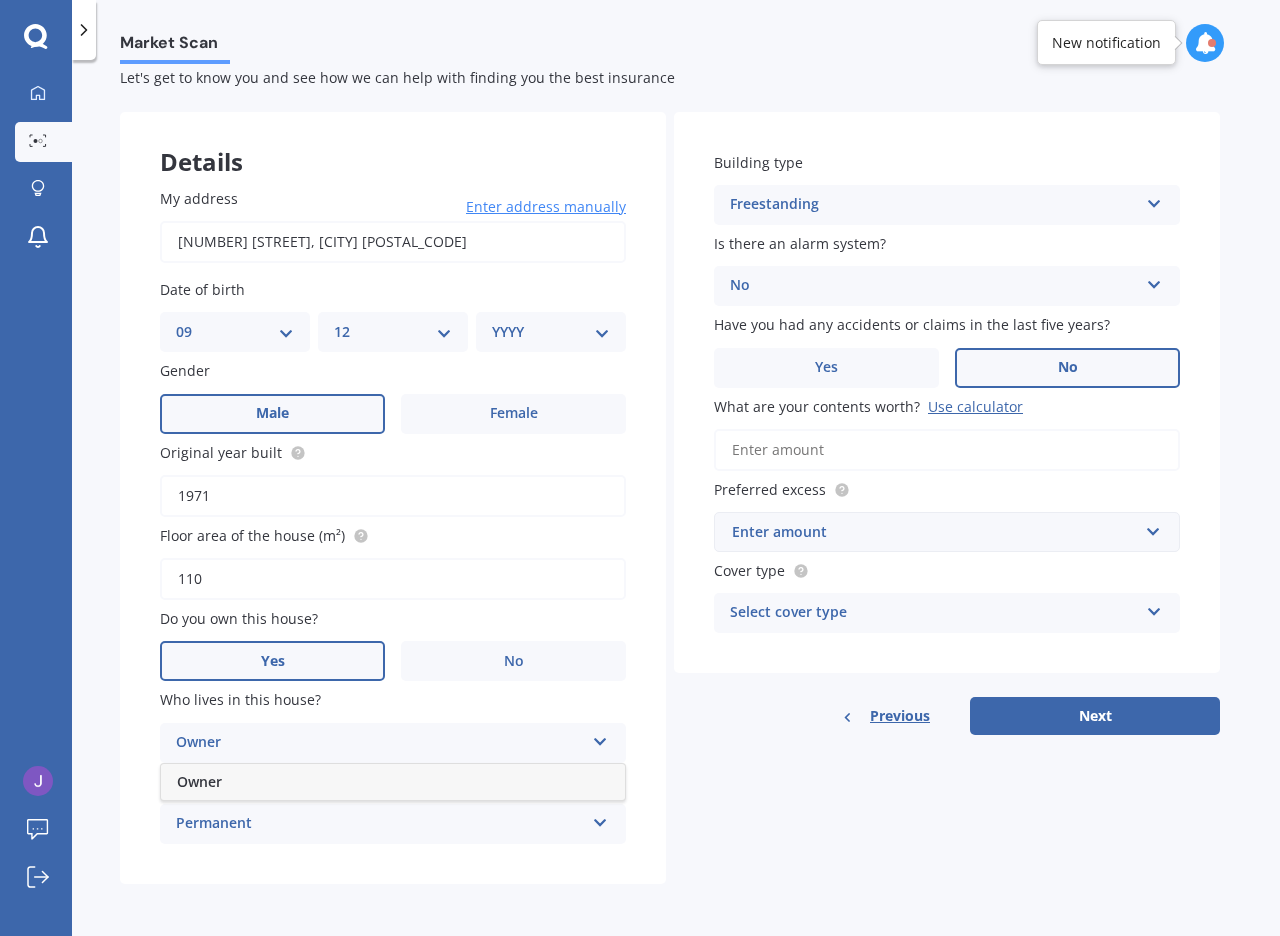 click on "Owner" at bounding box center [393, 782] 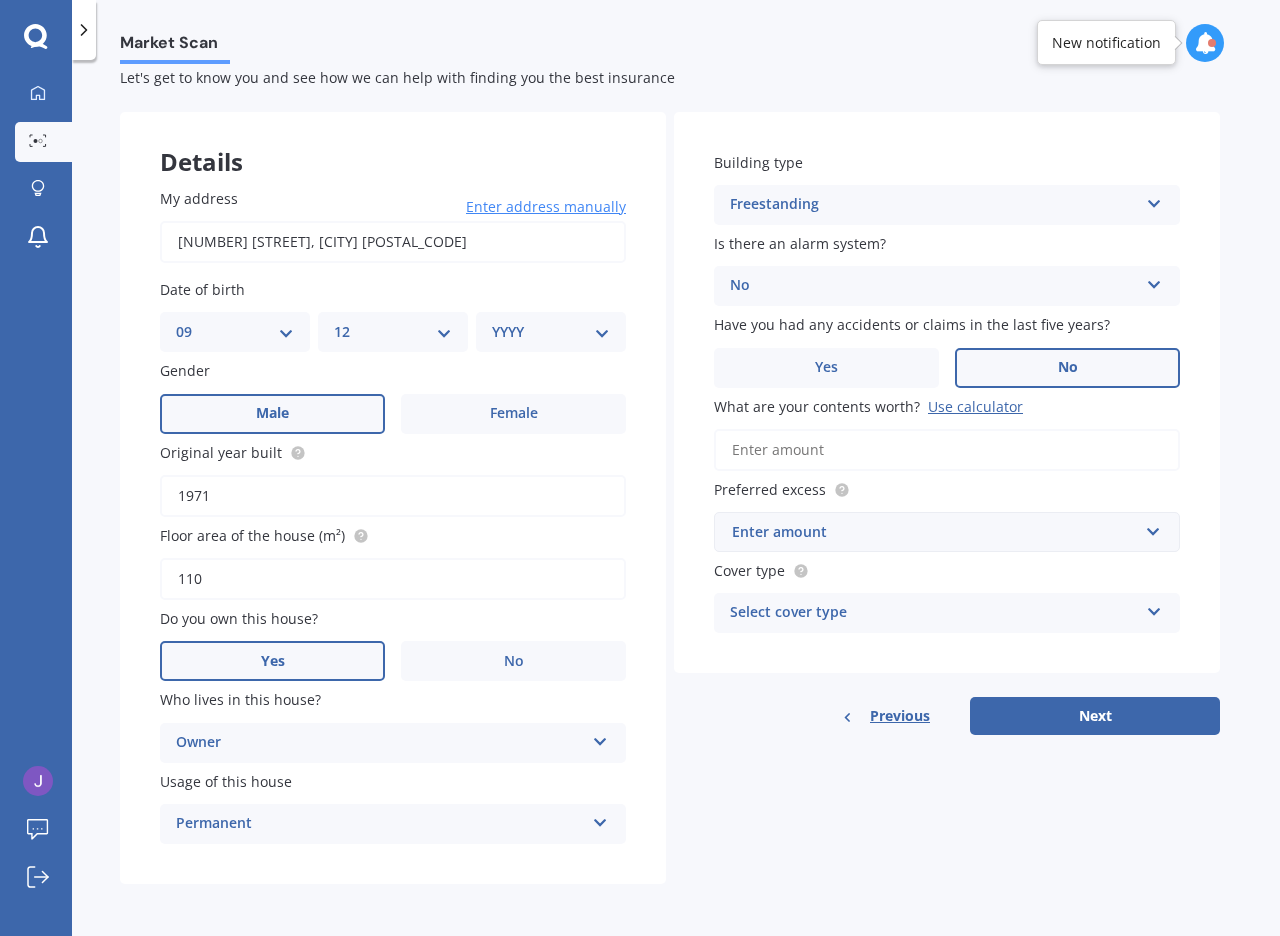 click on "What are your contents worth? Use calculator" at bounding box center (947, 450) 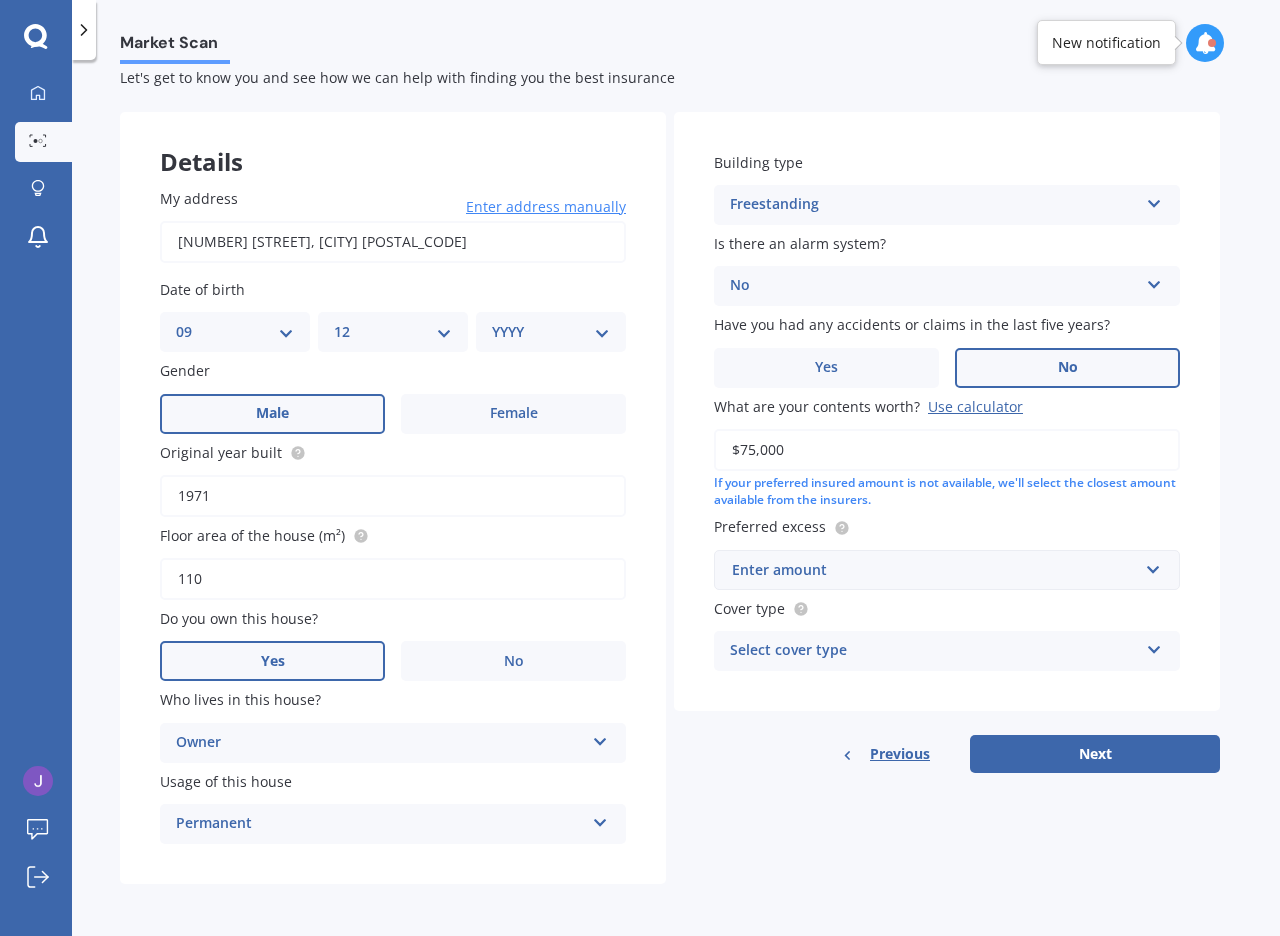 type on "$75,000" 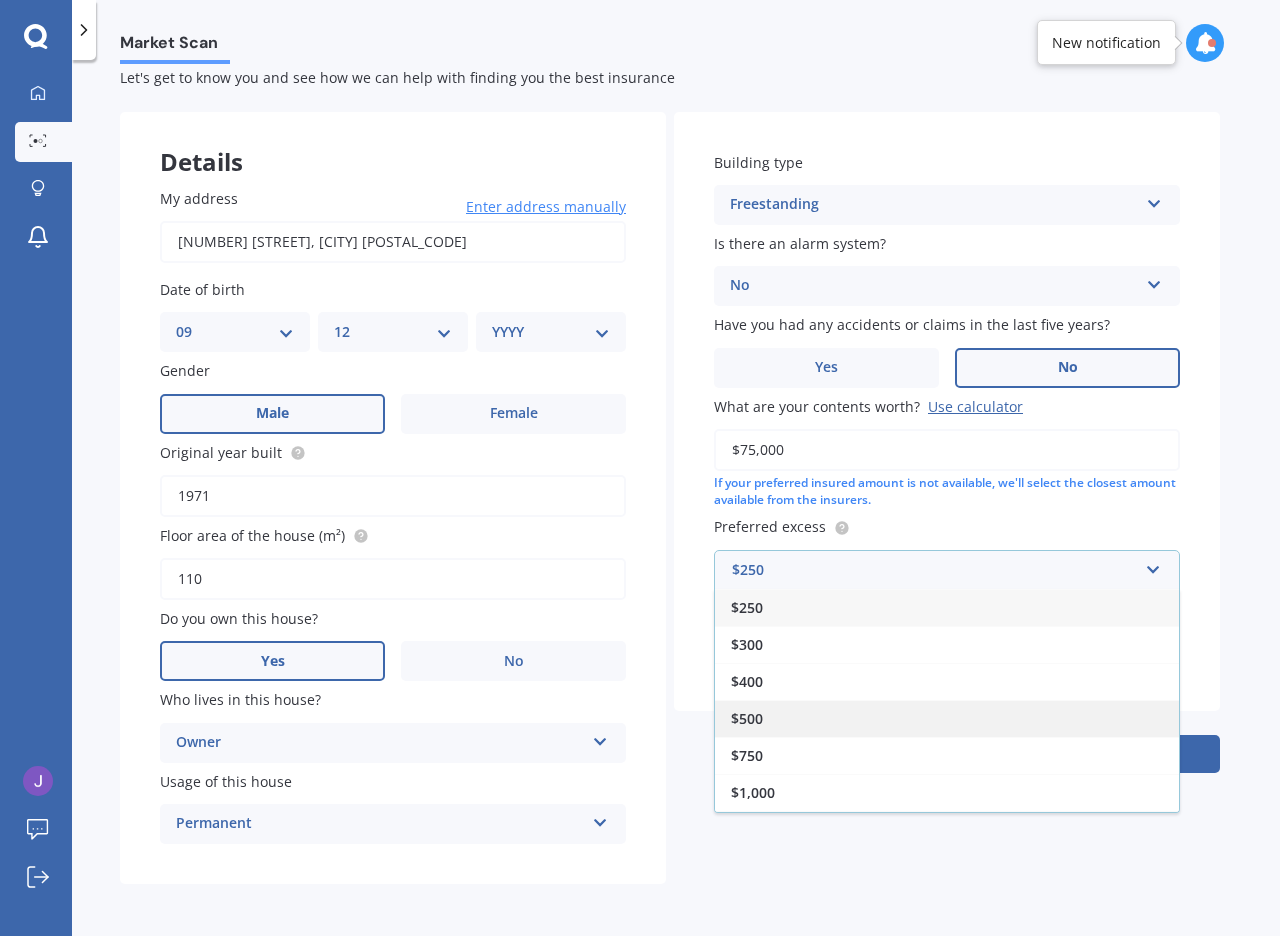 click on "$500" at bounding box center (947, 718) 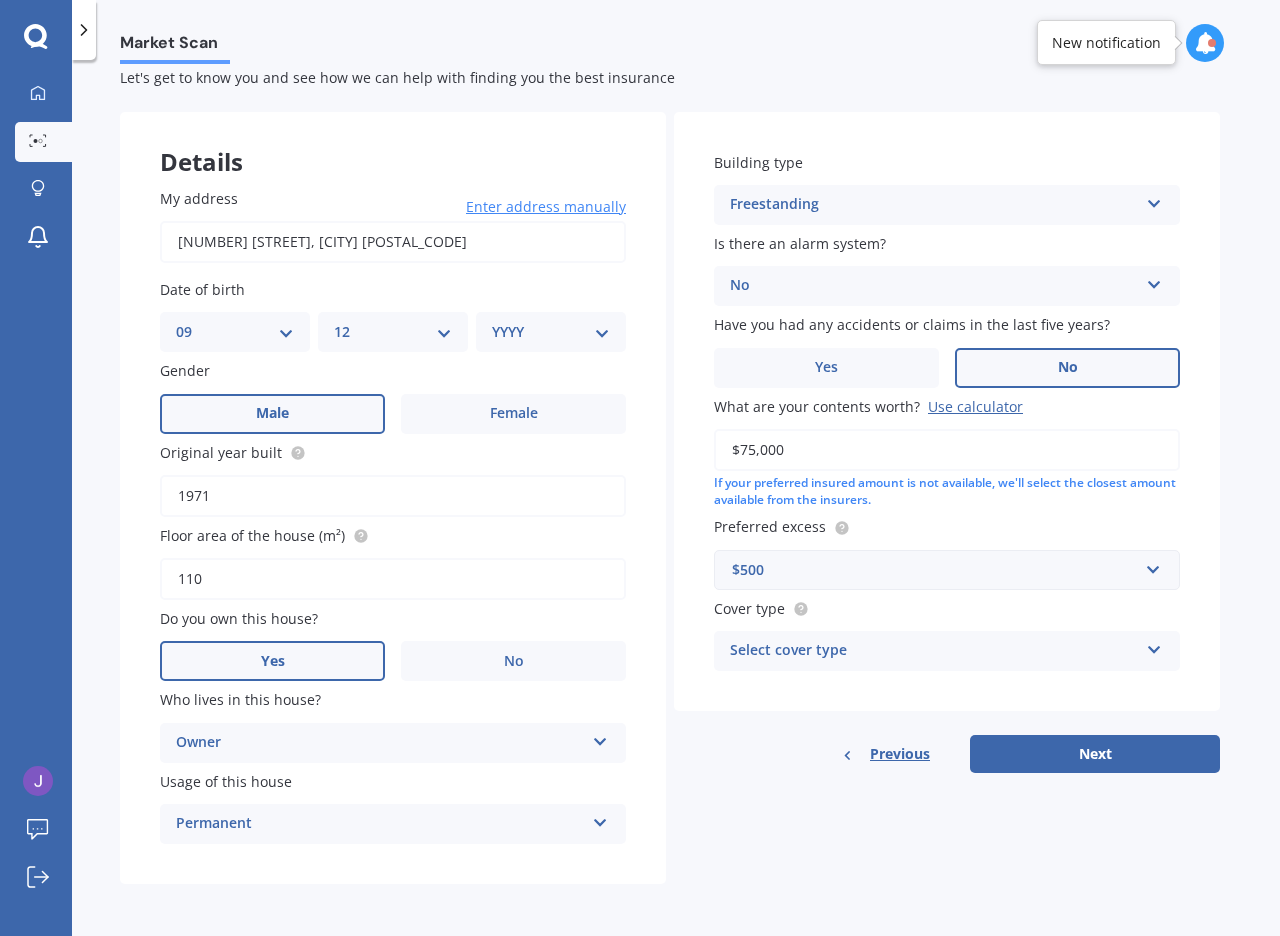 click on "Select cover type" at bounding box center [934, 651] 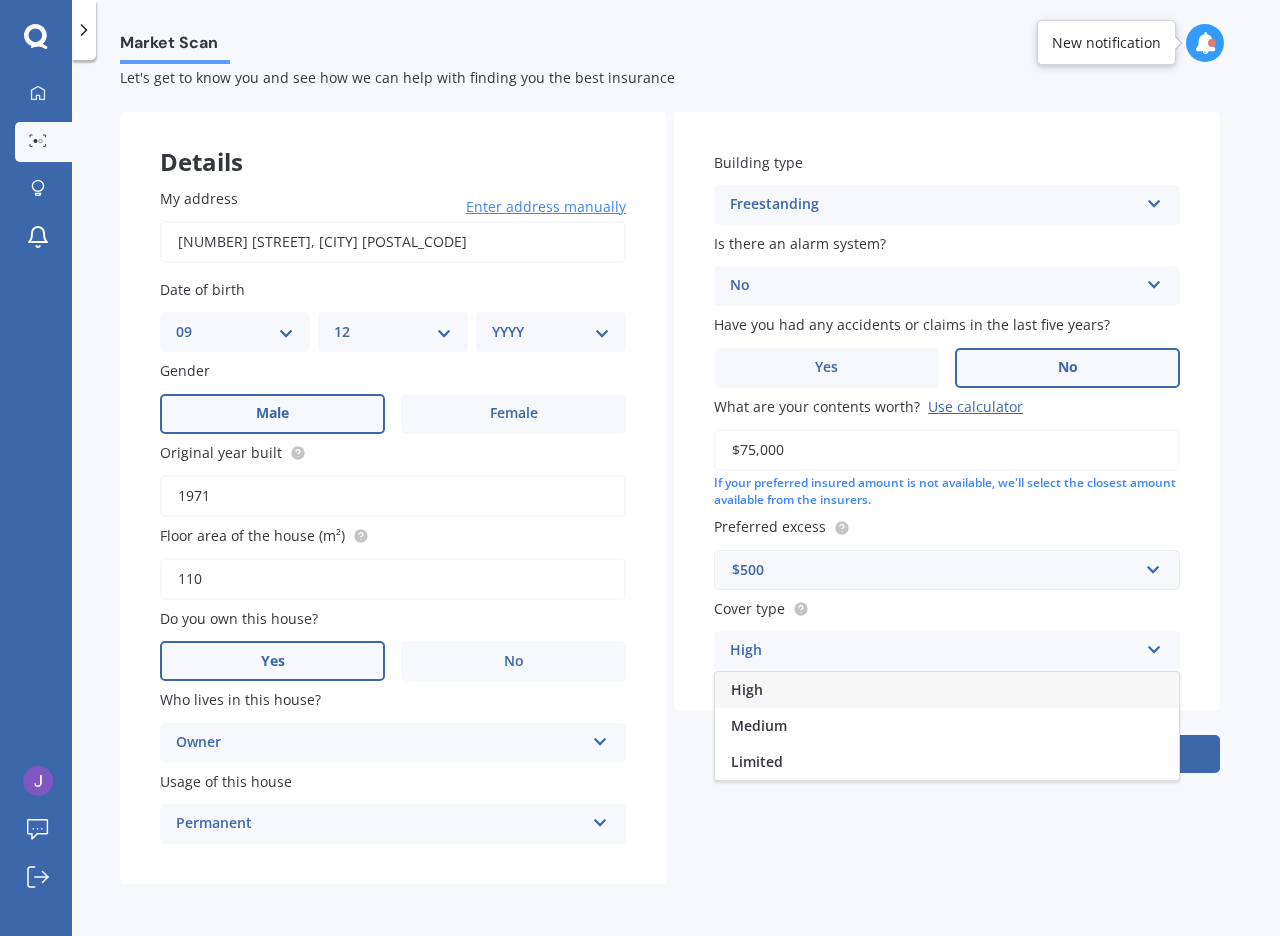 click on "High" at bounding box center [947, 690] 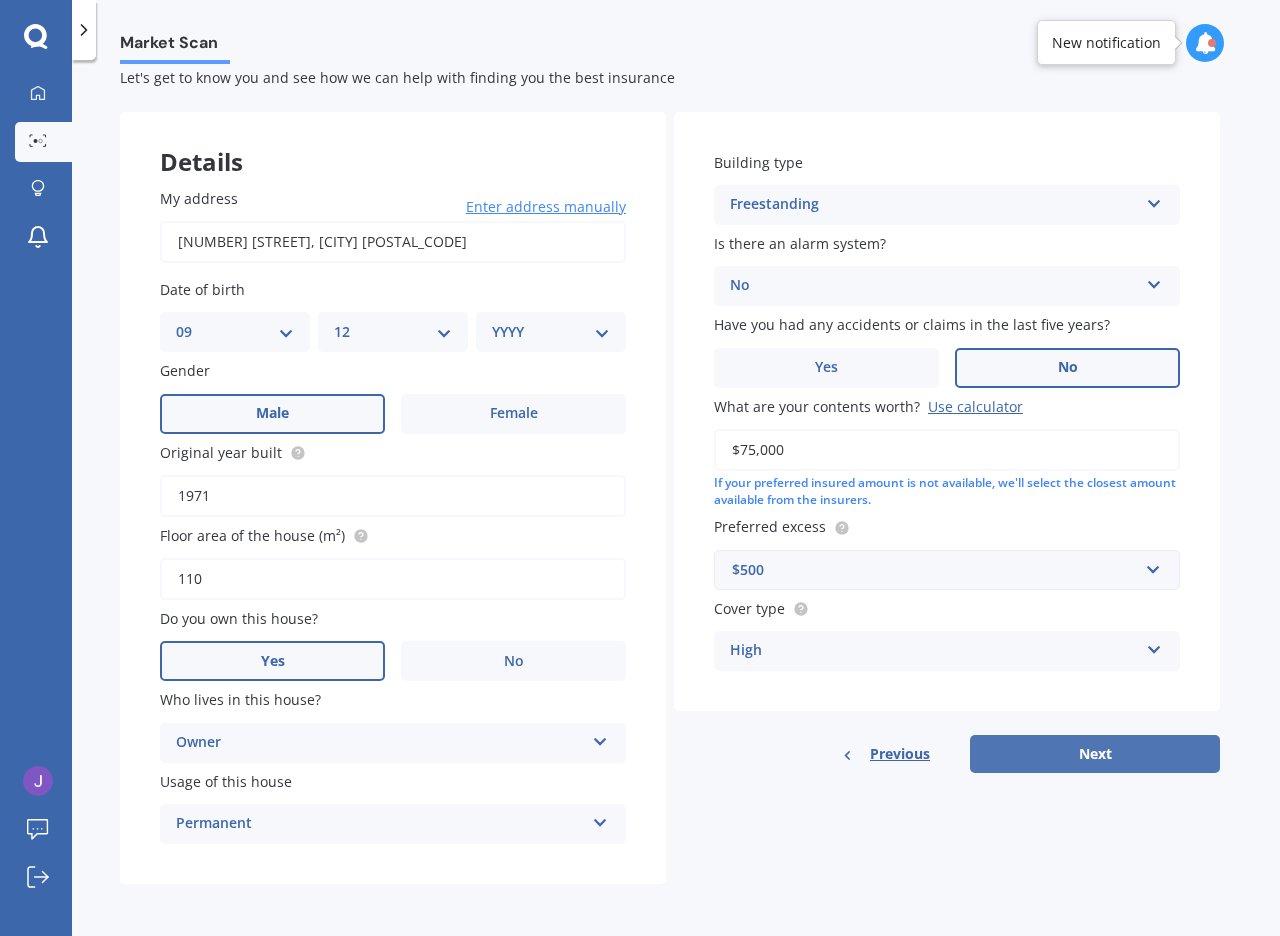click on "Next" at bounding box center [1095, 754] 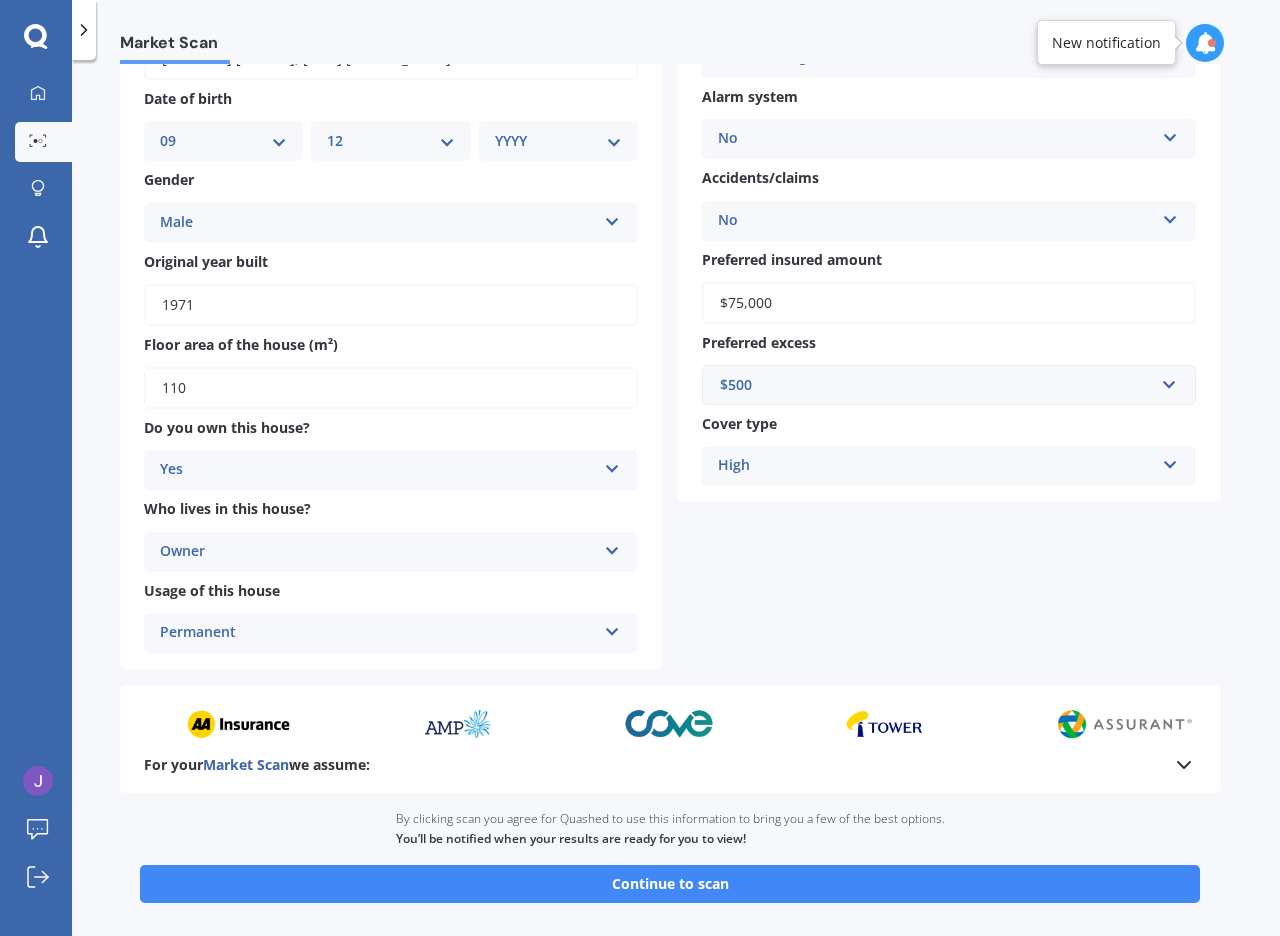 scroll, scrollTop: 260, scrollLeft: 0, axis: vertical 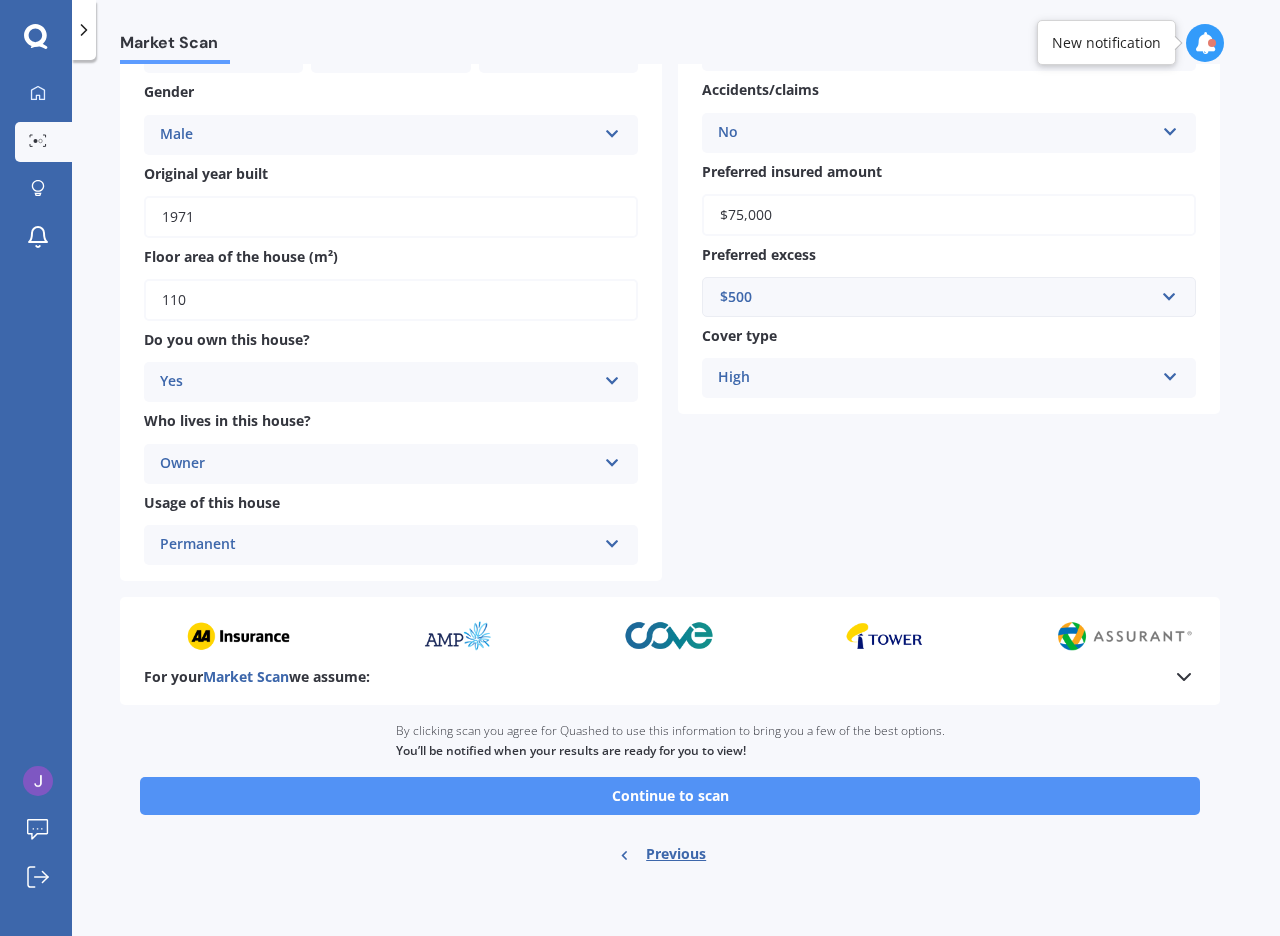 click on "Continue to scan" at bounding box center [670, 796] 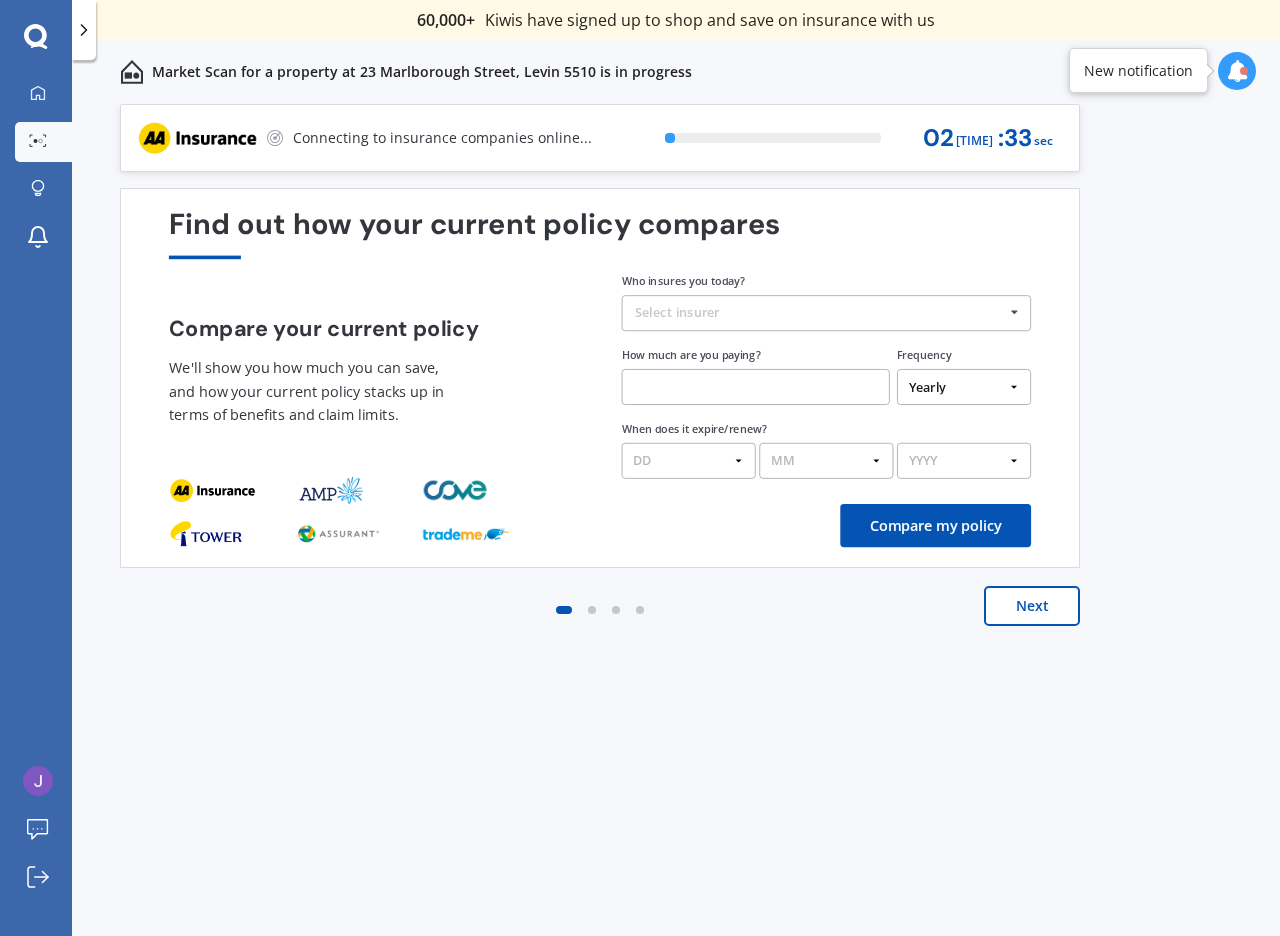 scroll, scrollTop: 0, scrollLeft: 0, axis: both 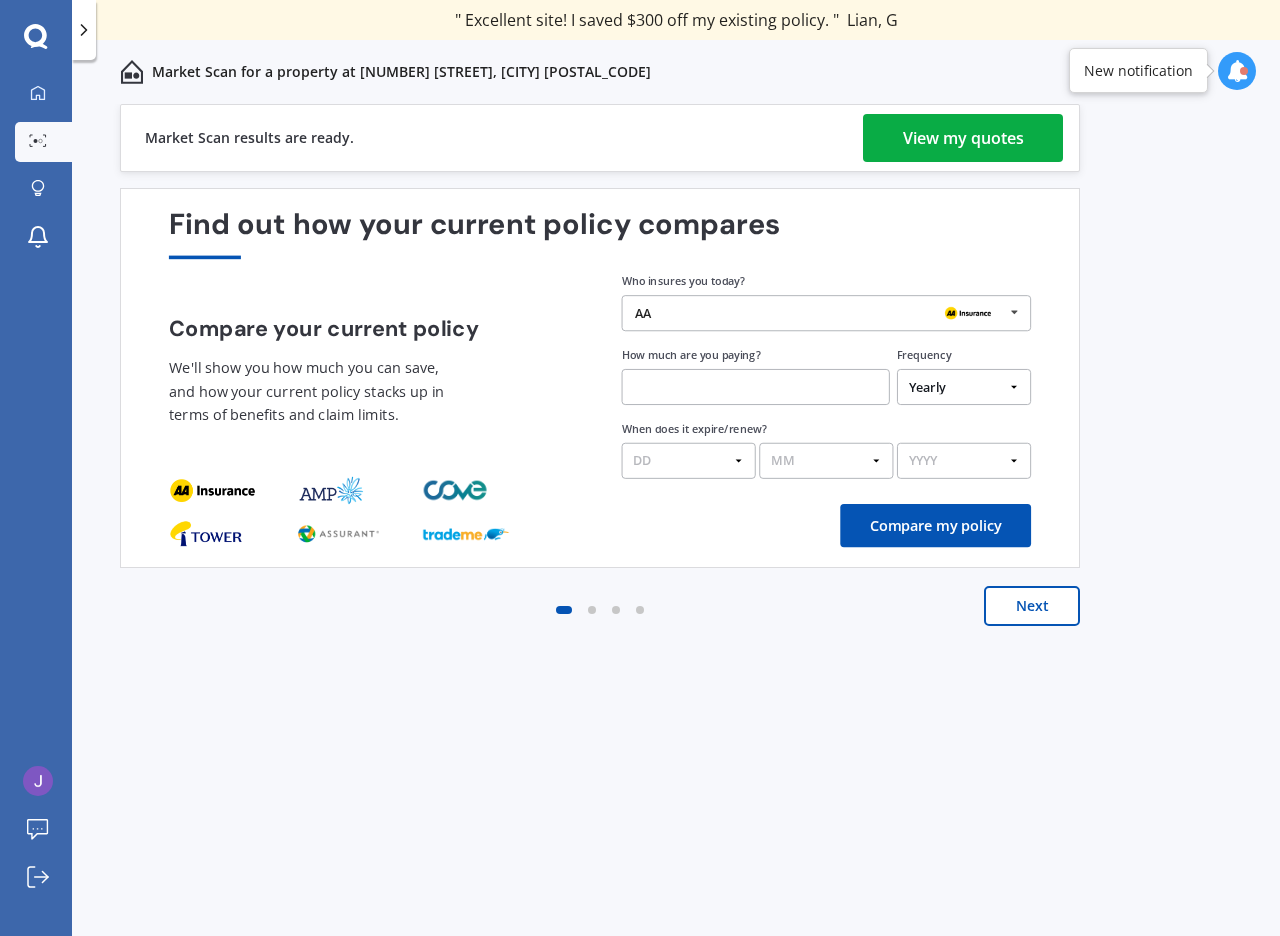 click on "View my quotes" at bounding box center [963, 138] 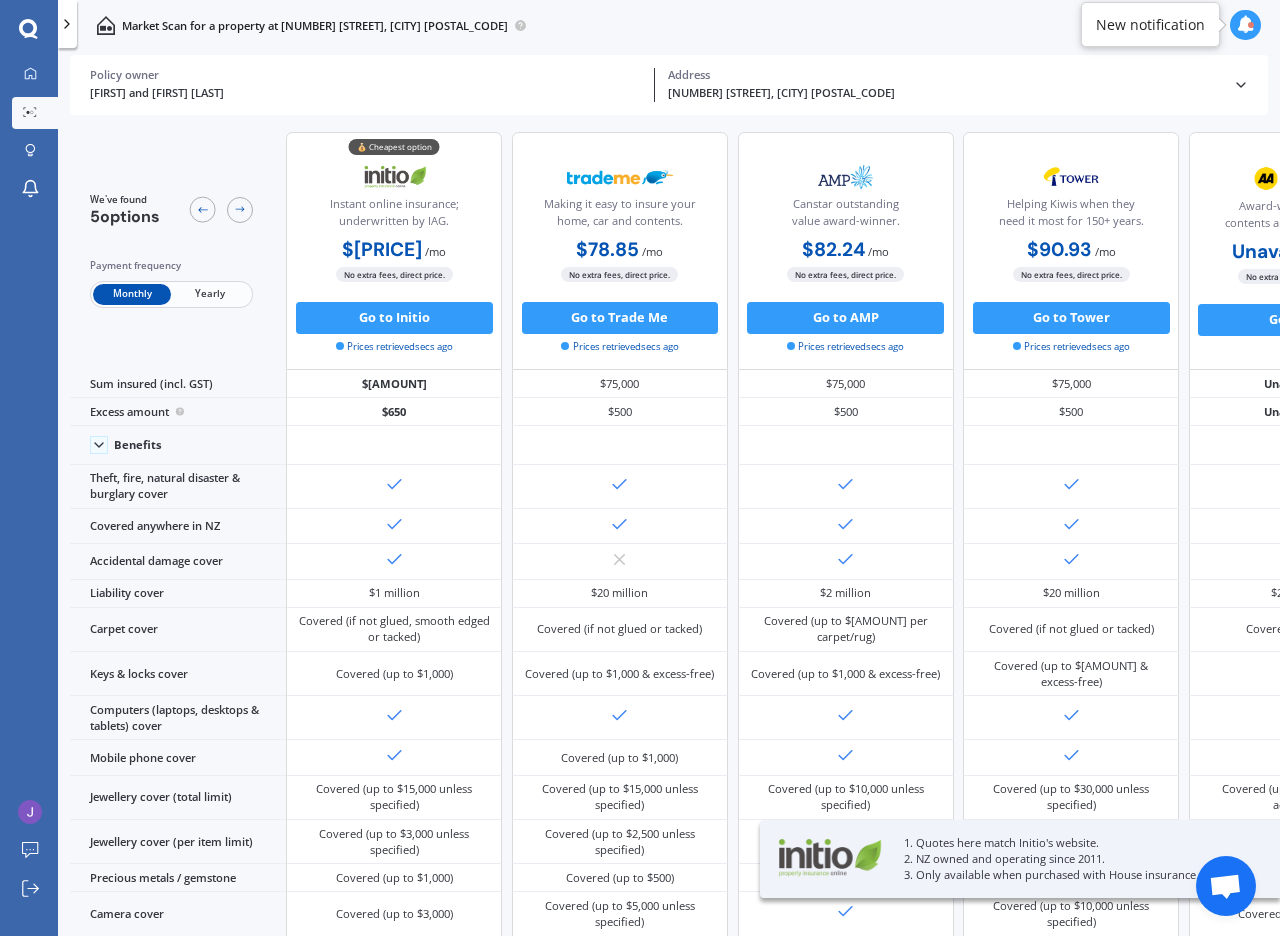click on "Yearly" at bounding box center (210, 294) 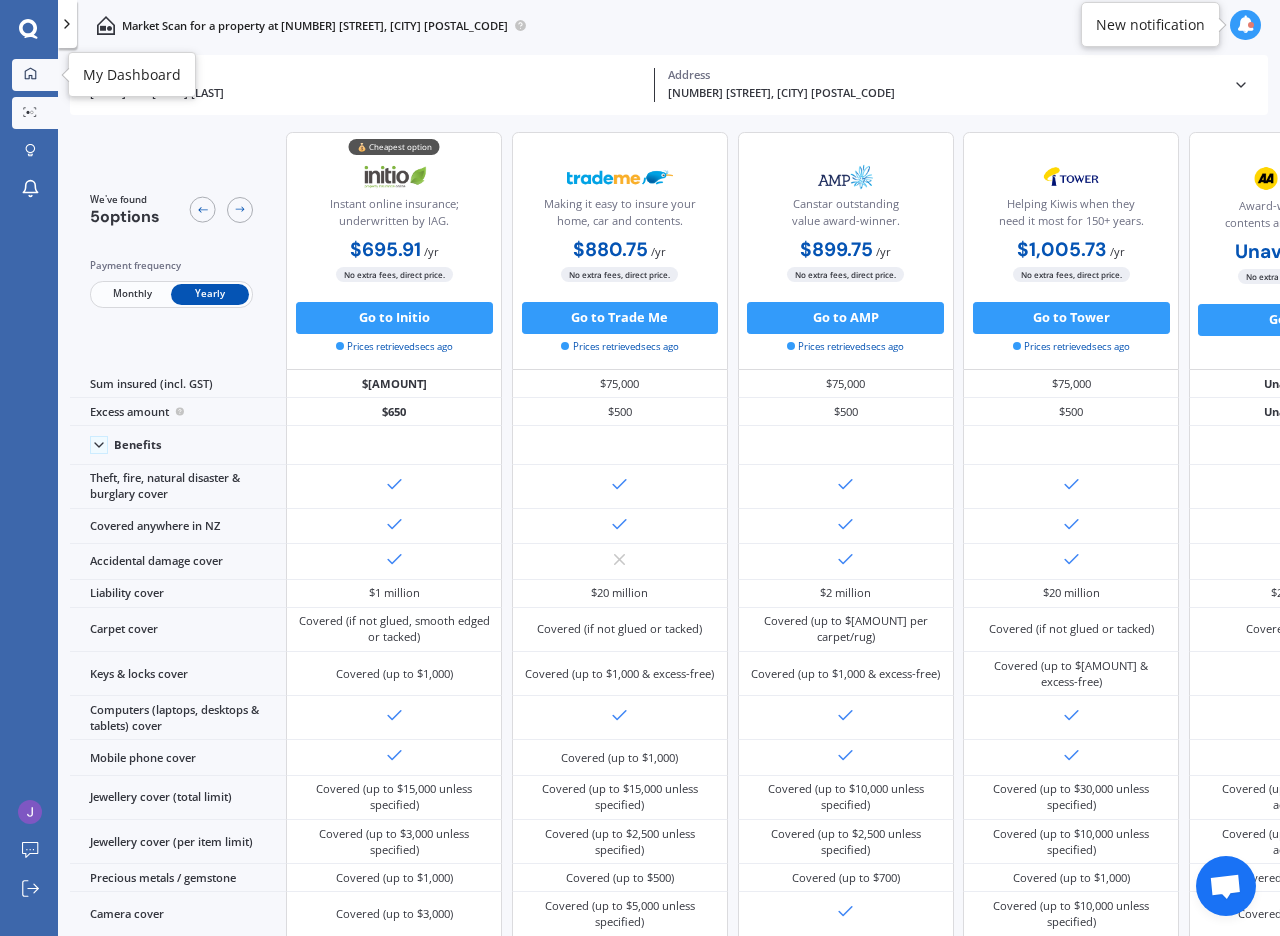 click on "My Dashboard" at bounding box center [35, 75] 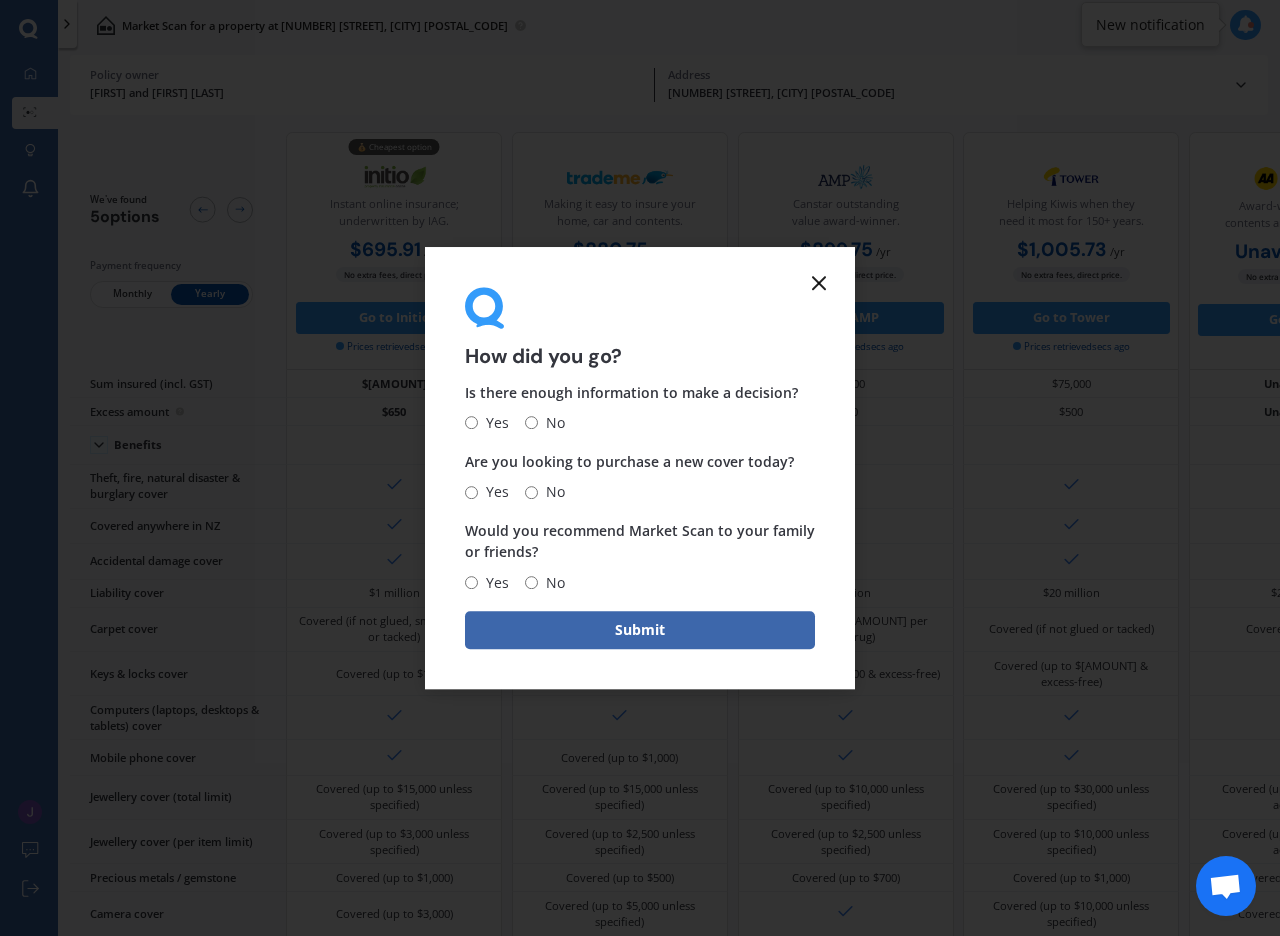 click at bounding box center [819, 283] 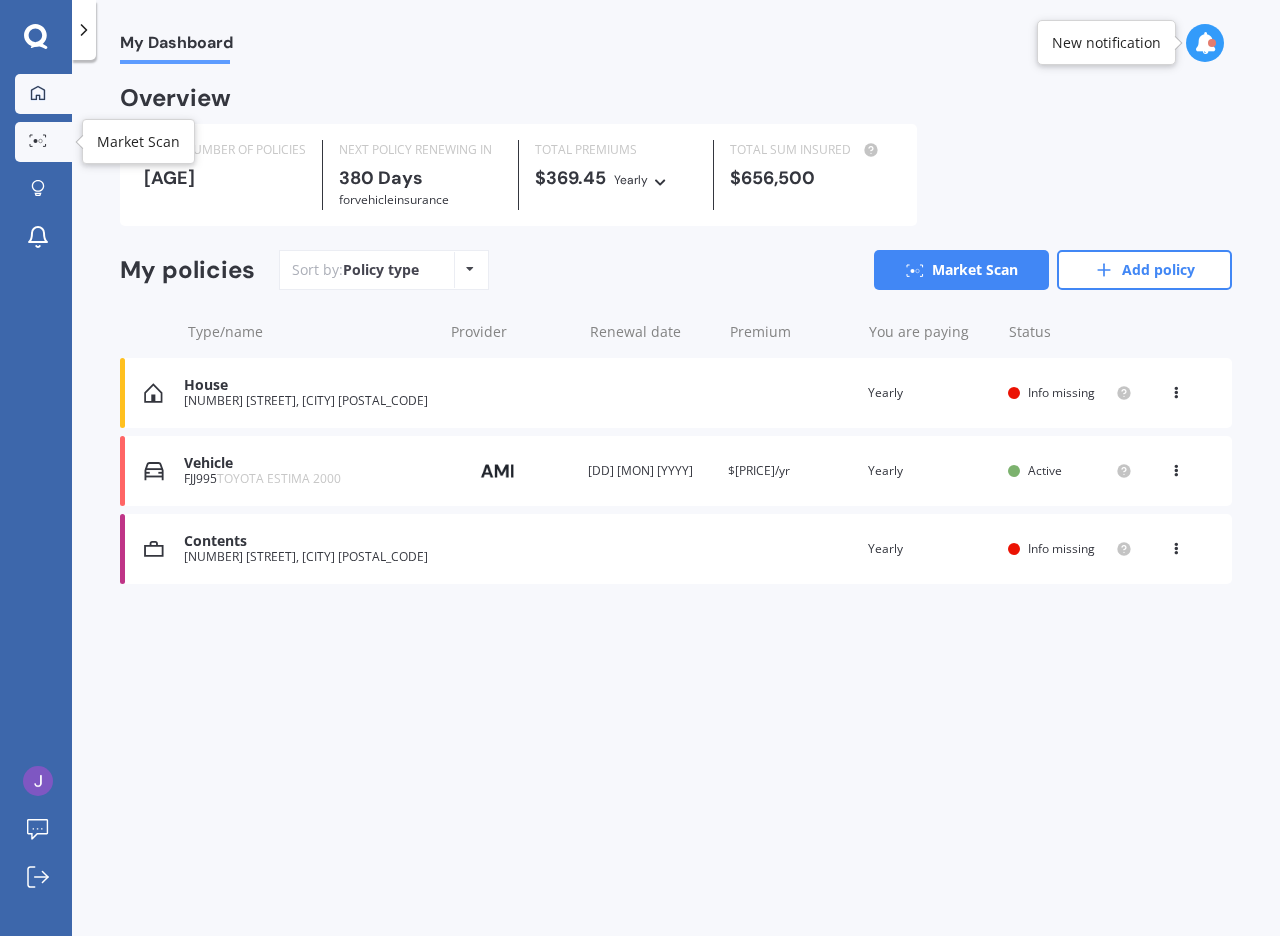 click at bounding box center (38, 140) 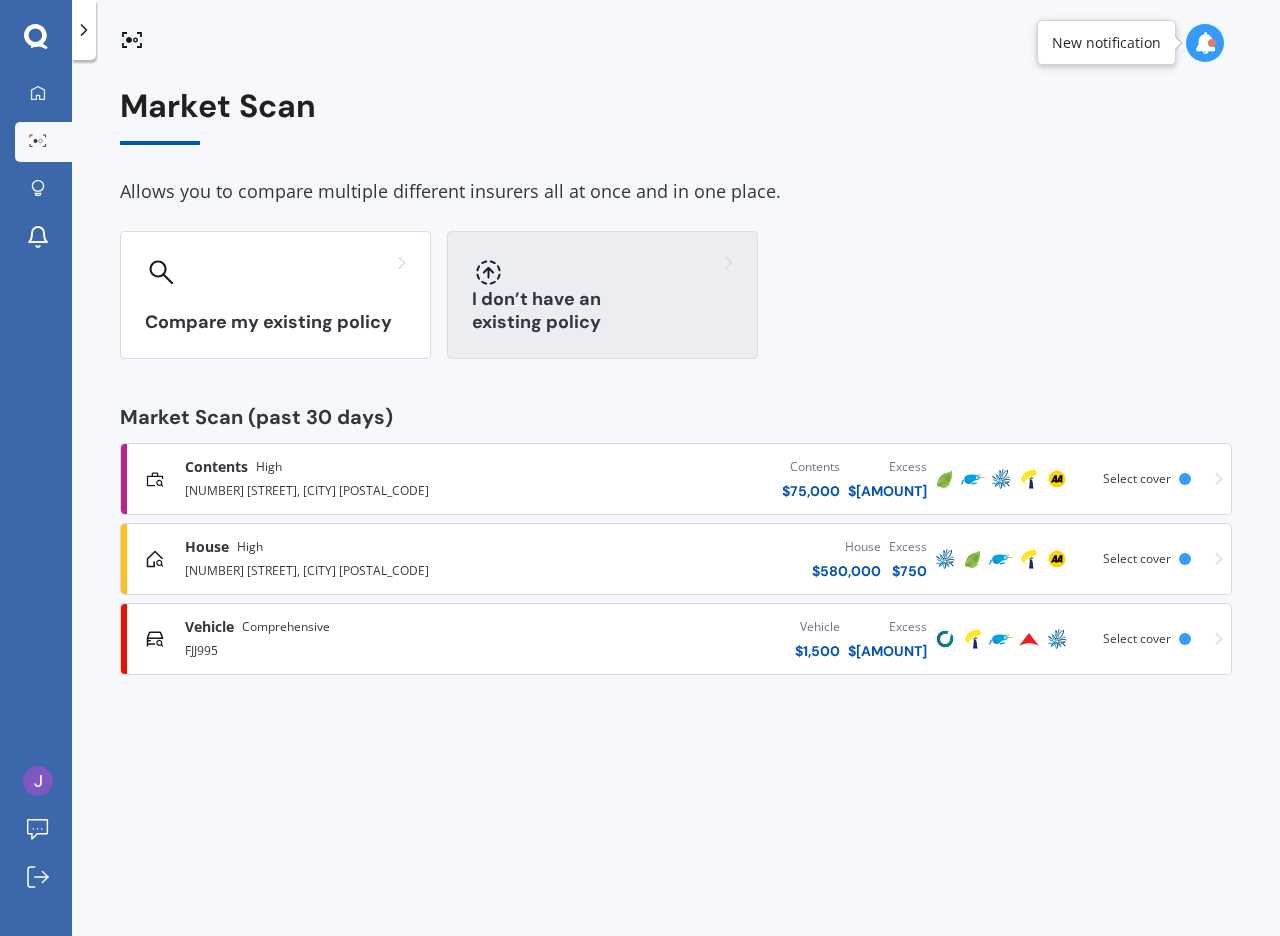 click on "I don’t have an existing policy" at bounding box center (602, 295) 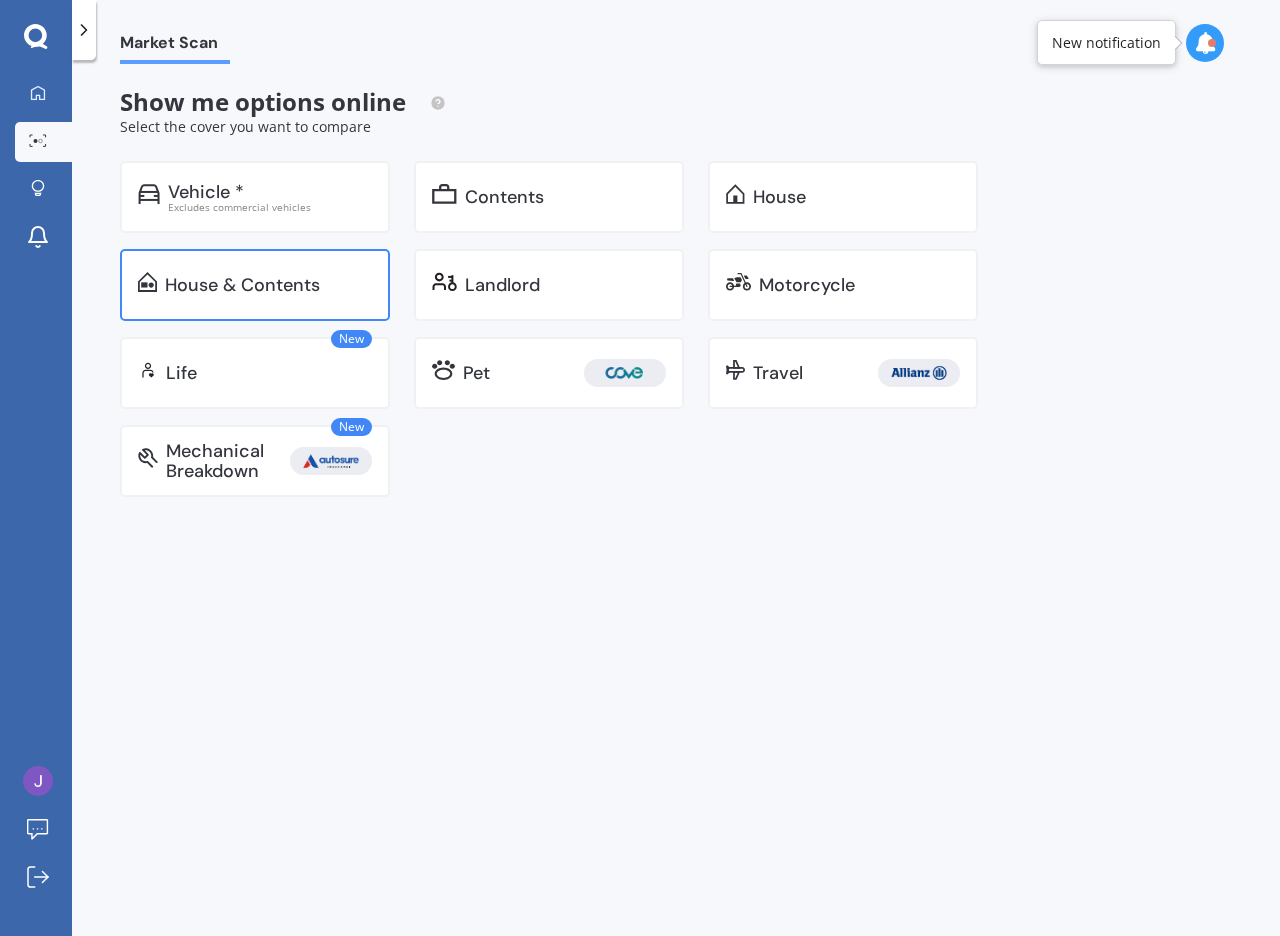click on "House & Contents" at bounding box center (206, 192) 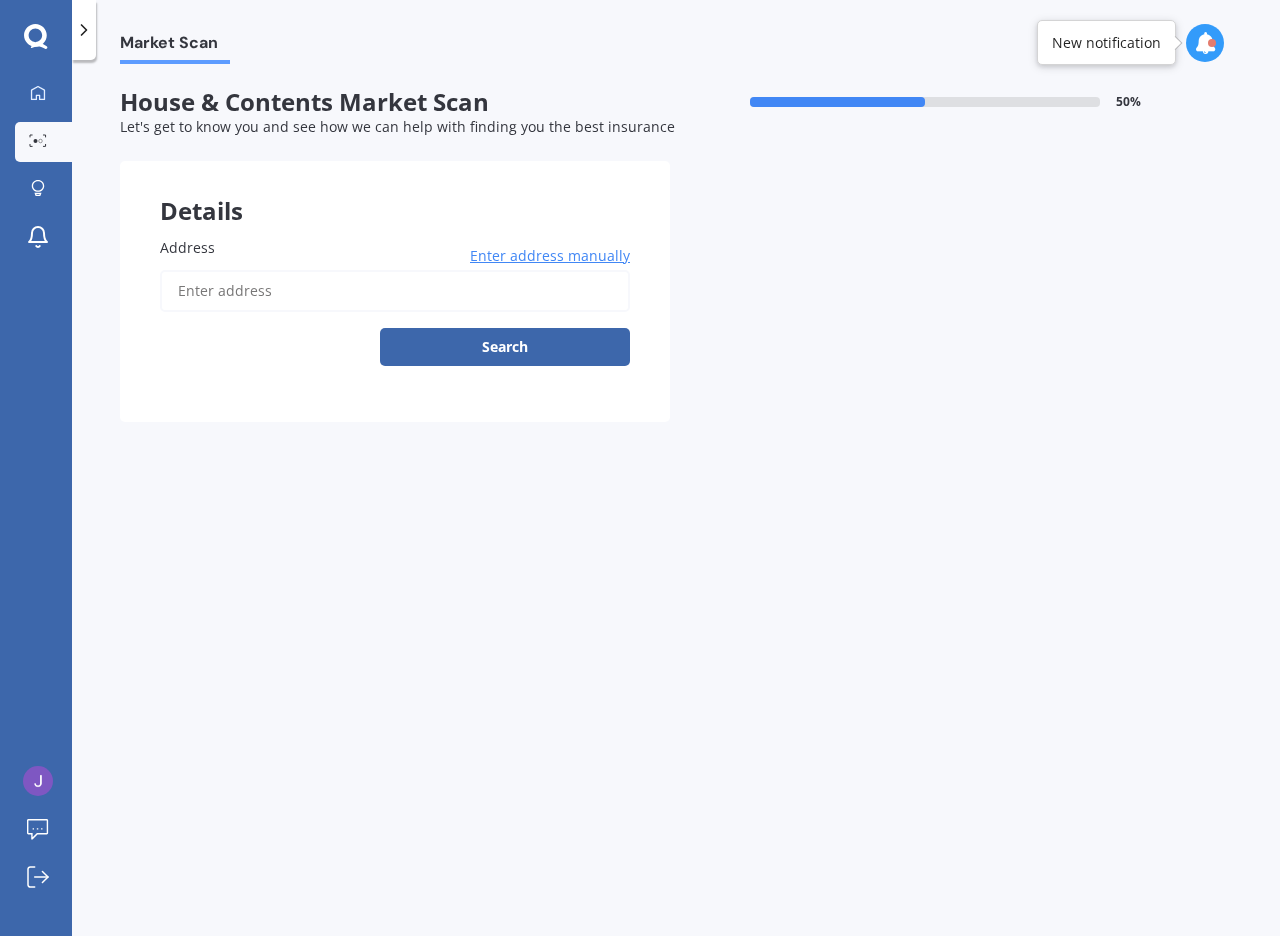 click on "Address" at bounding box center (395, 291) 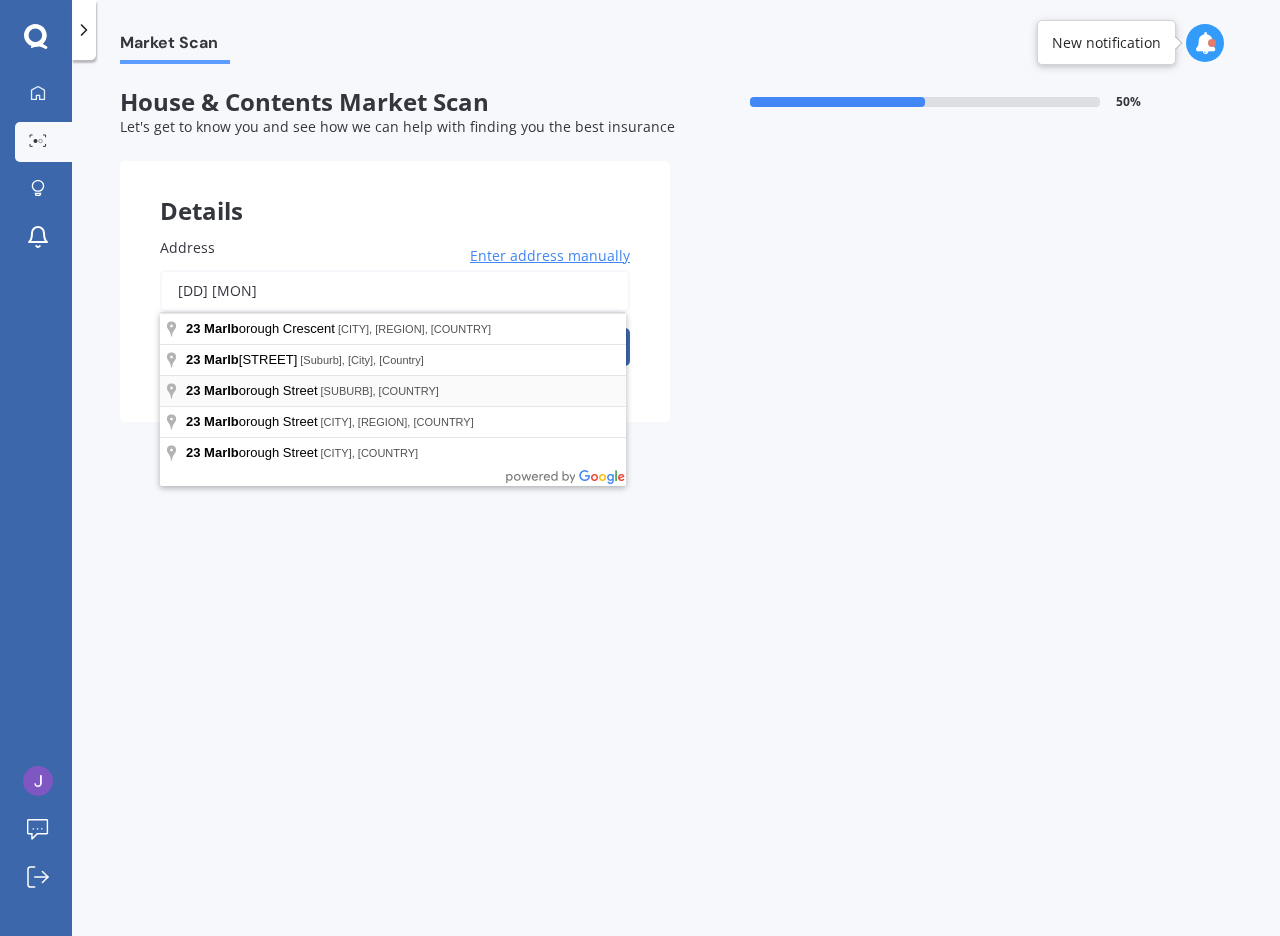 type on "[DD] [MON]" 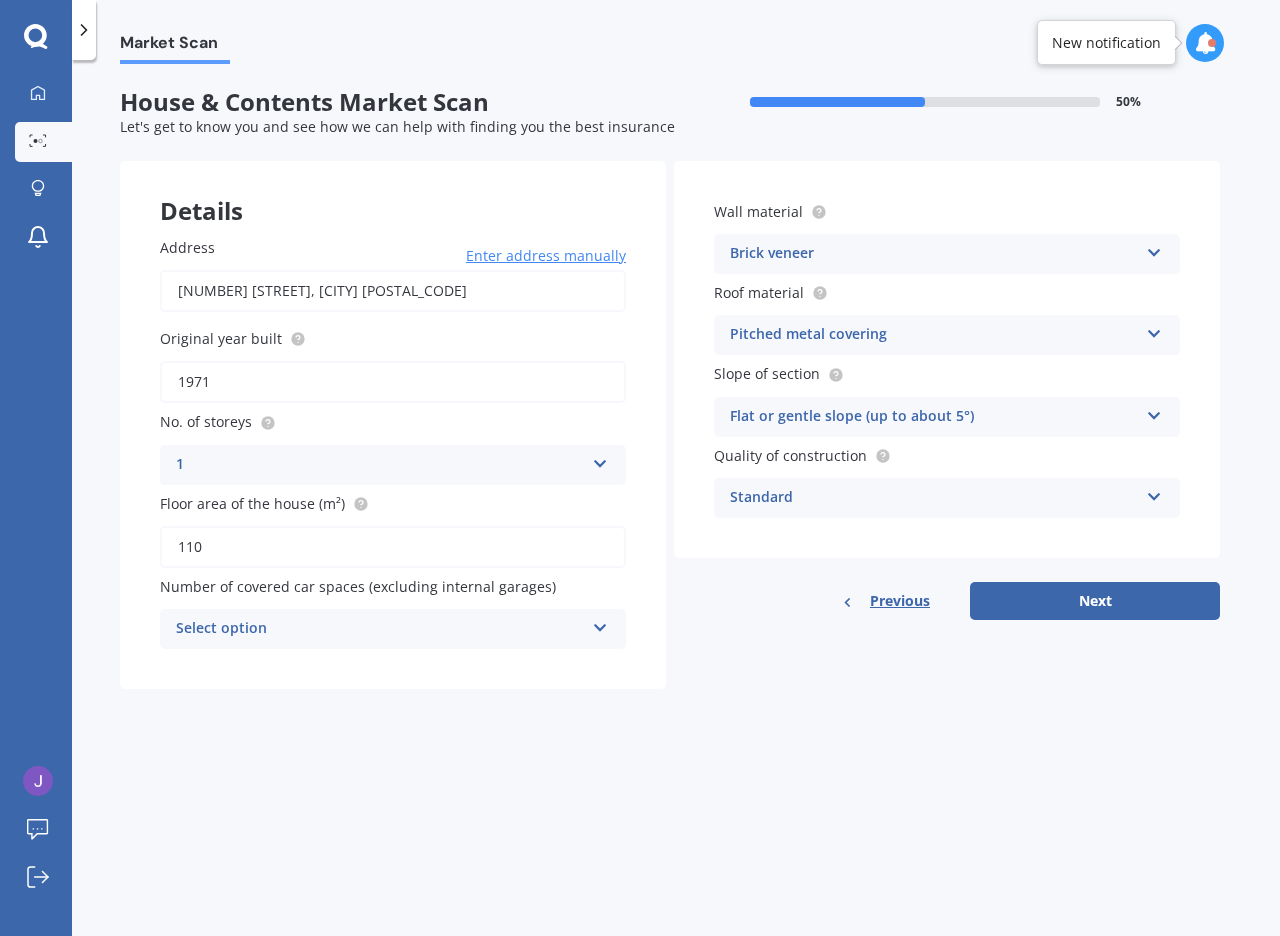 click at bounding box center [600, 460] 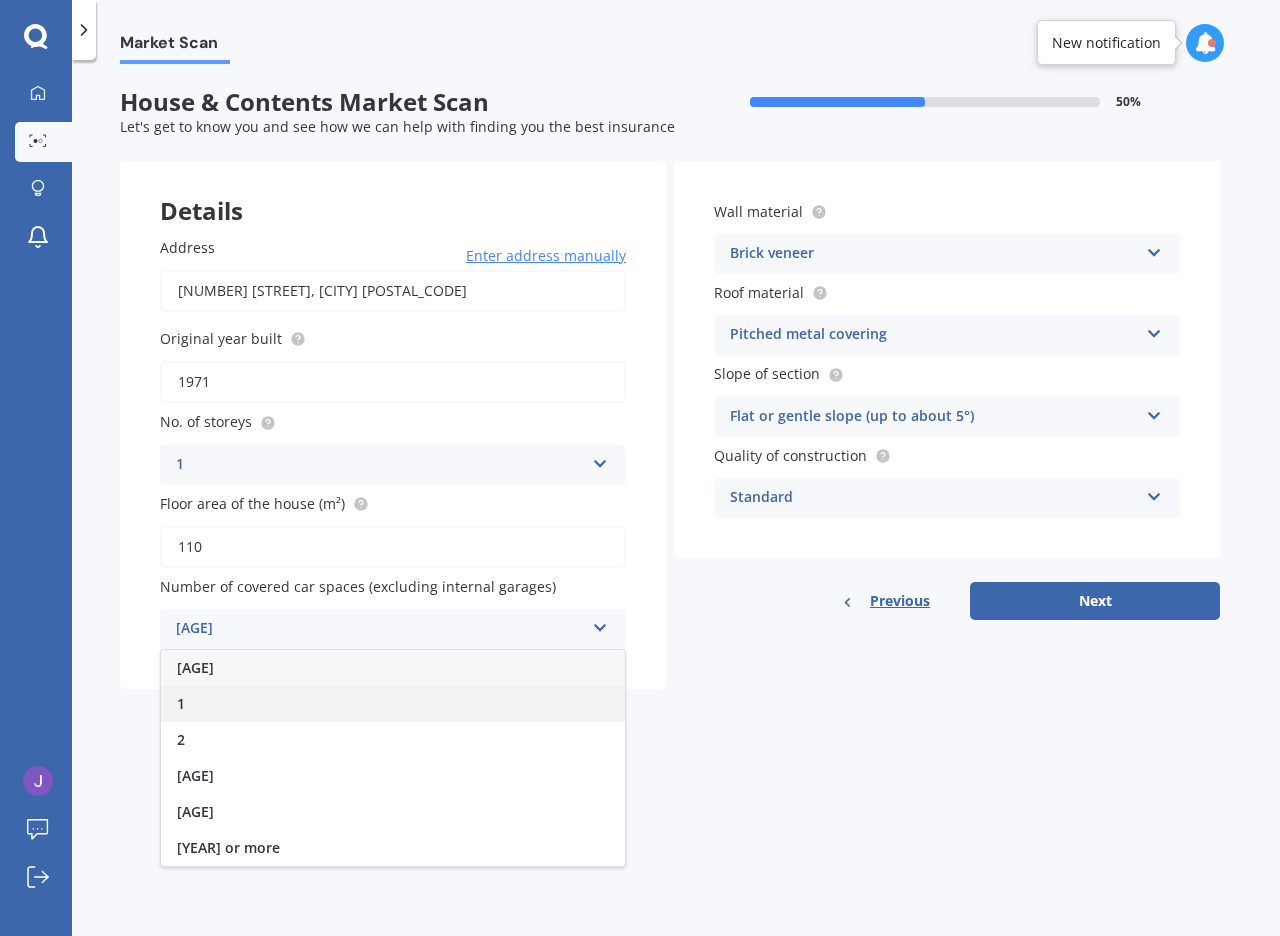 click on "1" at bounding box center [393, 704] 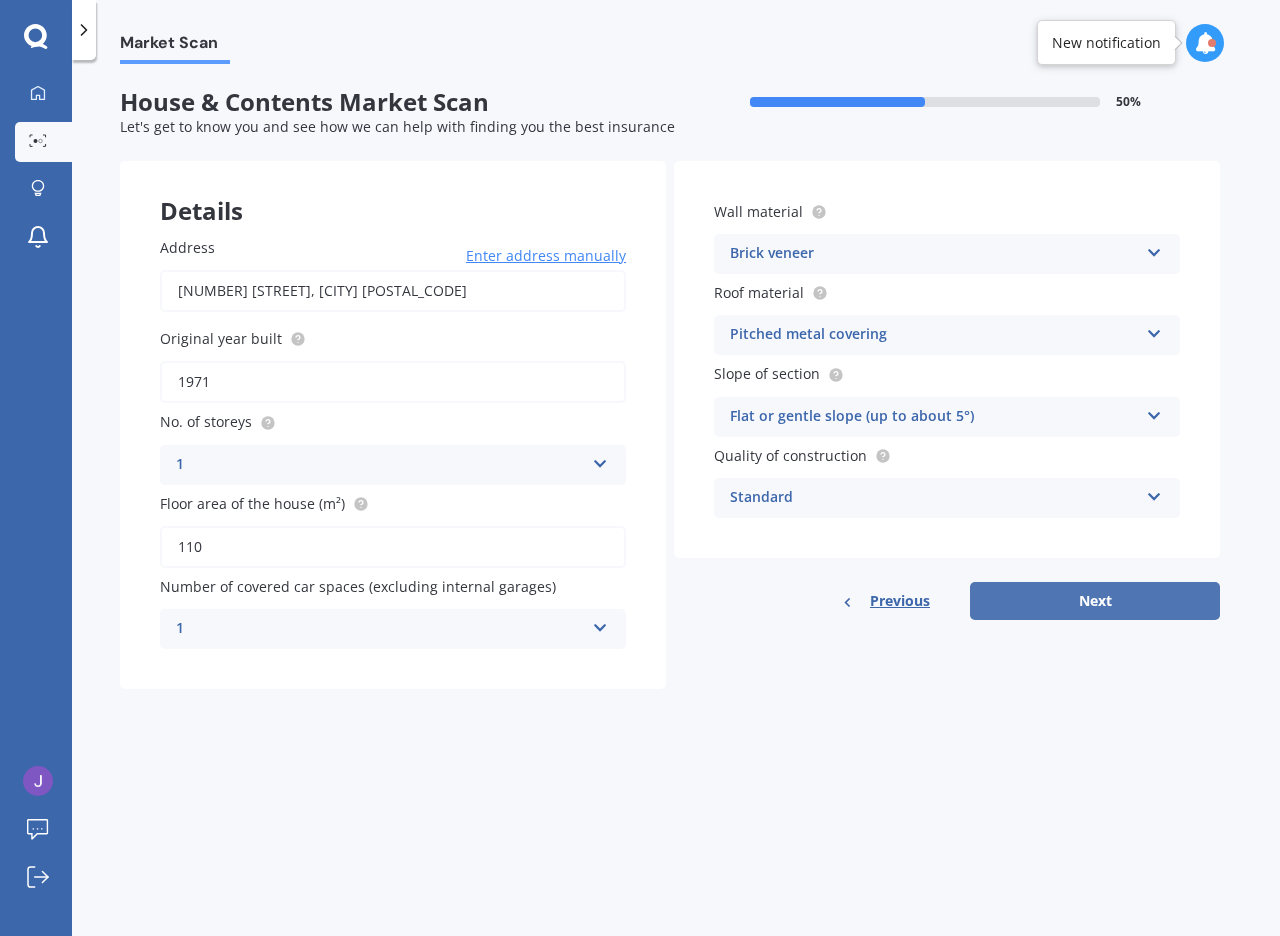 click on "Next" at bounding box center (1095, 601) 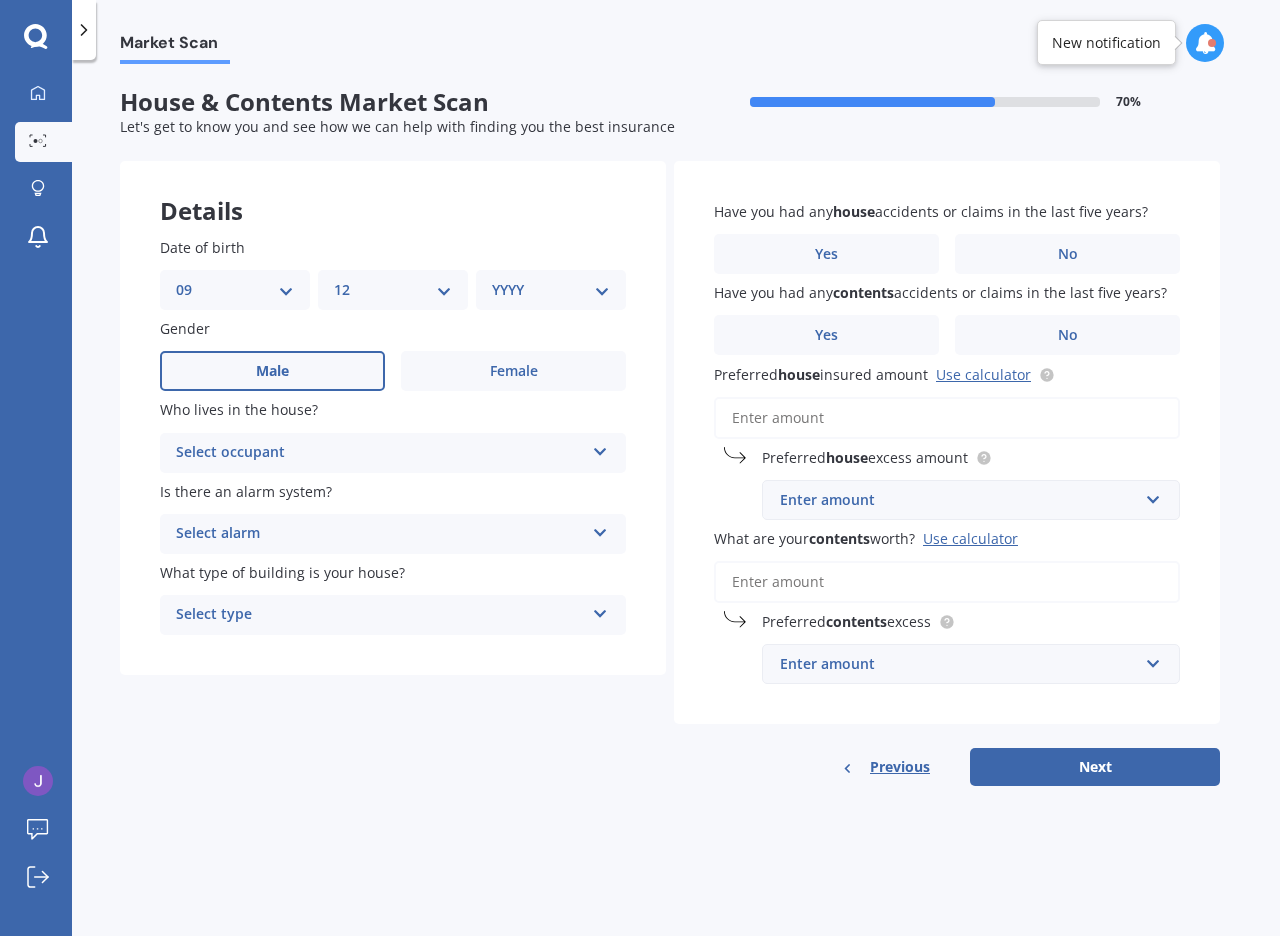 click on "Select occupant Owner Owner + Boarder" at bounding box center (393, 453) 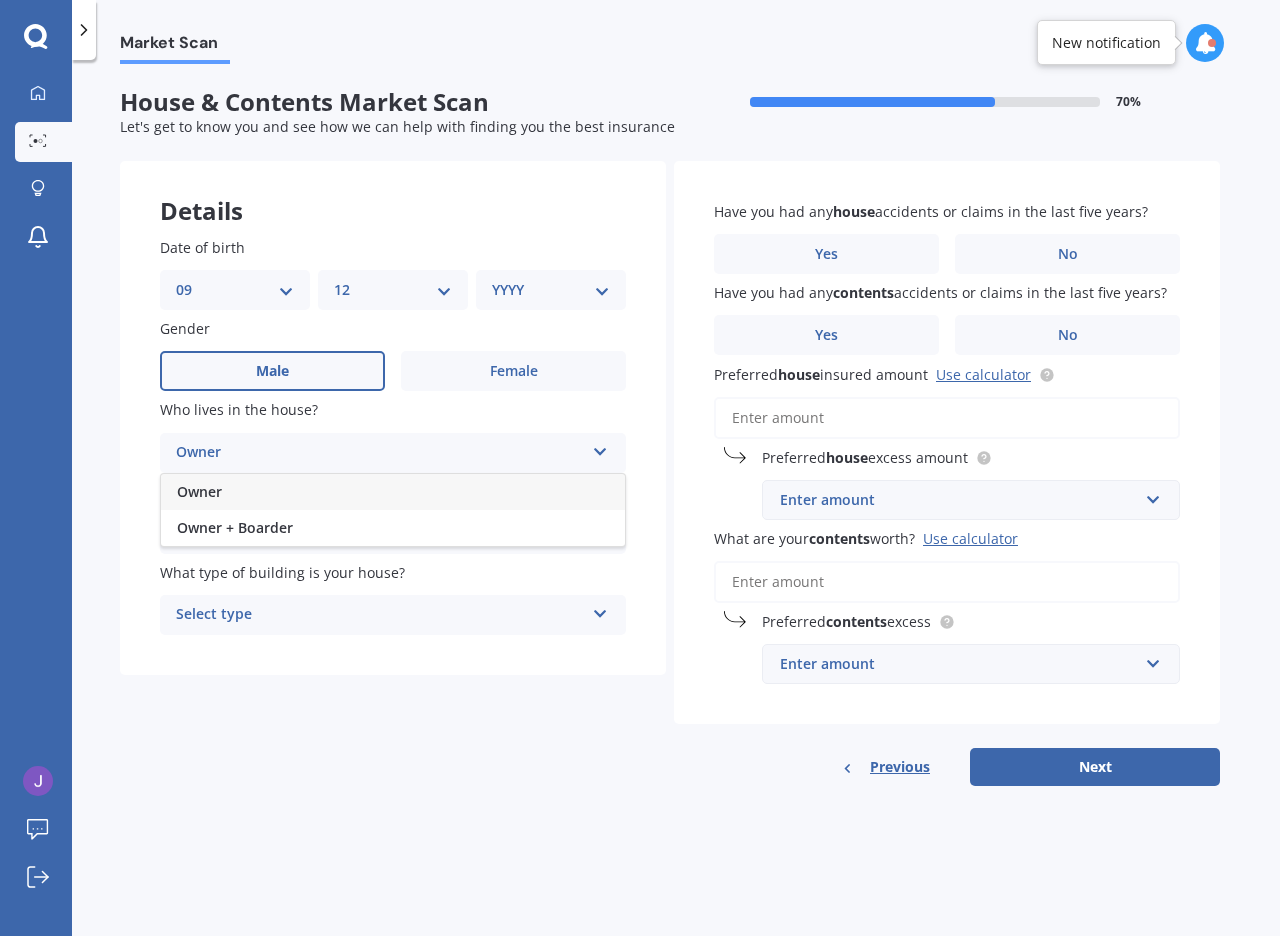 click on "Owner" at bounding box center (393, 492) 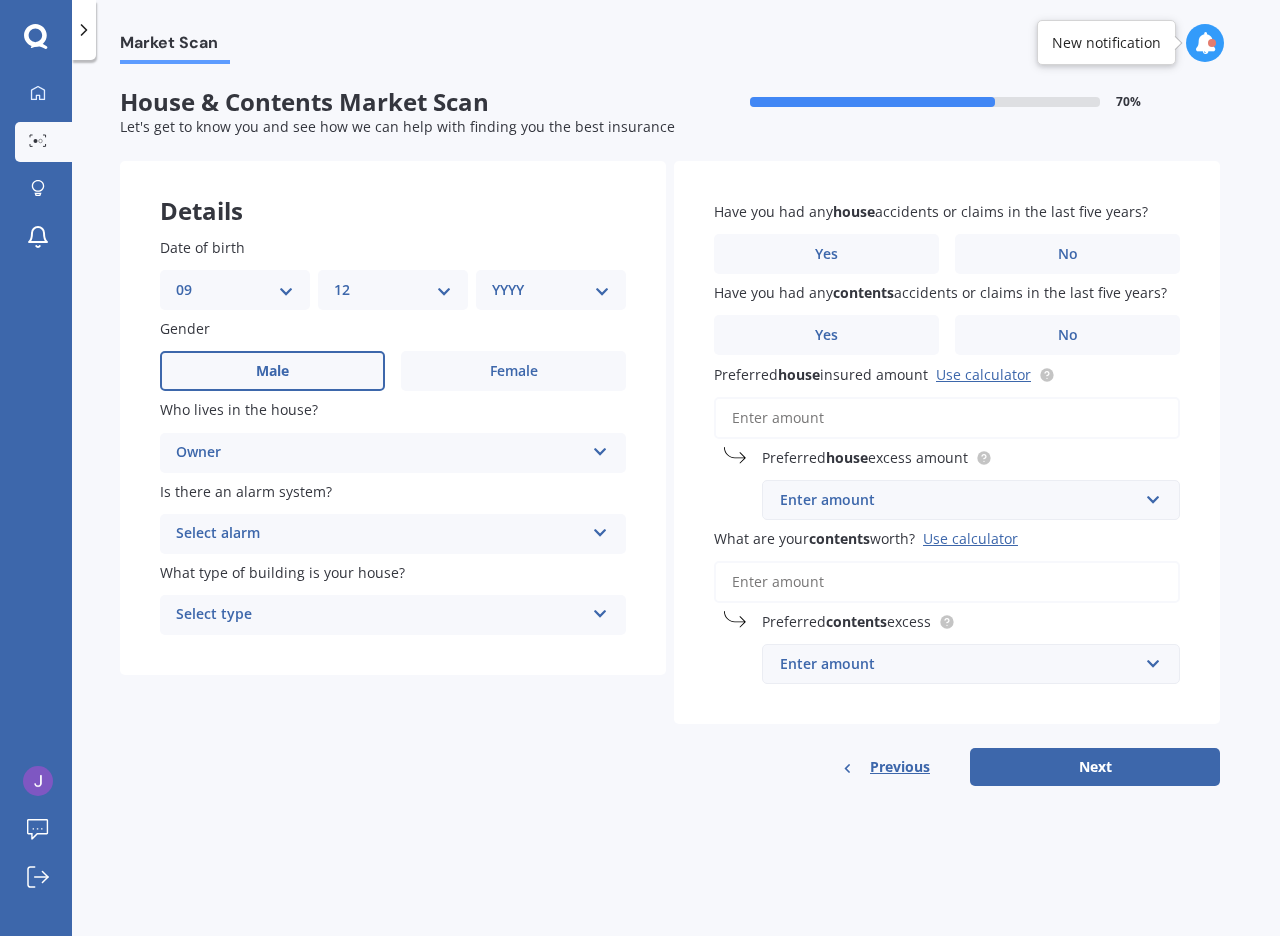 click on "Select alarm Yes, monitored Yes, not monitored No" at bounding box center [393, 453] 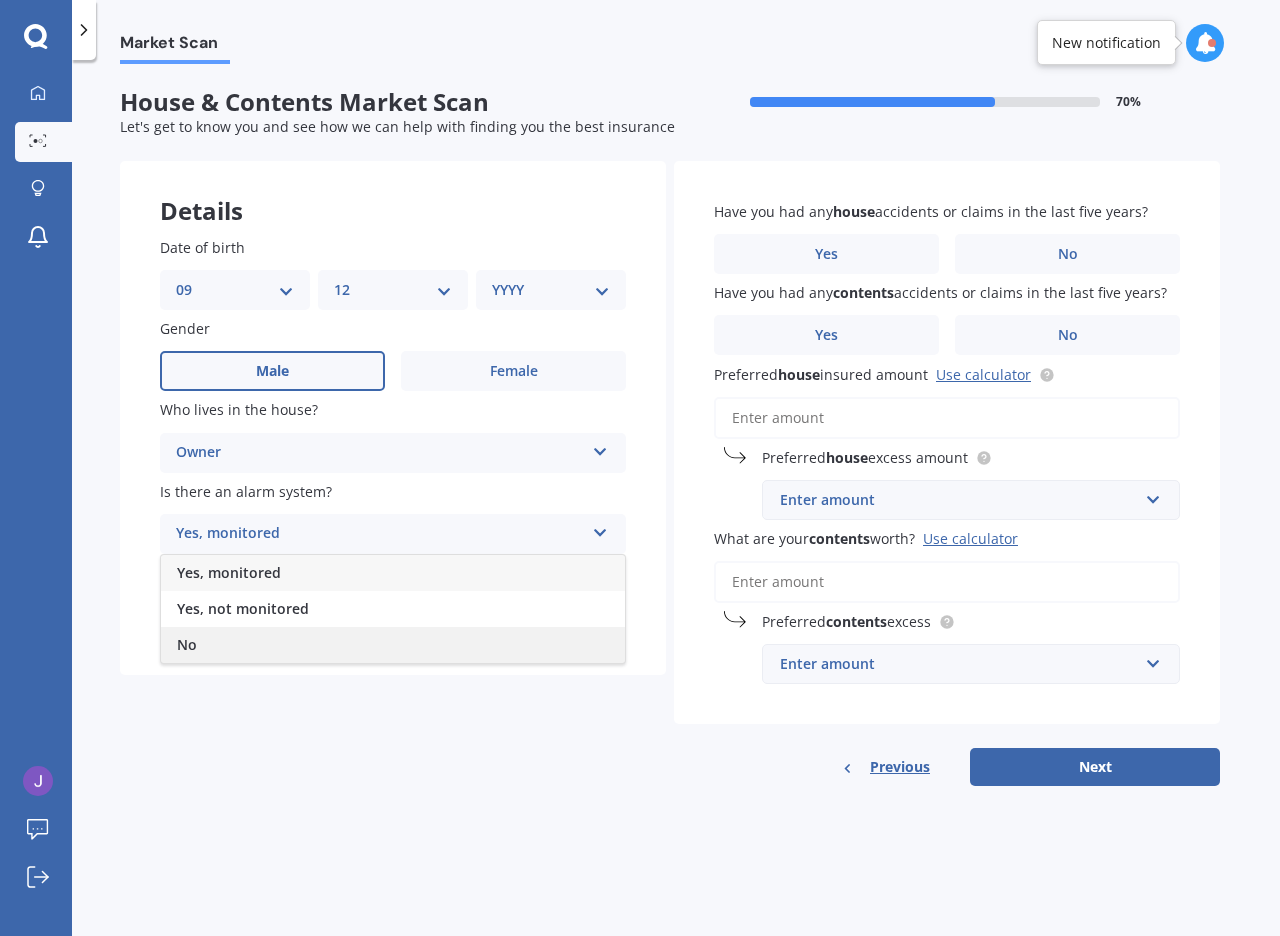 click on "No" at bounding box center (393, 645) 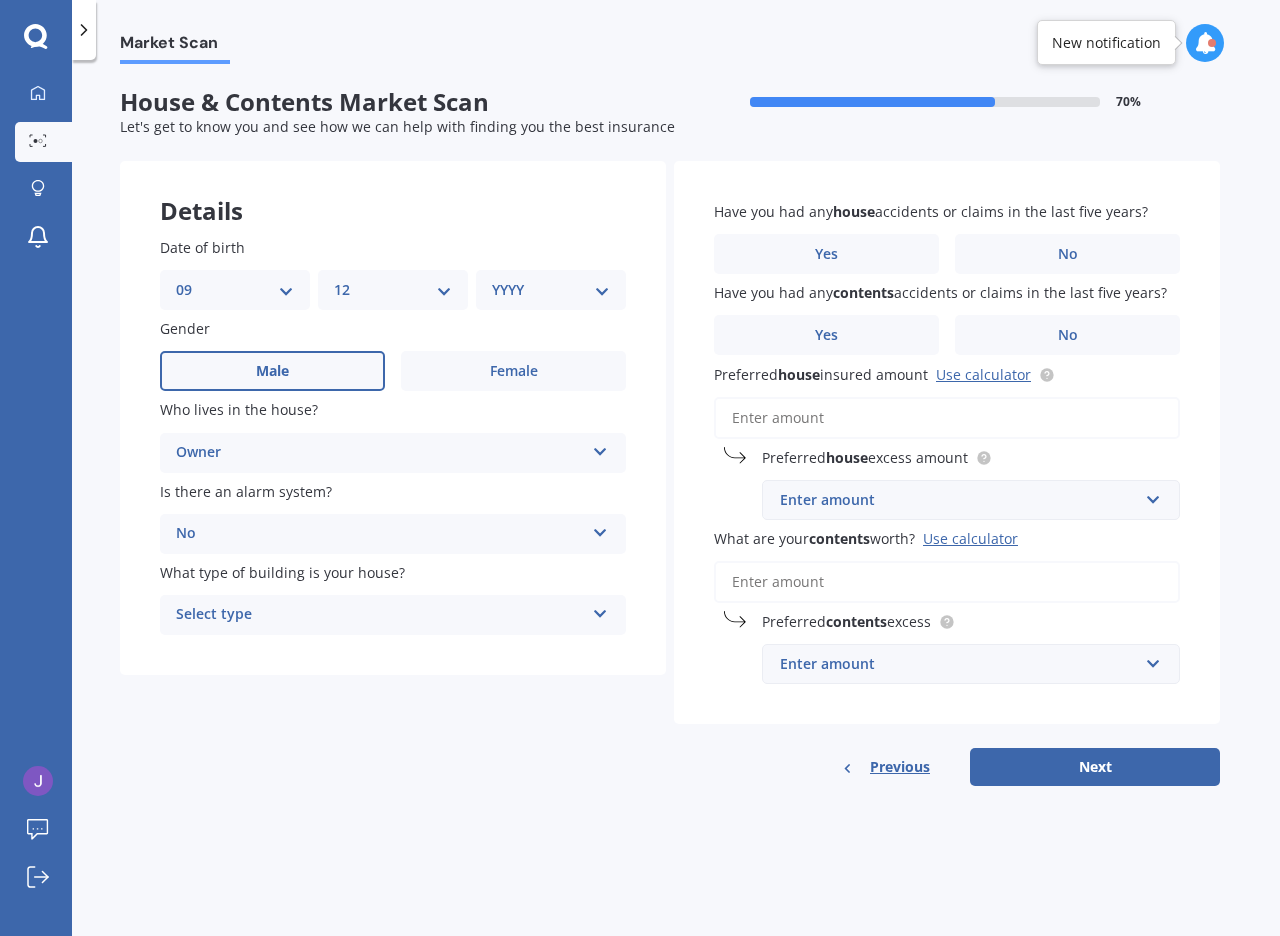 click at bounding box center (600, 448) 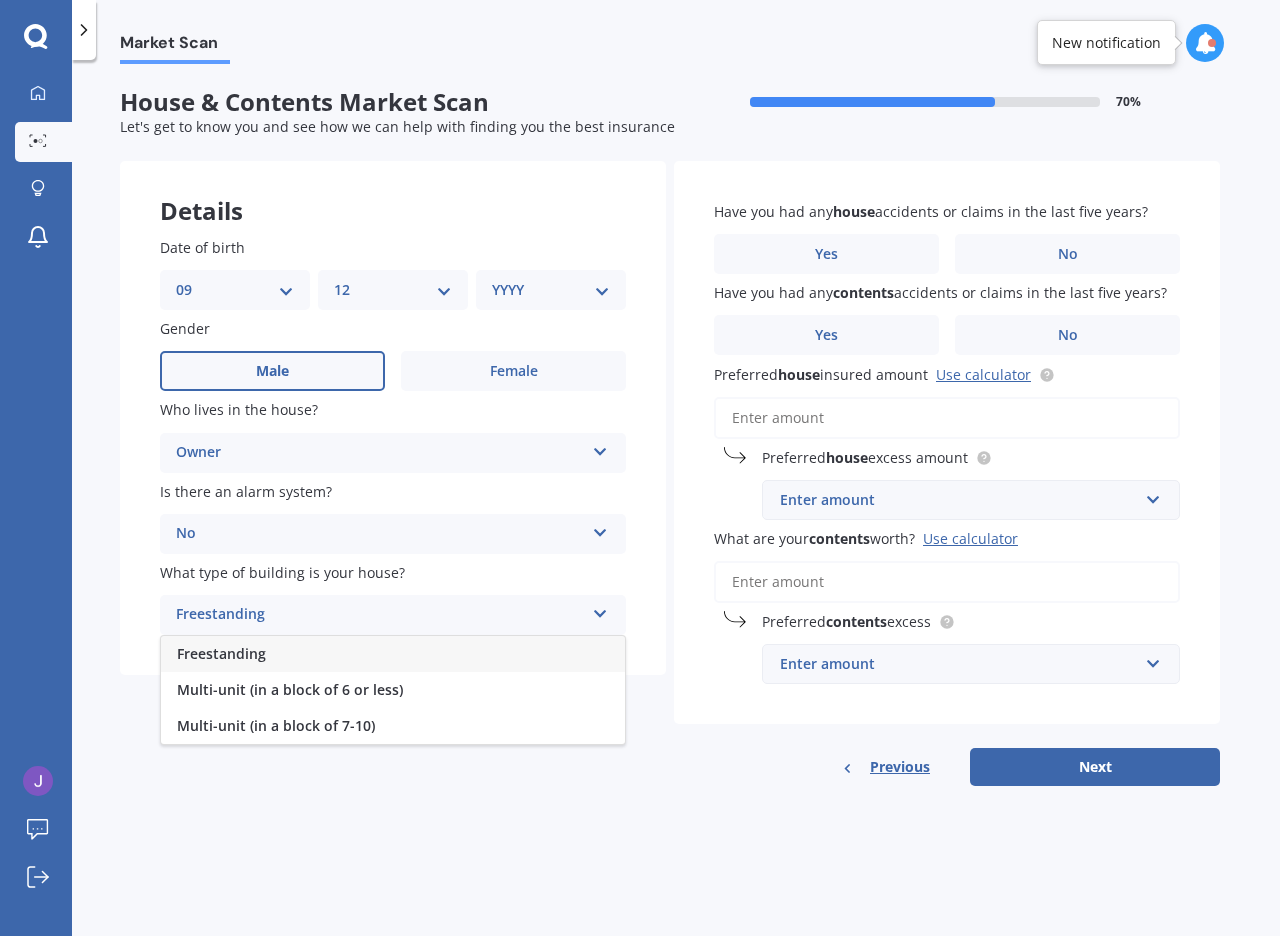 click on "Freestanding" at bounding box center [393, 654] 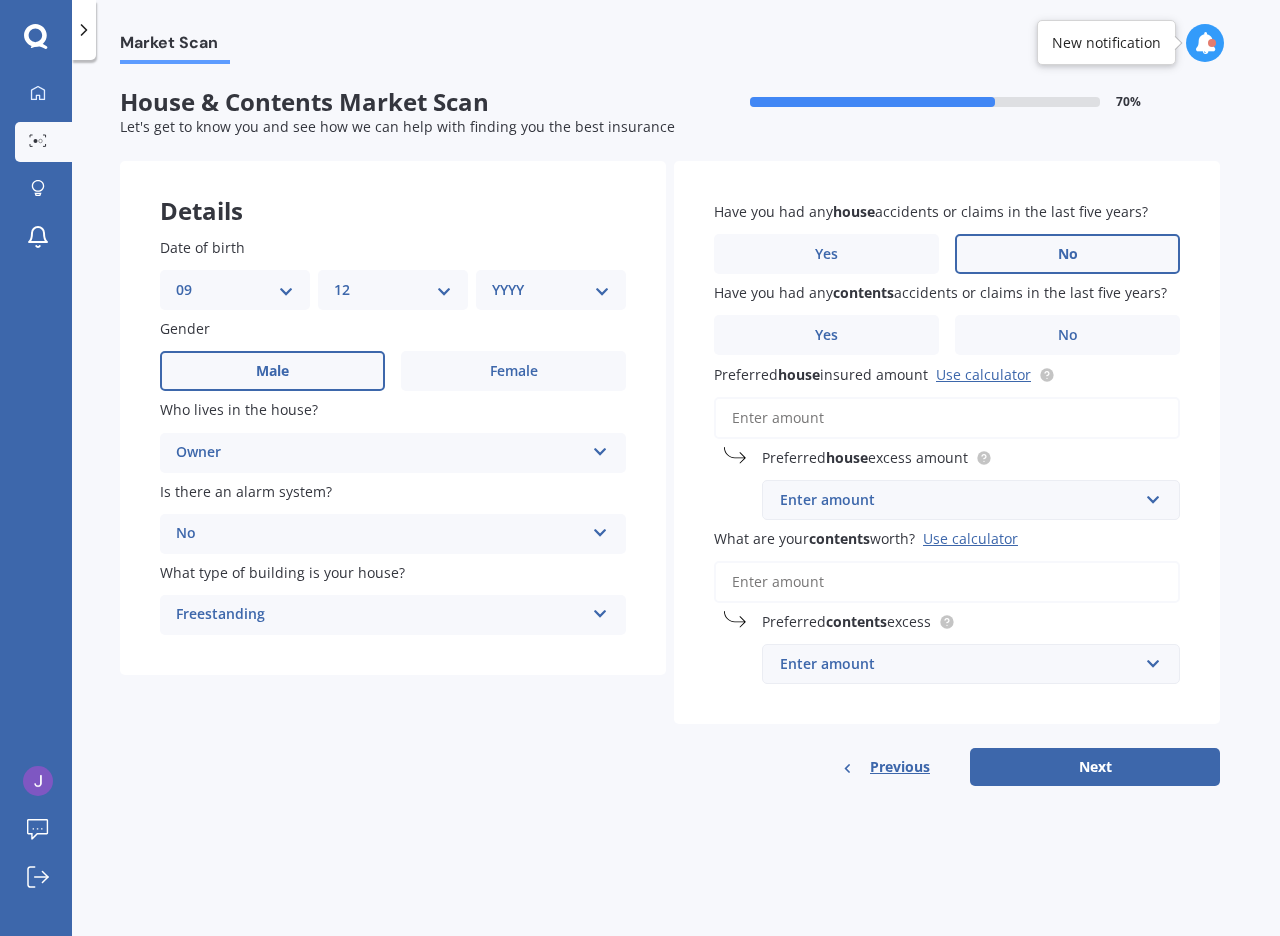 click on "No" at bounding box center [513, 371] 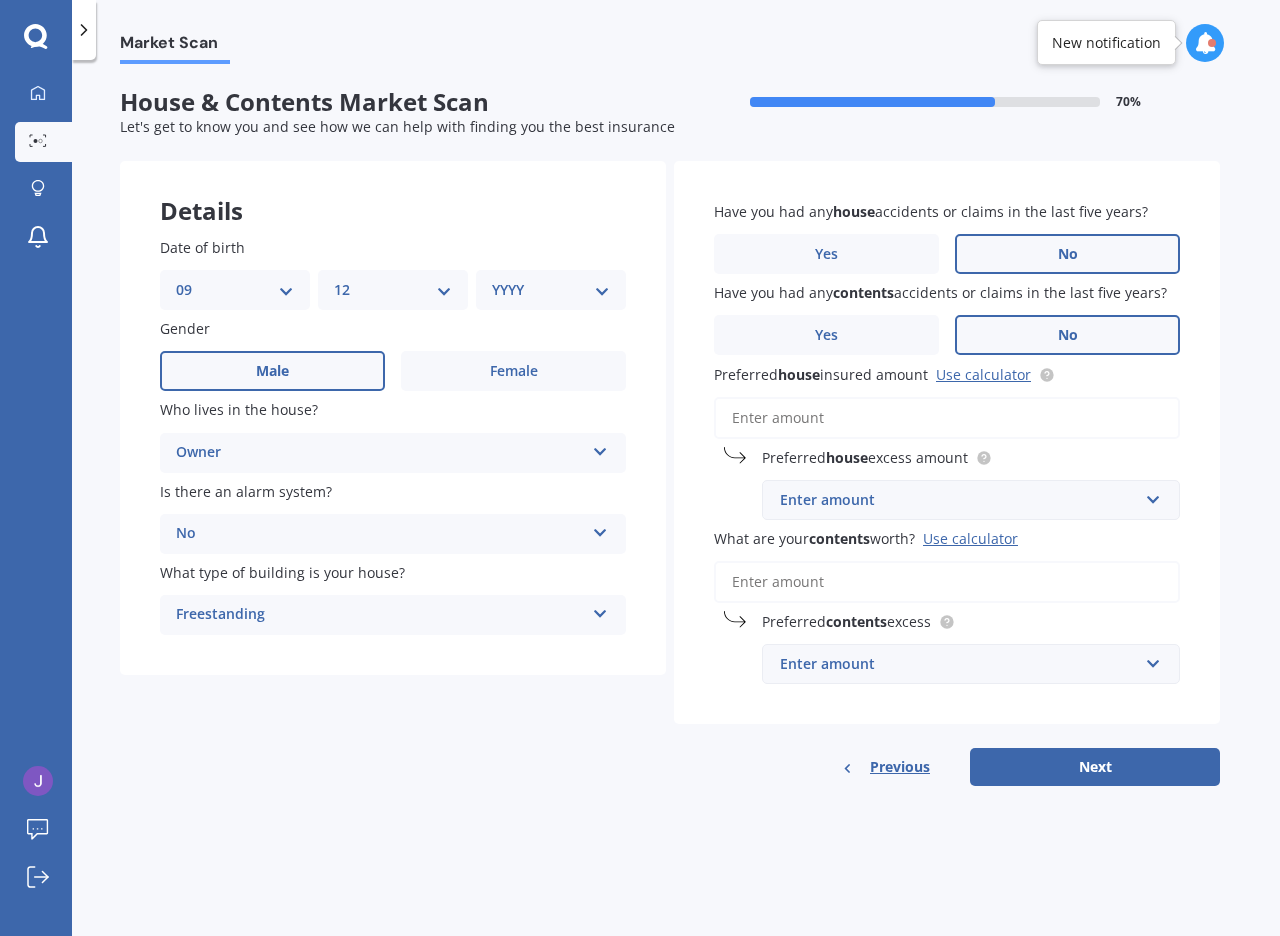 click on "No" at bounding box center [513, 371] 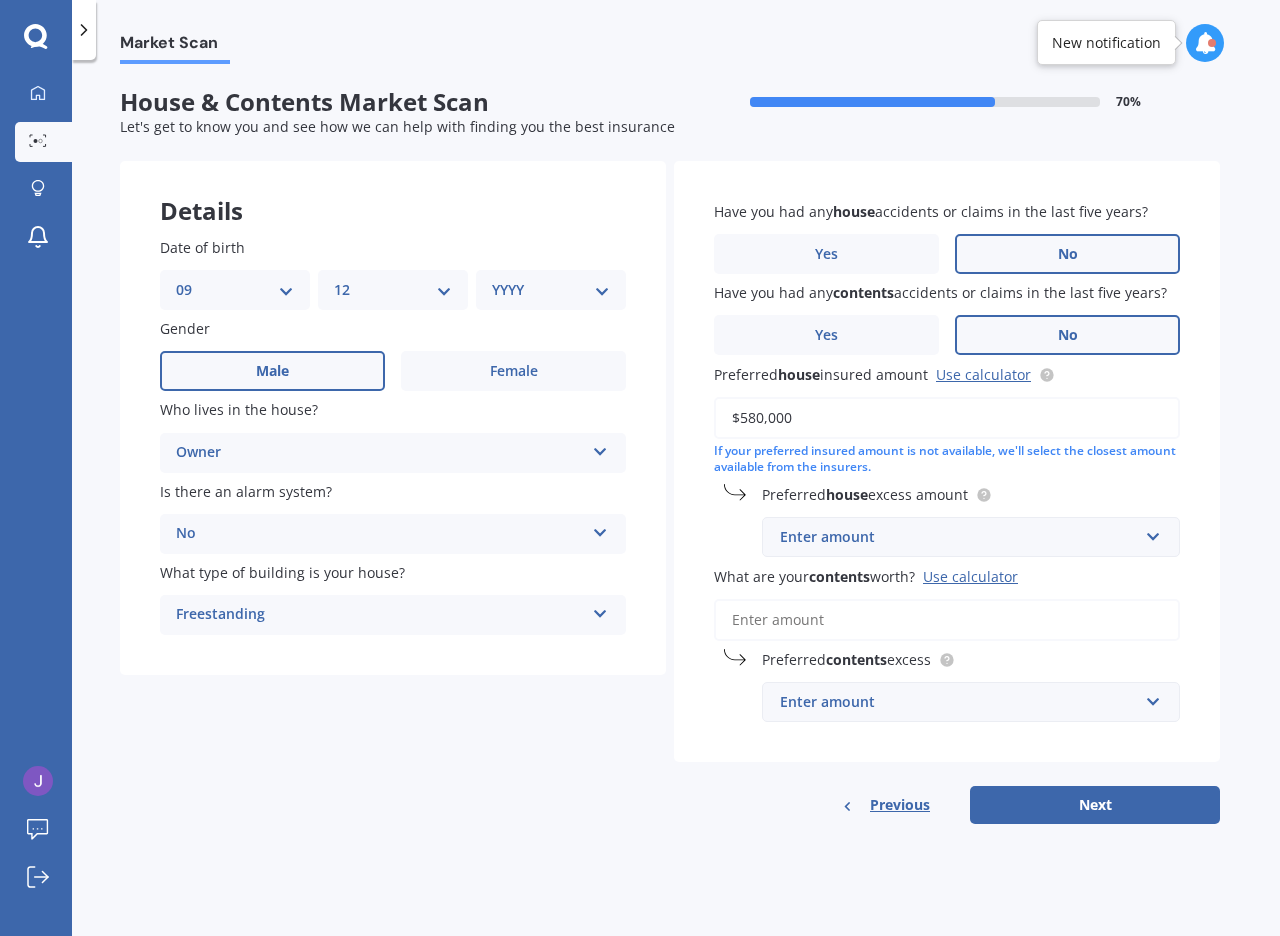 type on "$580,000" 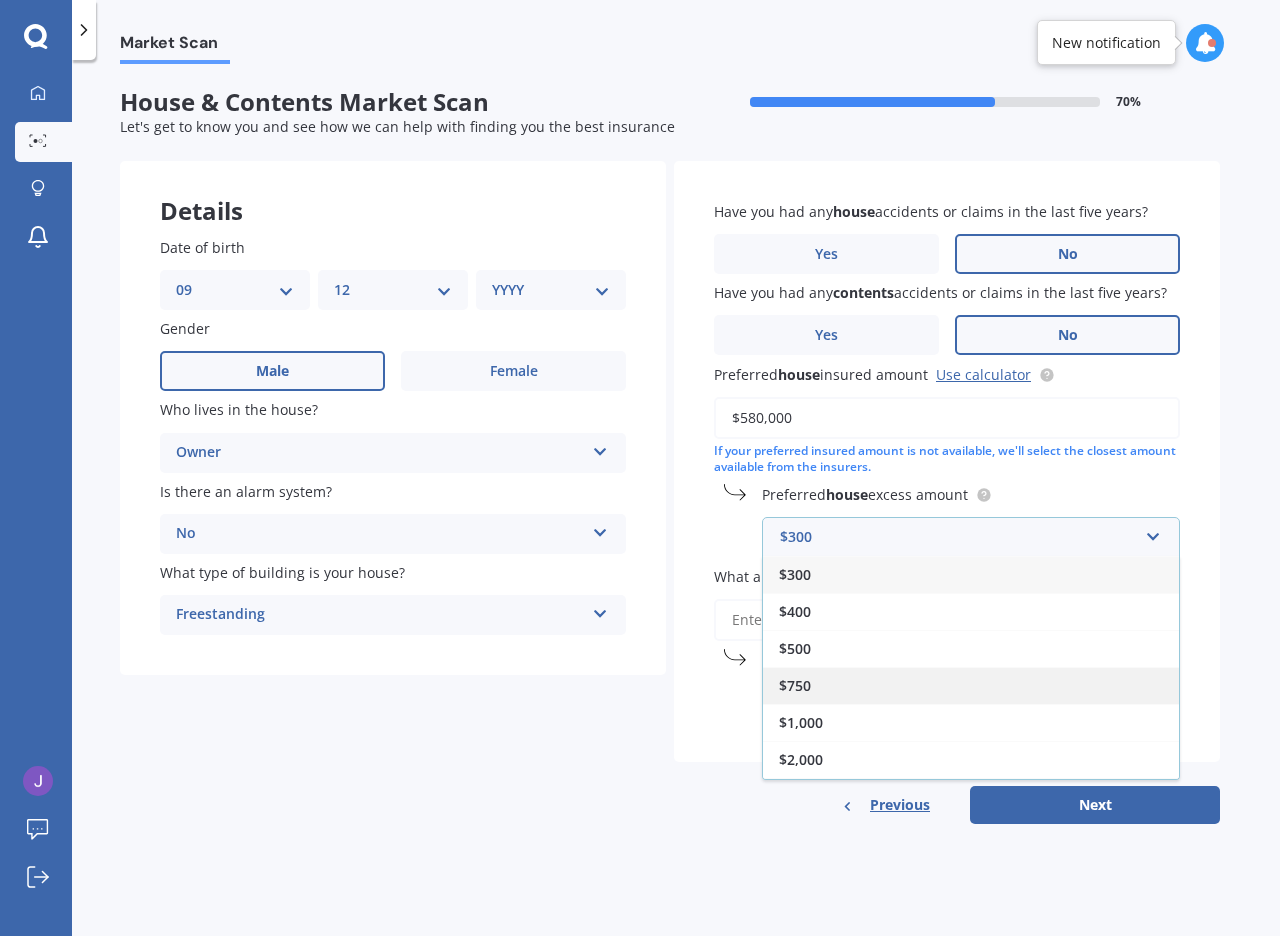 click on "$750" at bounding box center (971, 685) 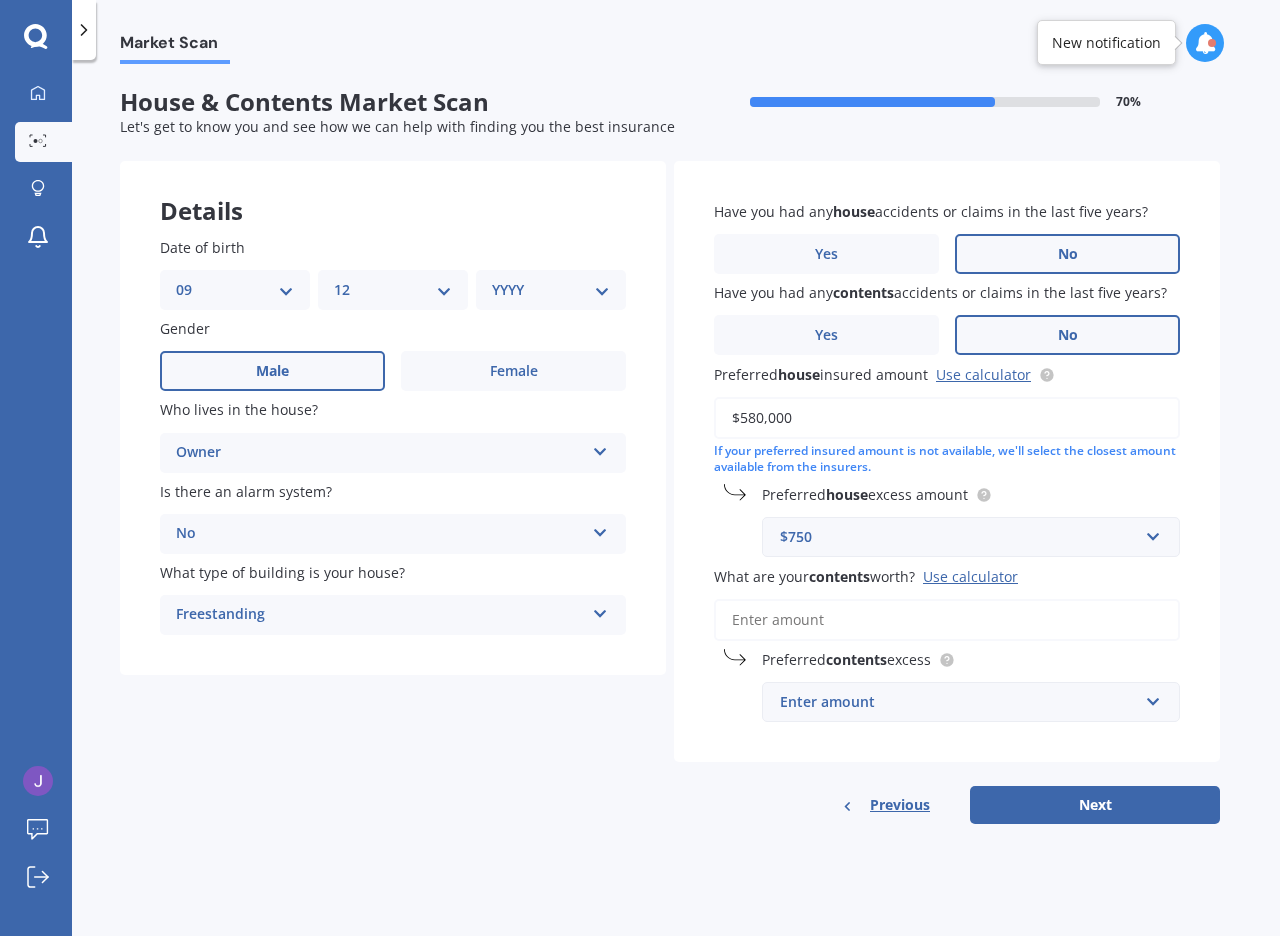 click on "What are your  contents  worth? Use calculator" at bounding box center [947, 620] 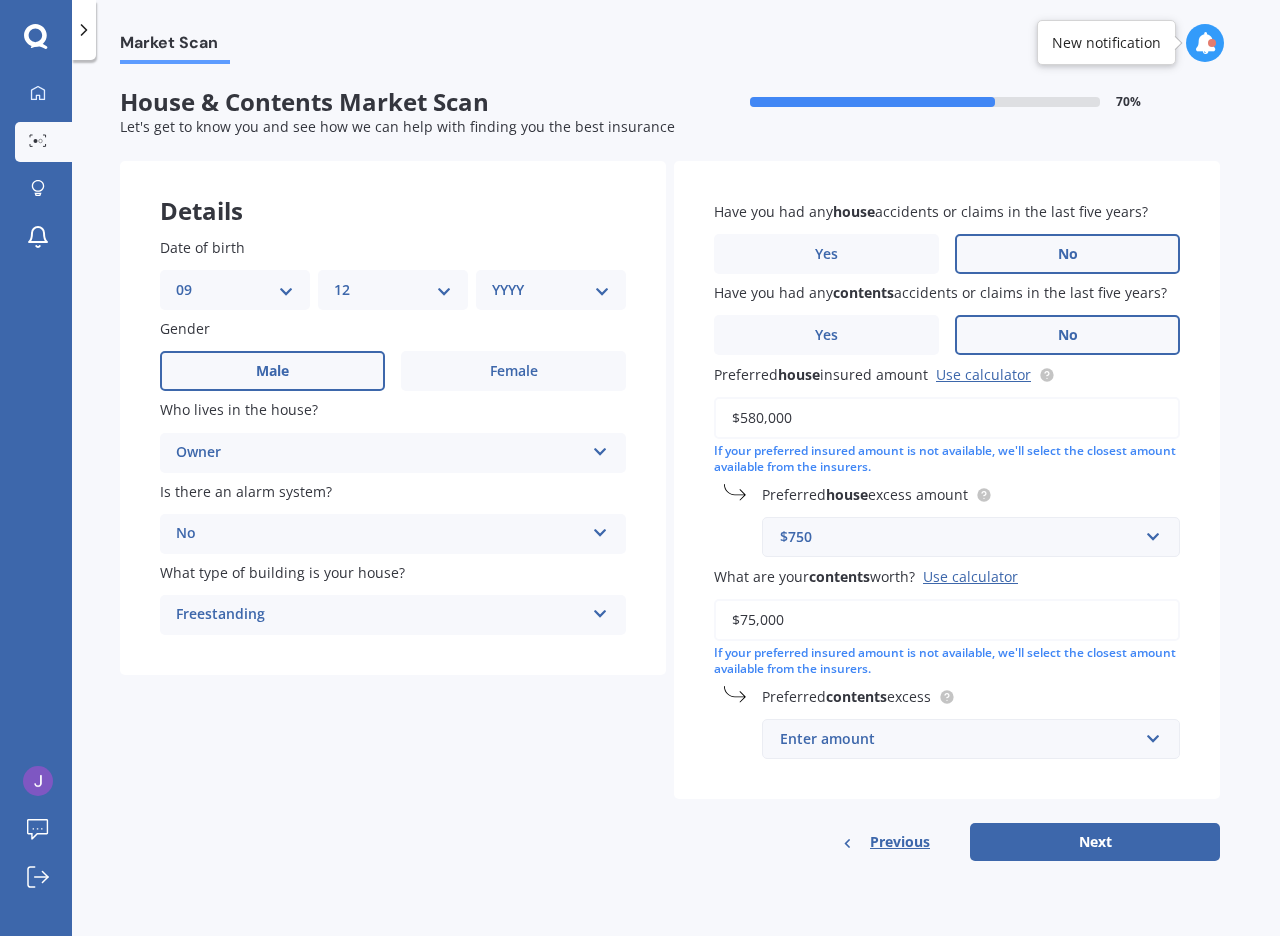 type on "$75,000" 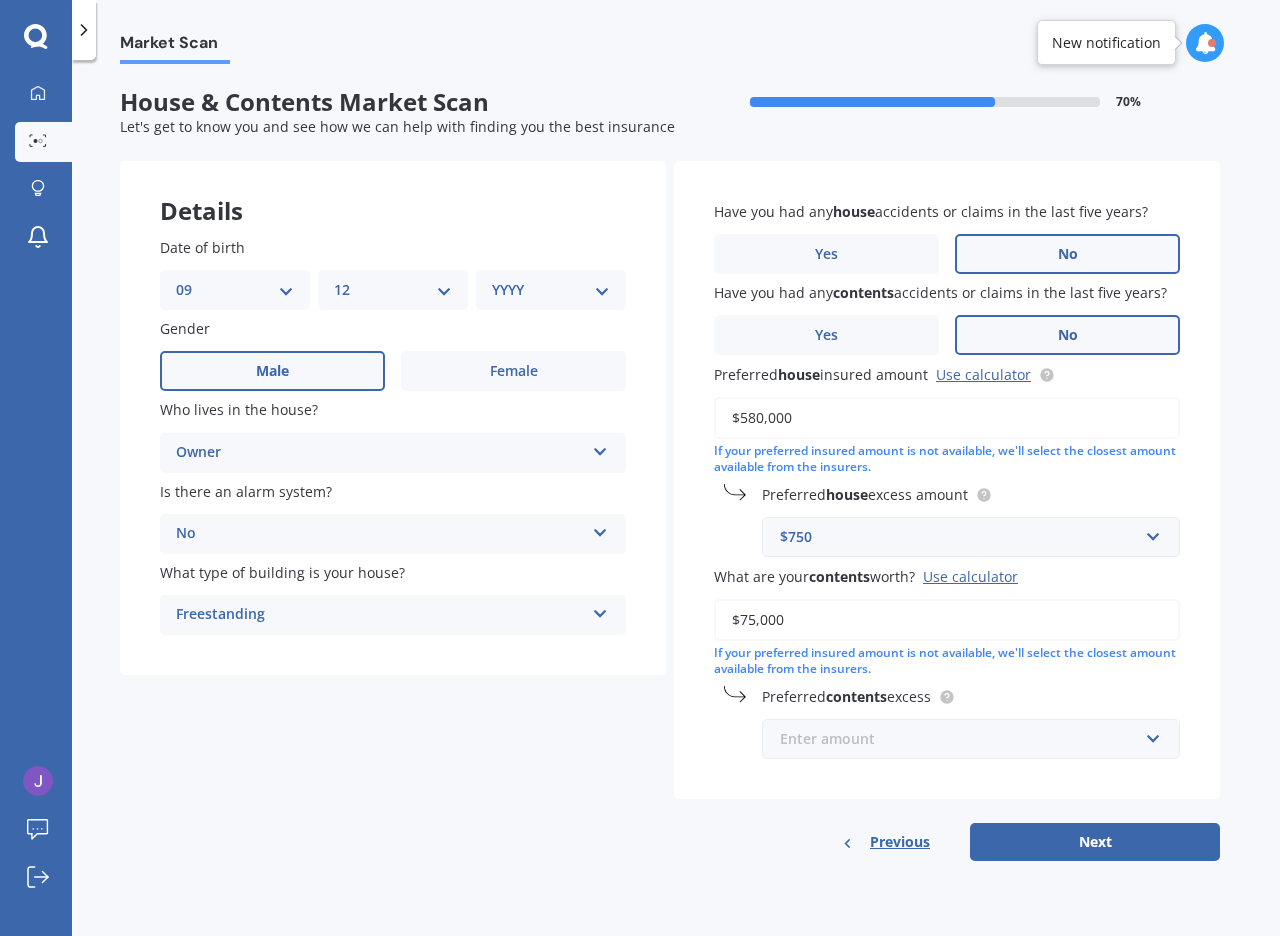click at bounding box center (964, 537) 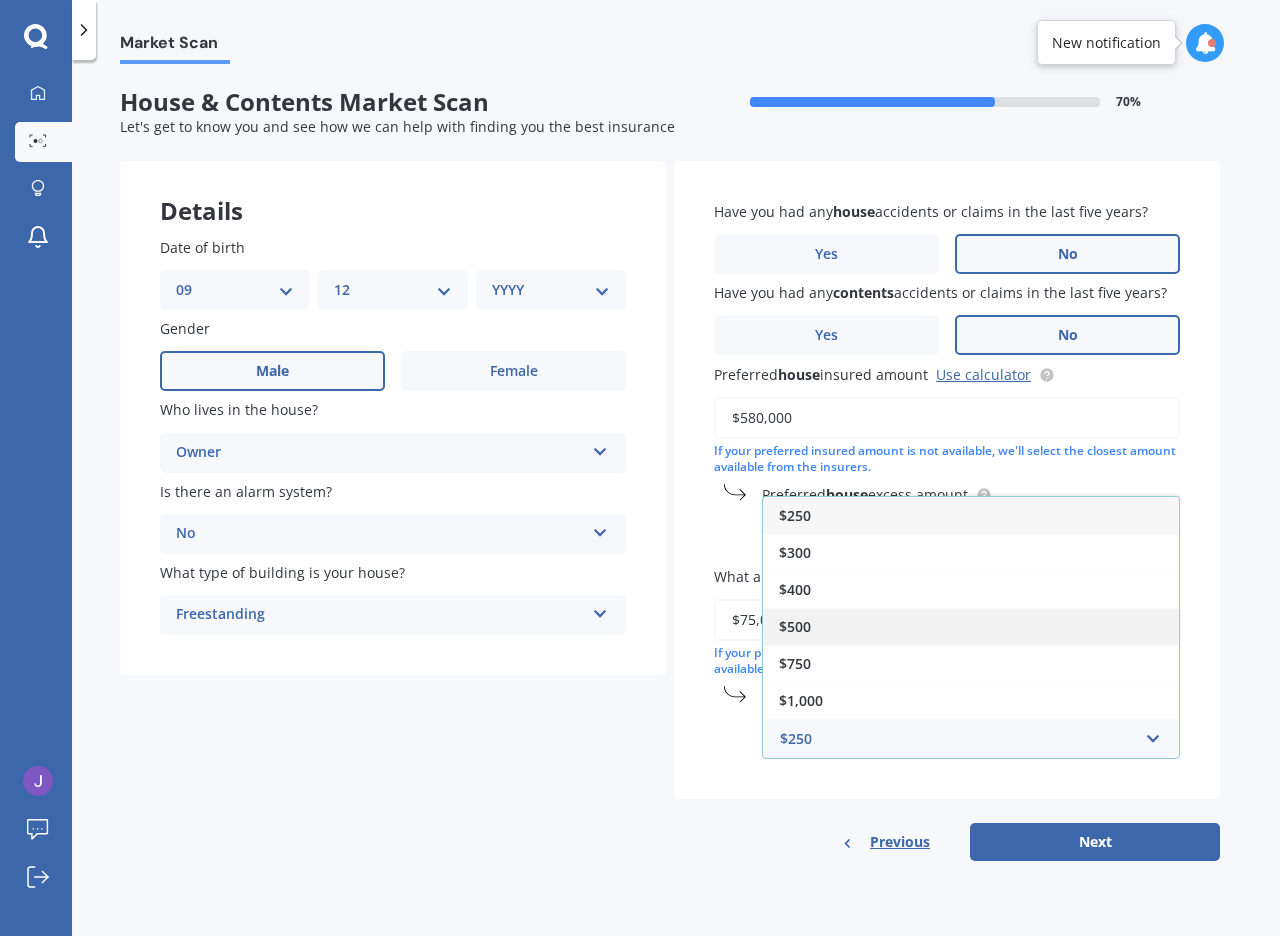 click on "$500" at bounding box center [971, 626] 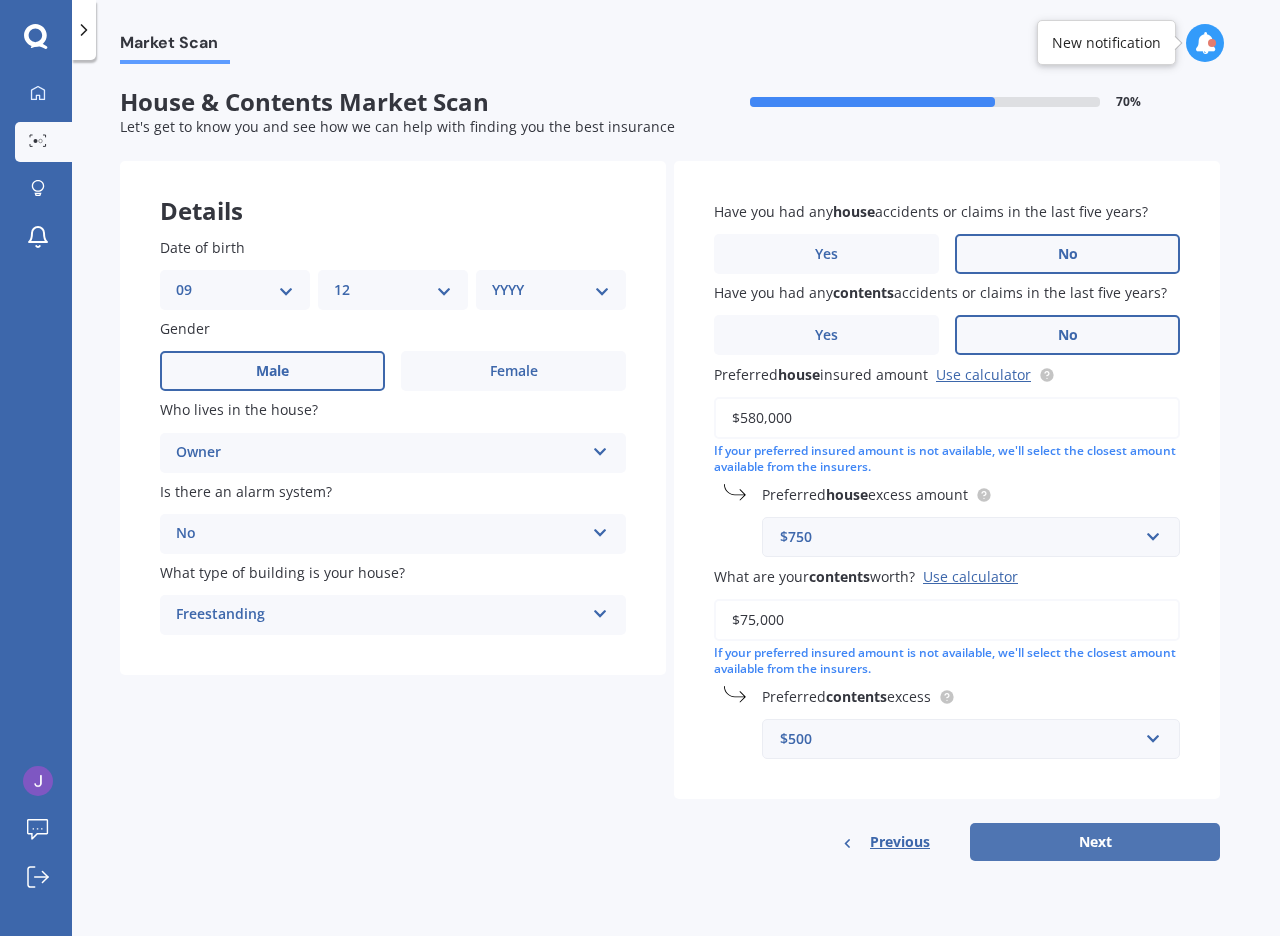 click on "Next" at bounding box center (1095, 842) 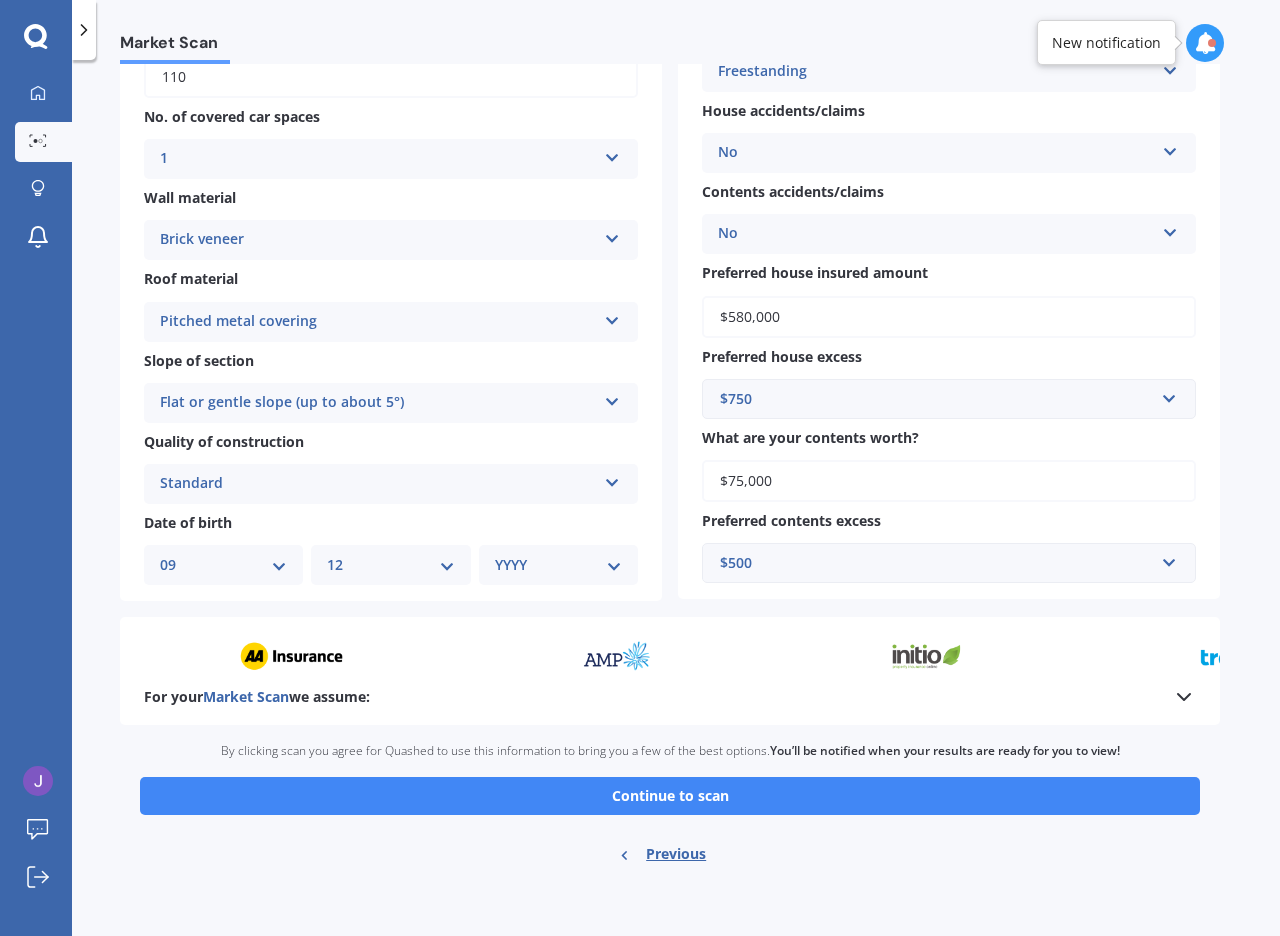 scroll, scrollTop: 403, scrollLeft: 0, axis: vertical 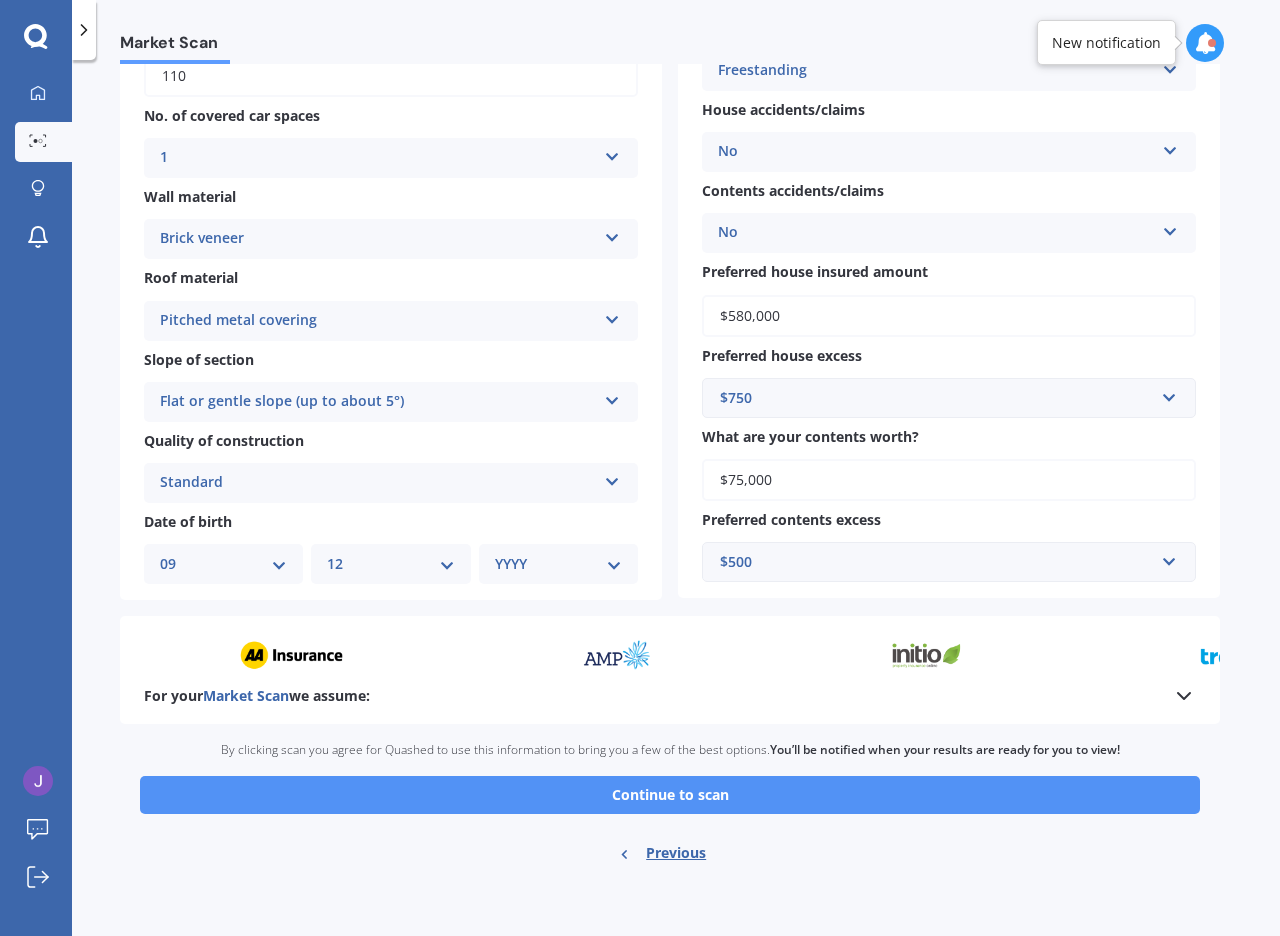click on "Continue to scan" at bounding box center (670, 795) 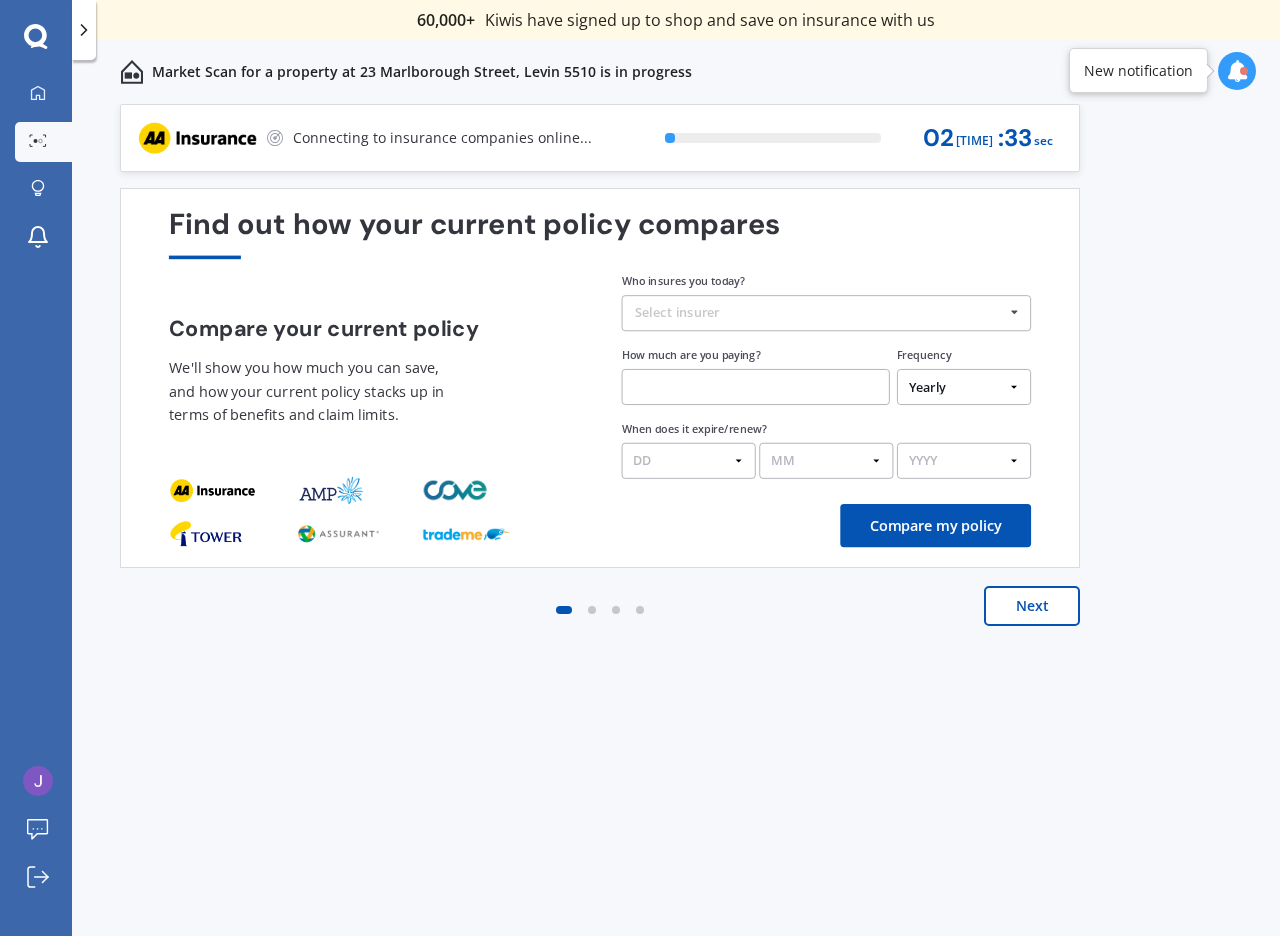 scroll, scrollTop: 0, scrollLeft: 0, axis: both 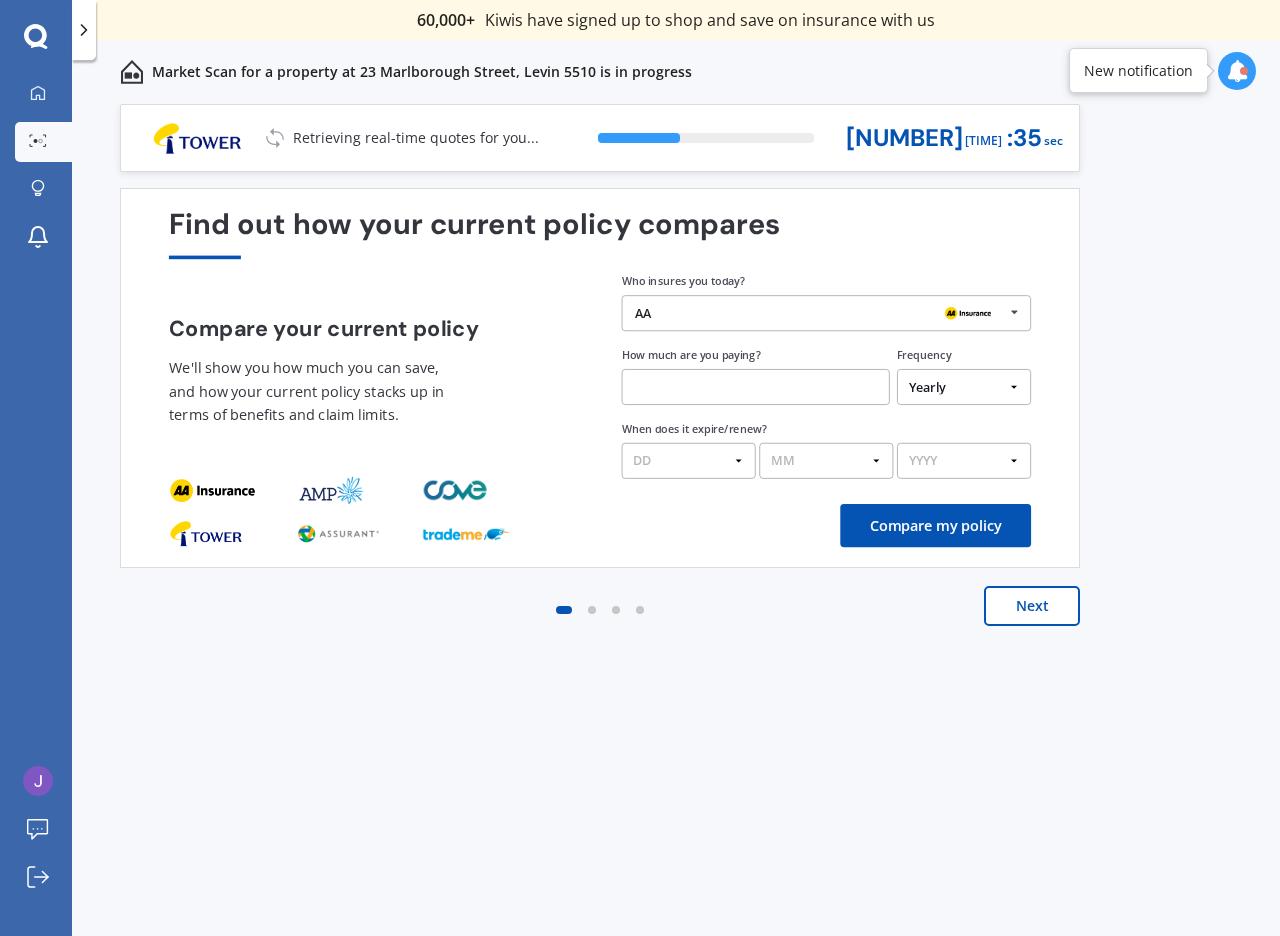 click at bounding box center [1237, 71] 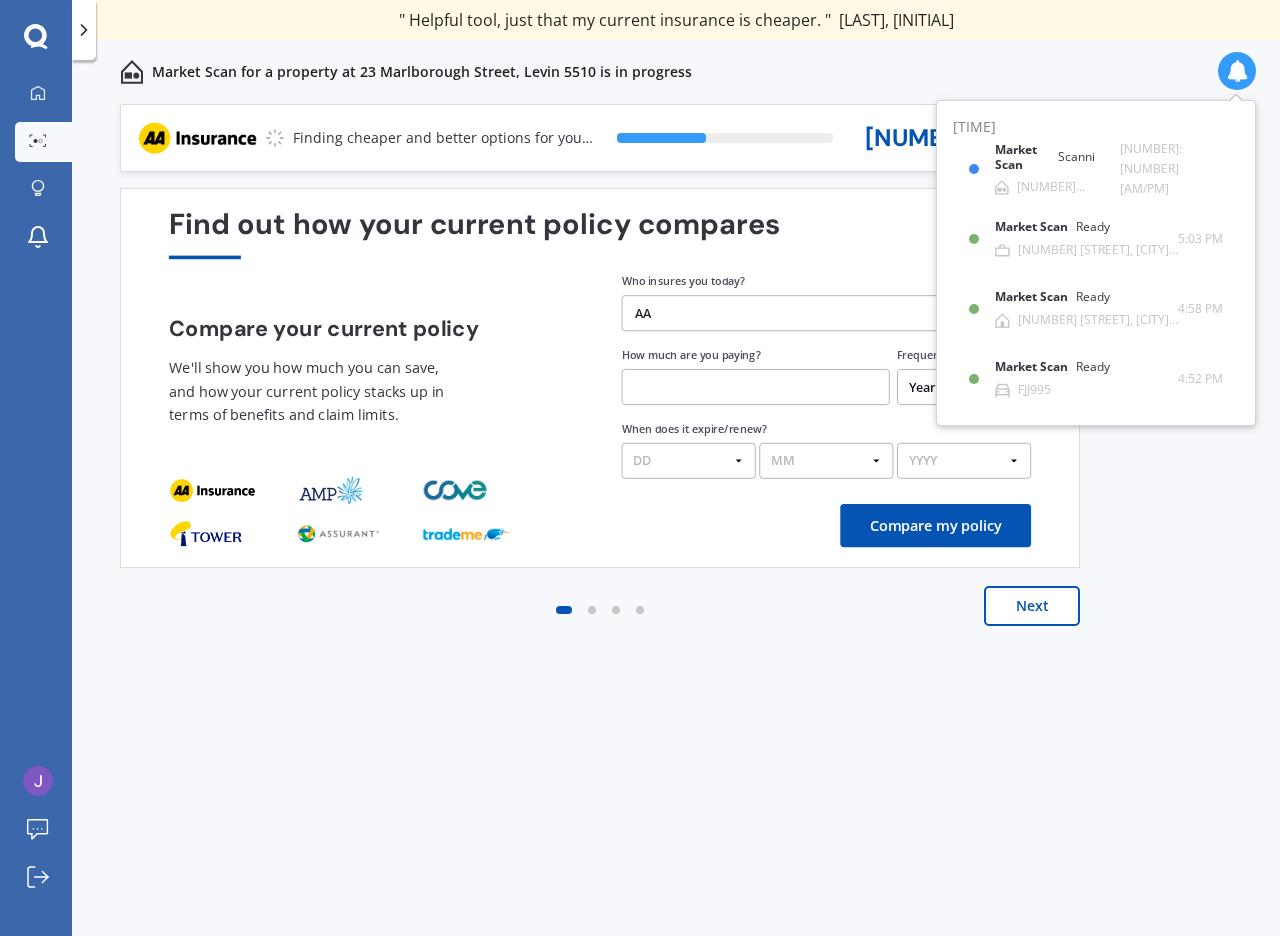 click on "Market Scan for a property at 23 Marlborough Street, Levin 5510 is in progress" at bounding box center [676, 72] 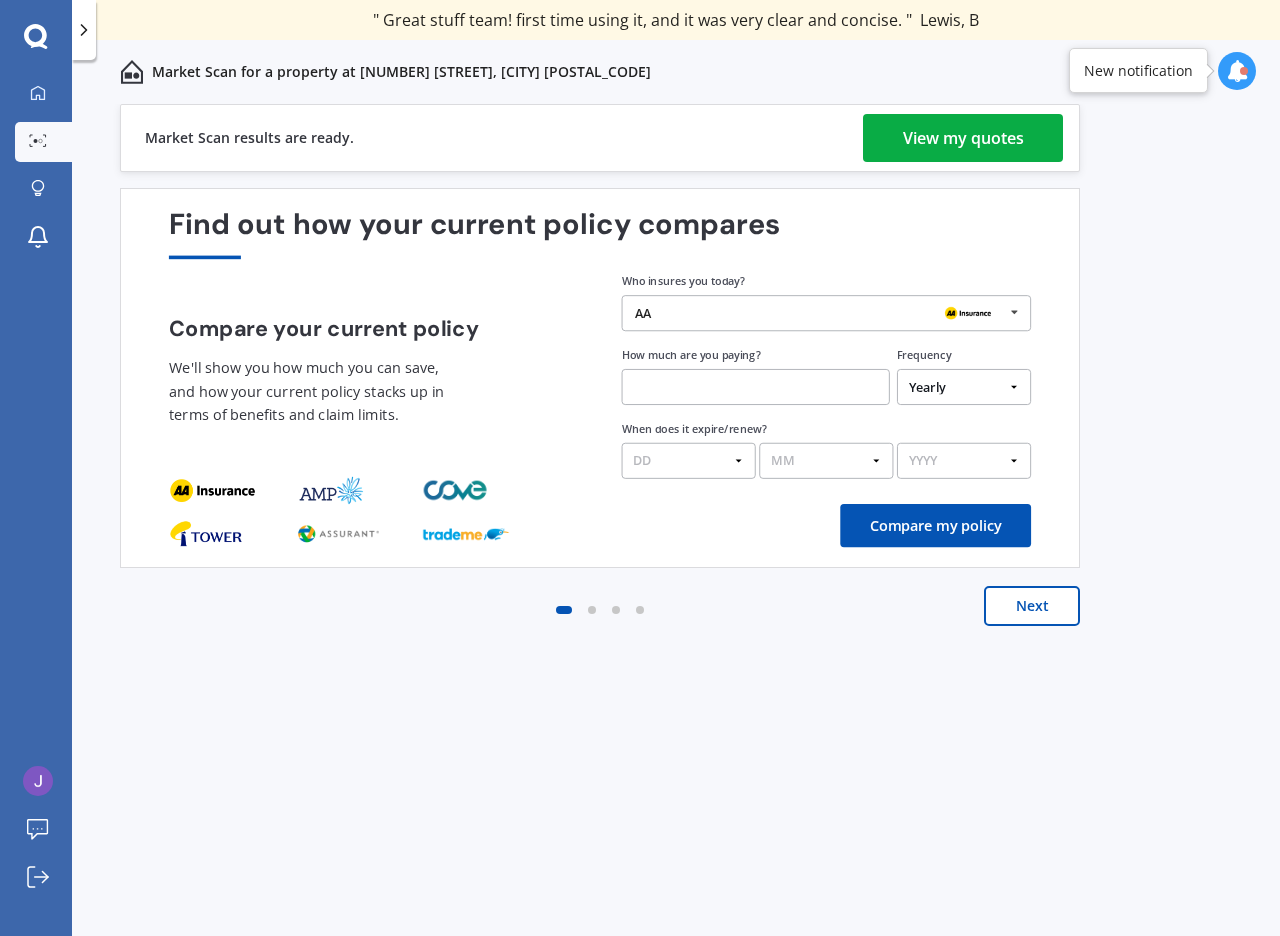 click on "View my quotes" at bounding box center (963, 138) 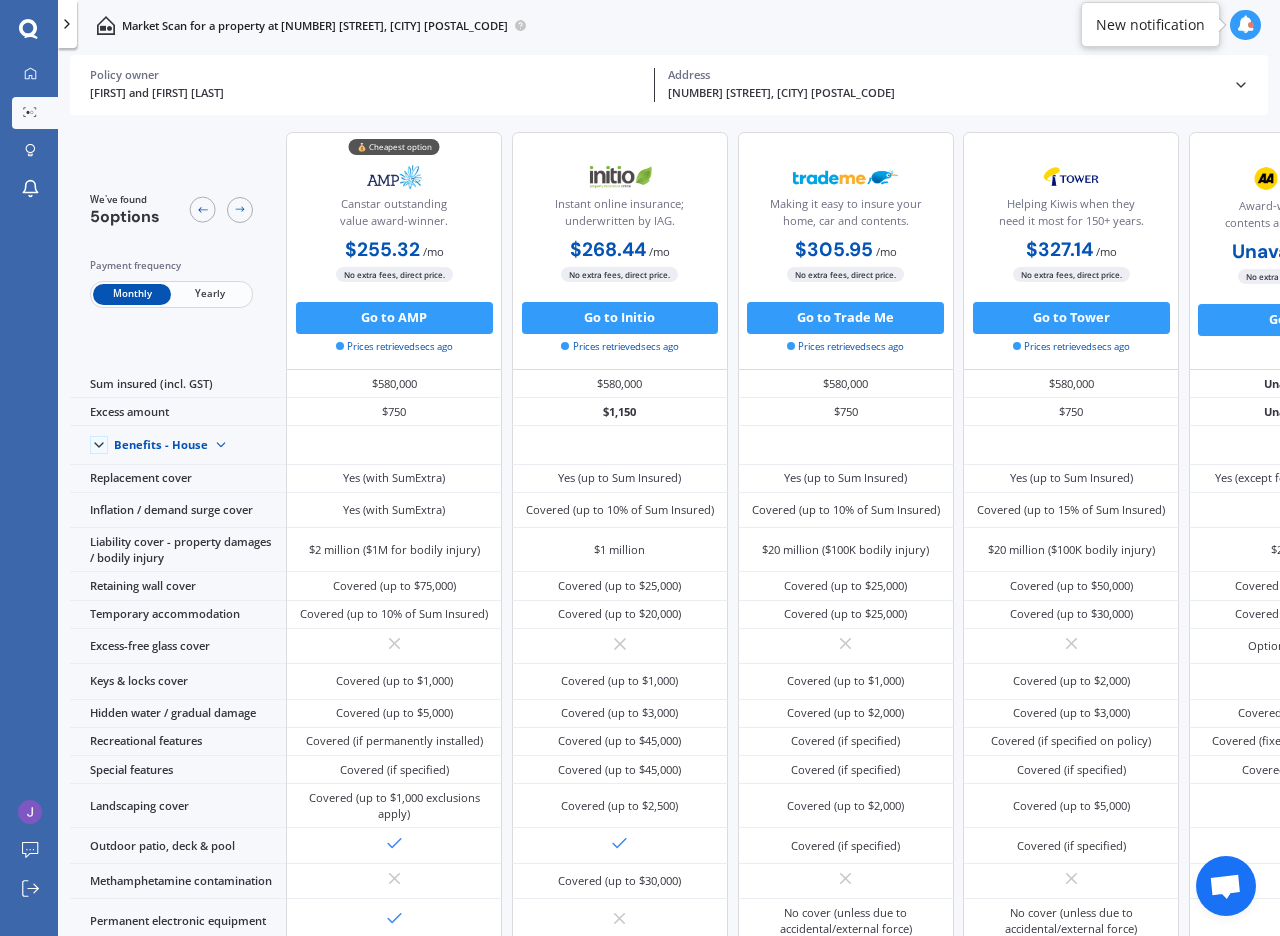 click on "Yearly" at bounding box center (210, 294) 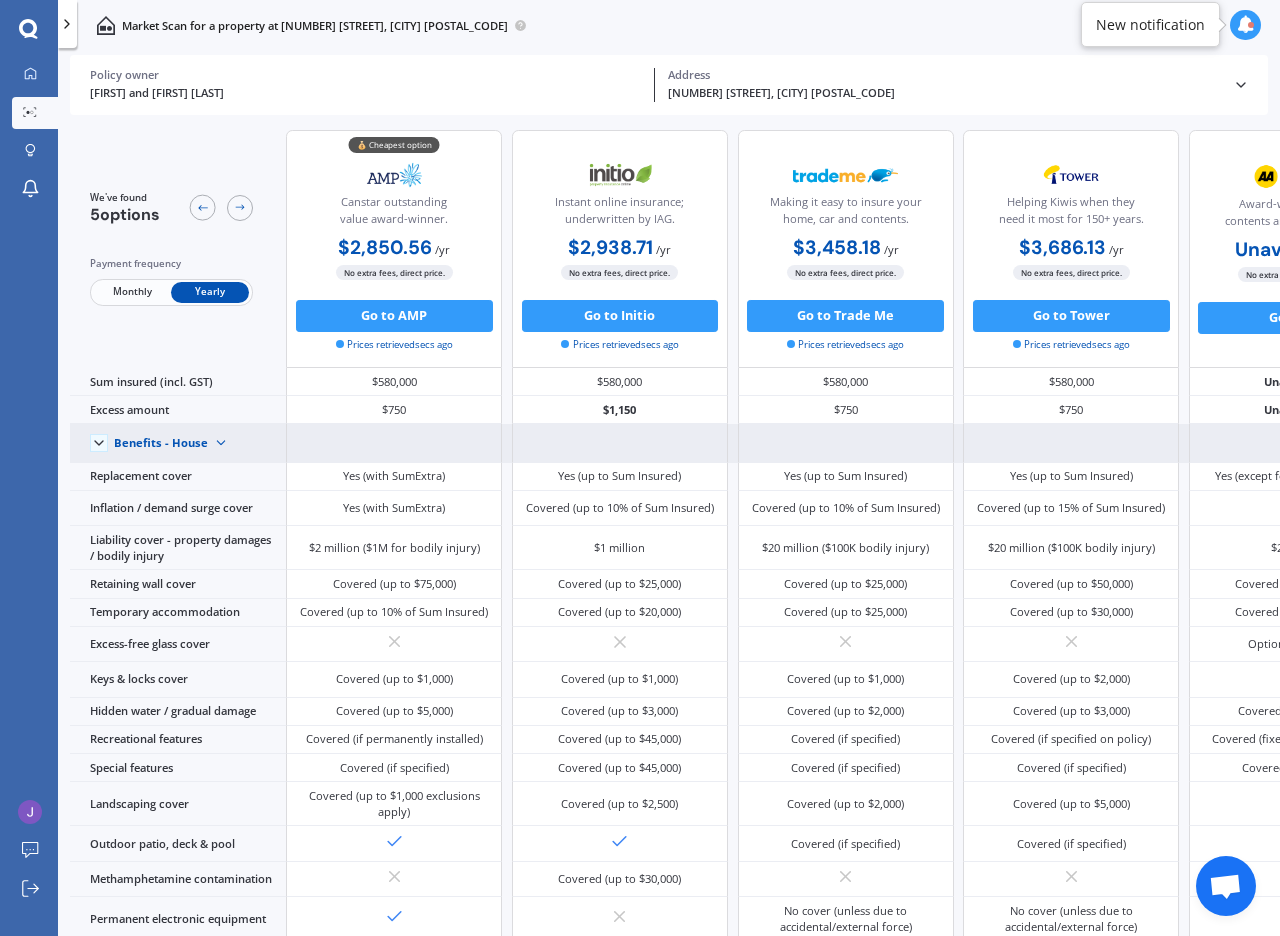 scroll, scrollTop: 0, scrollLeft: 0, axis: both 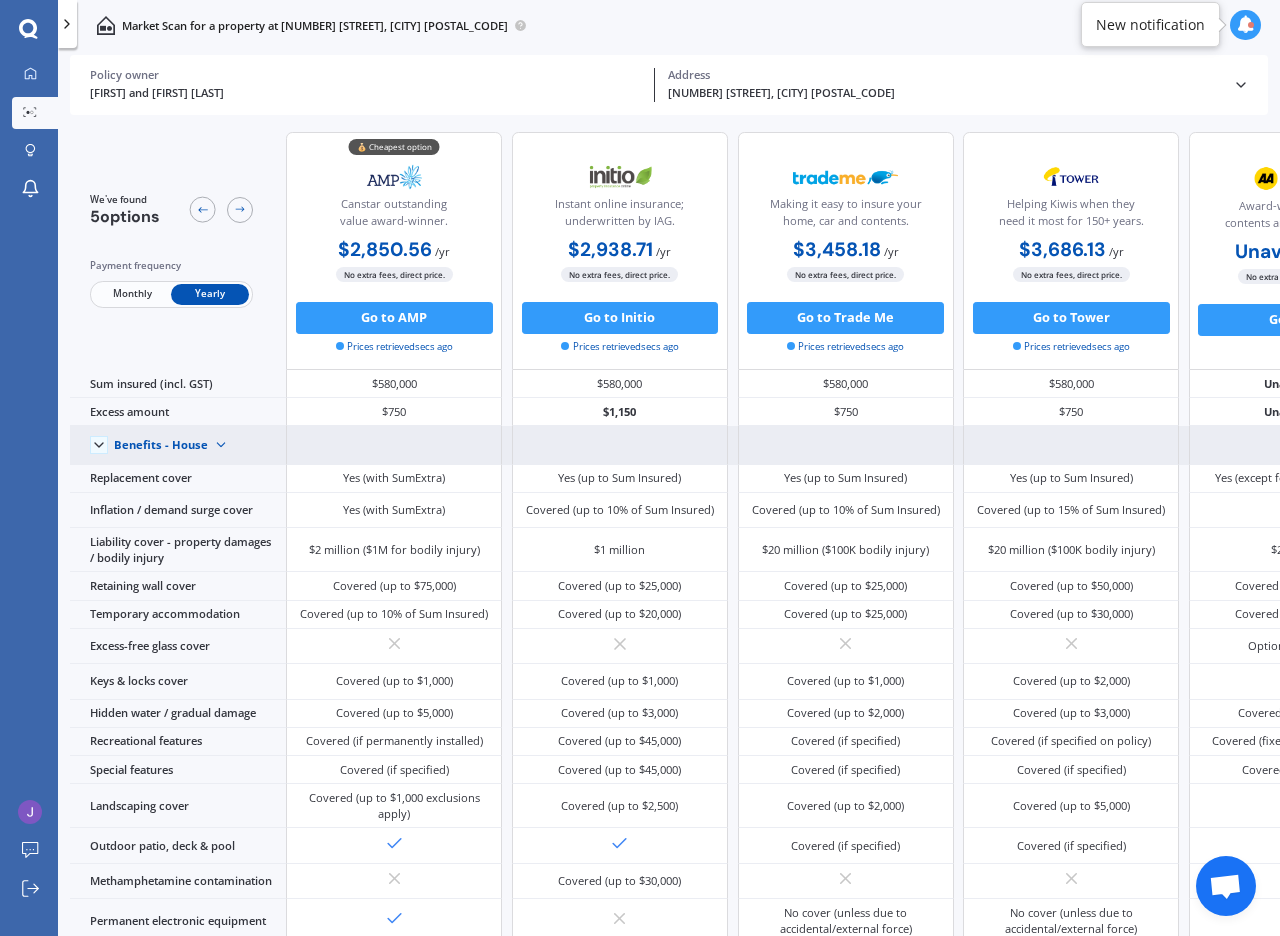 click at bounding box center [221, 445] 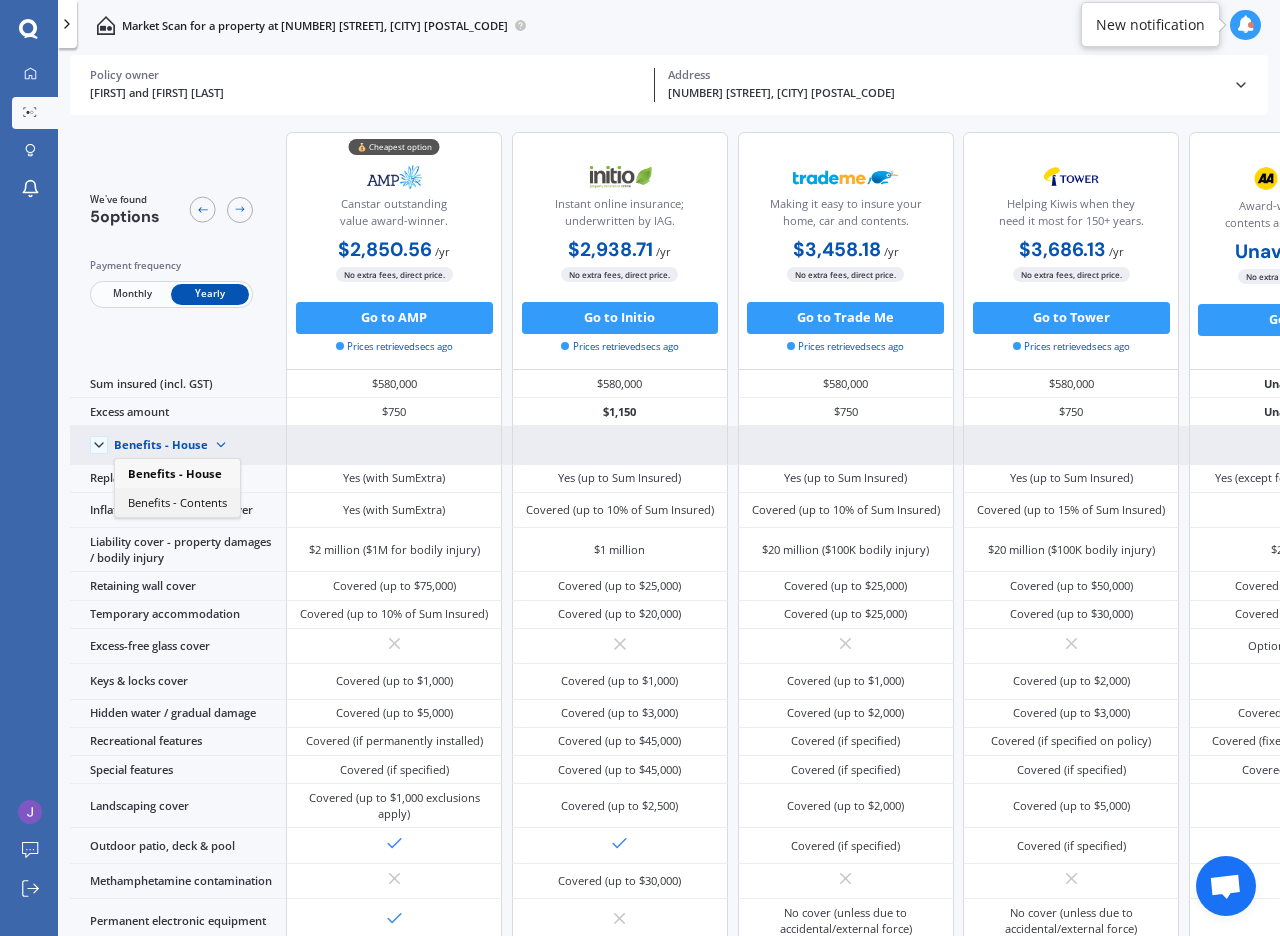 click on "Benefits - Contents" at bounding box center (175, 473) 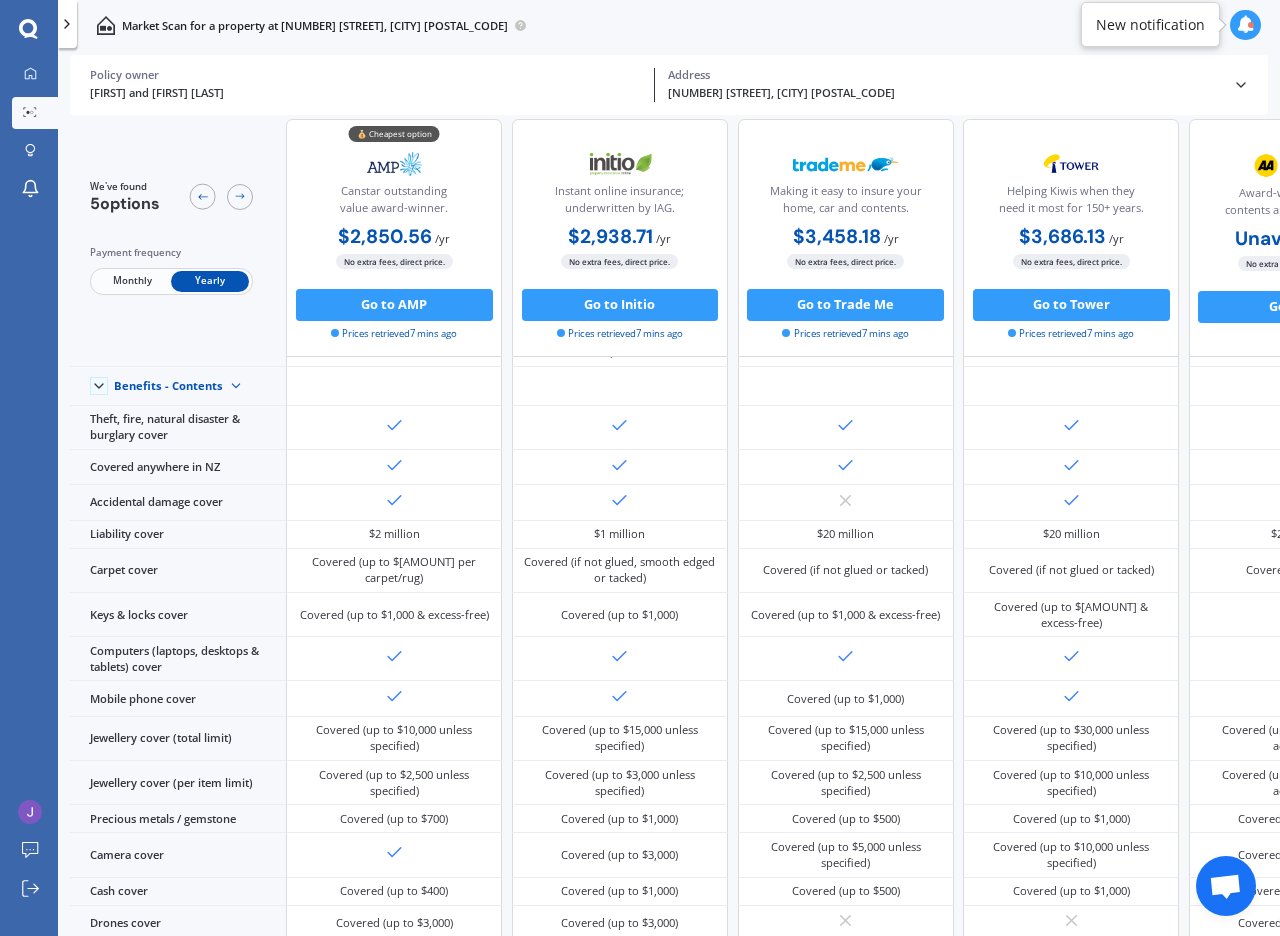 scroll, scrollTop: 0, scrollLeft: 0, axis: both 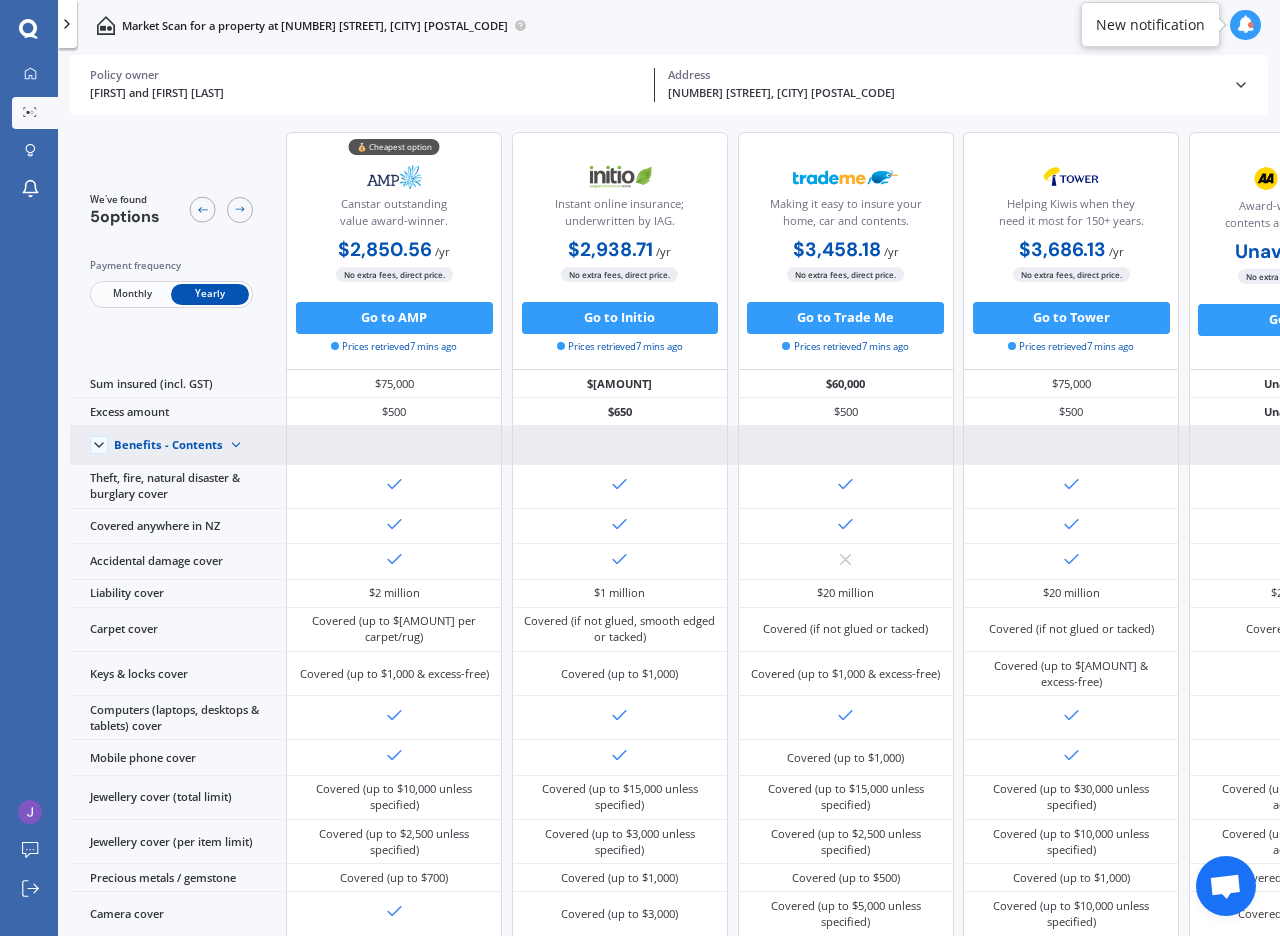 click at bounding box center (236, 445) 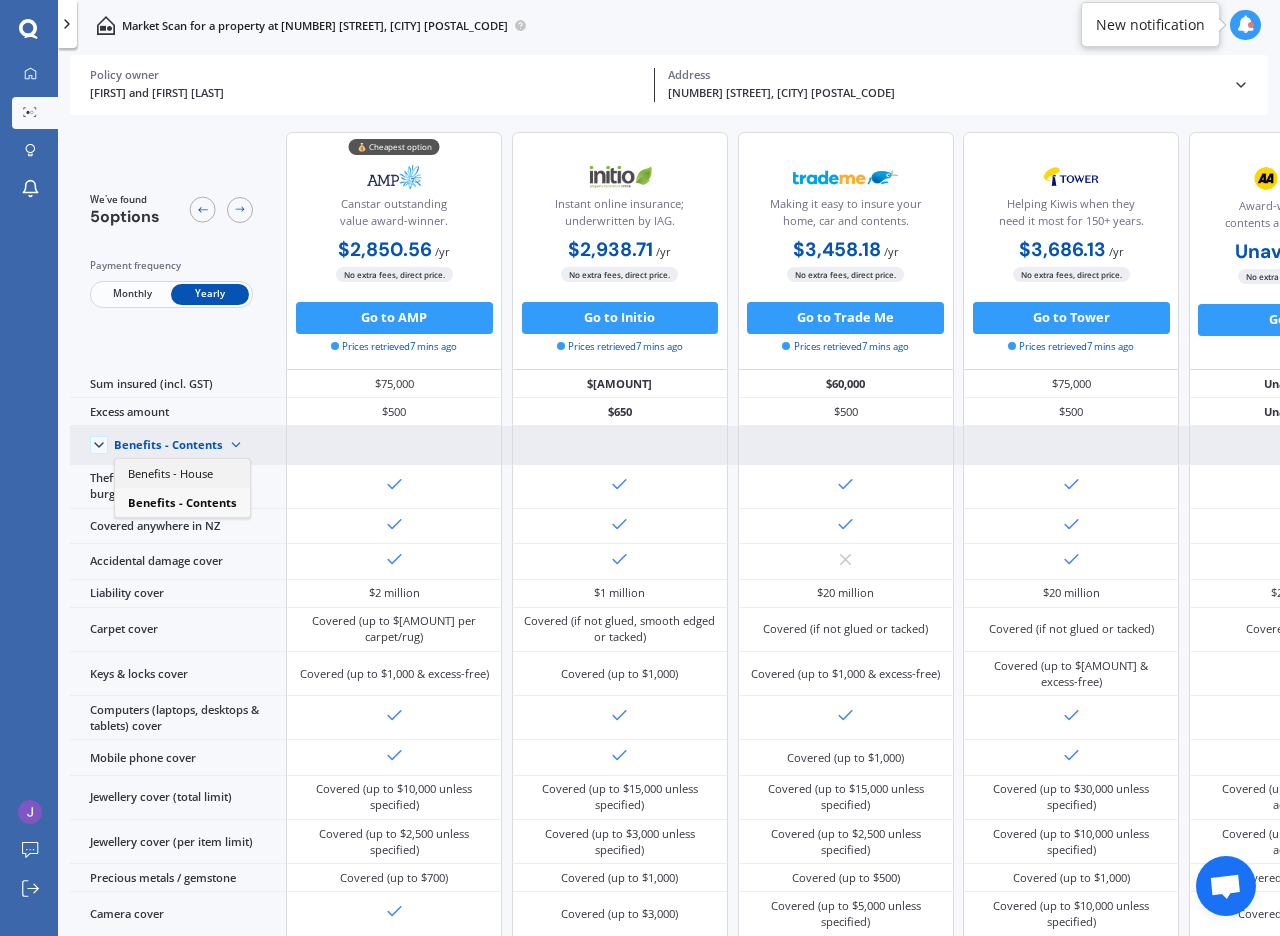 click on "Benefits - House" at bounding box center [182, 473] 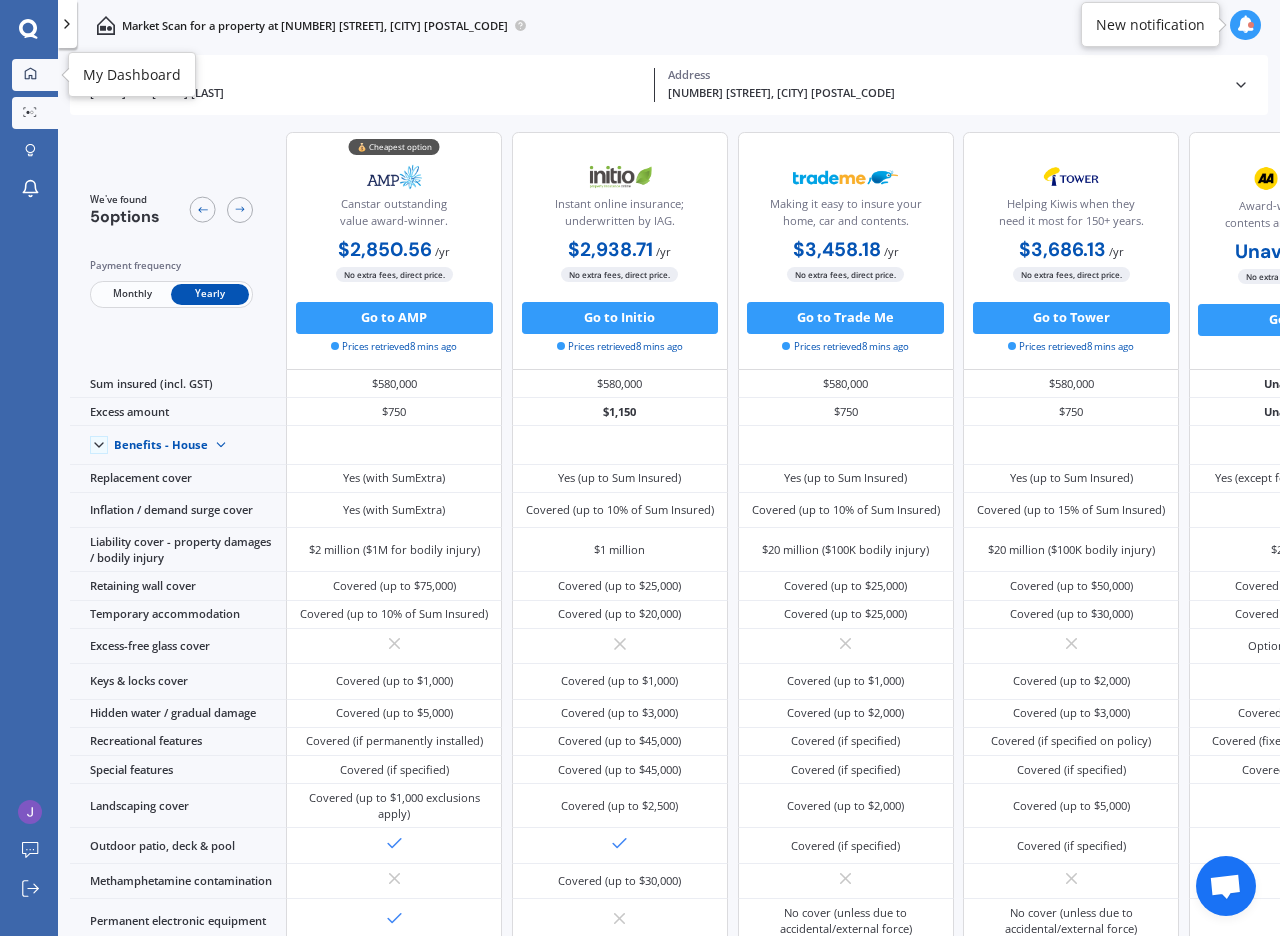 click at bounding box center [30, 74] 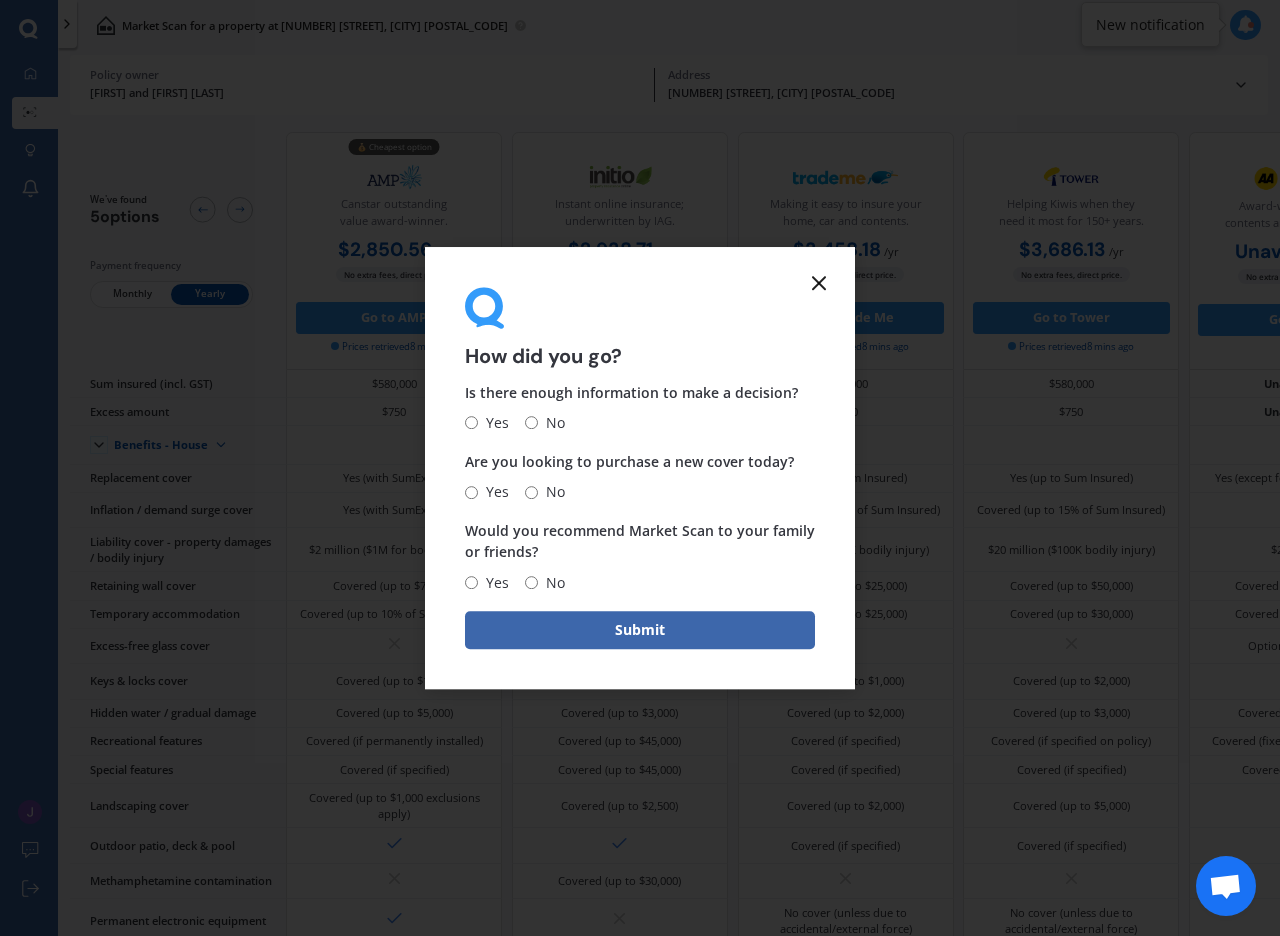 click on "Yes" at bounding box center (493, 423) 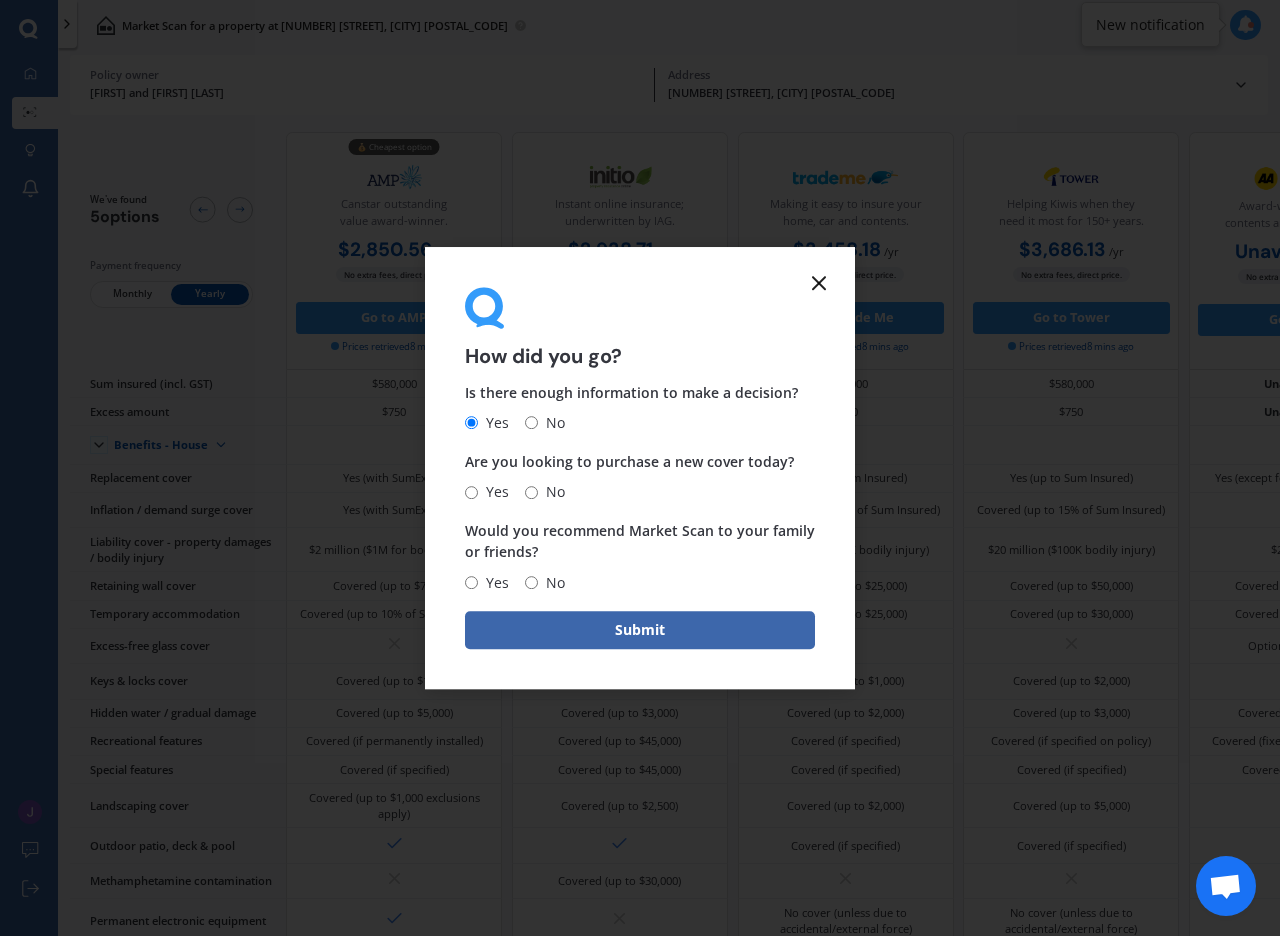 click on "Yes" at bounding box center (471, 492) 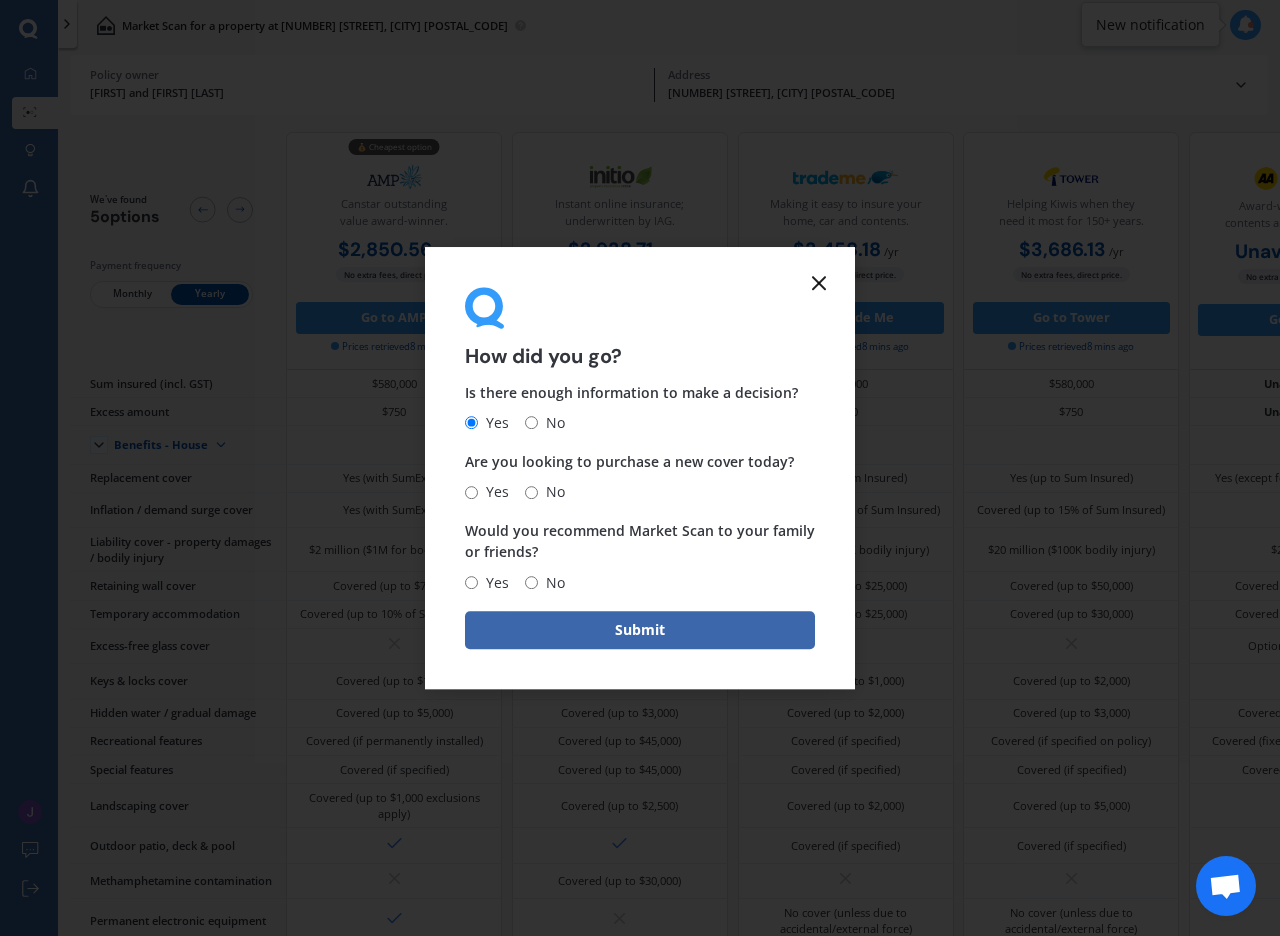 radio on "true" 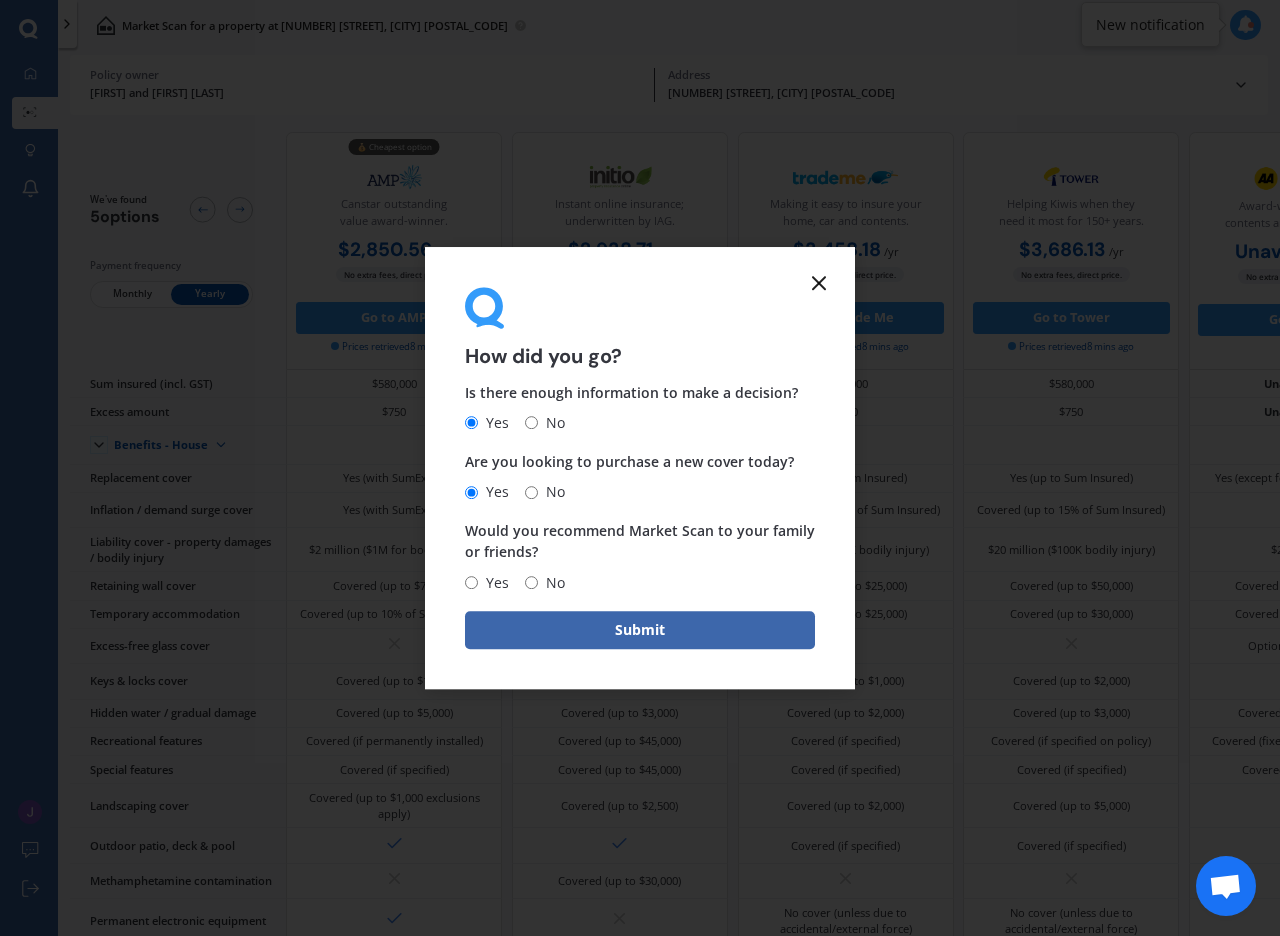 click on "Yes" at bounding box center [471, 582] 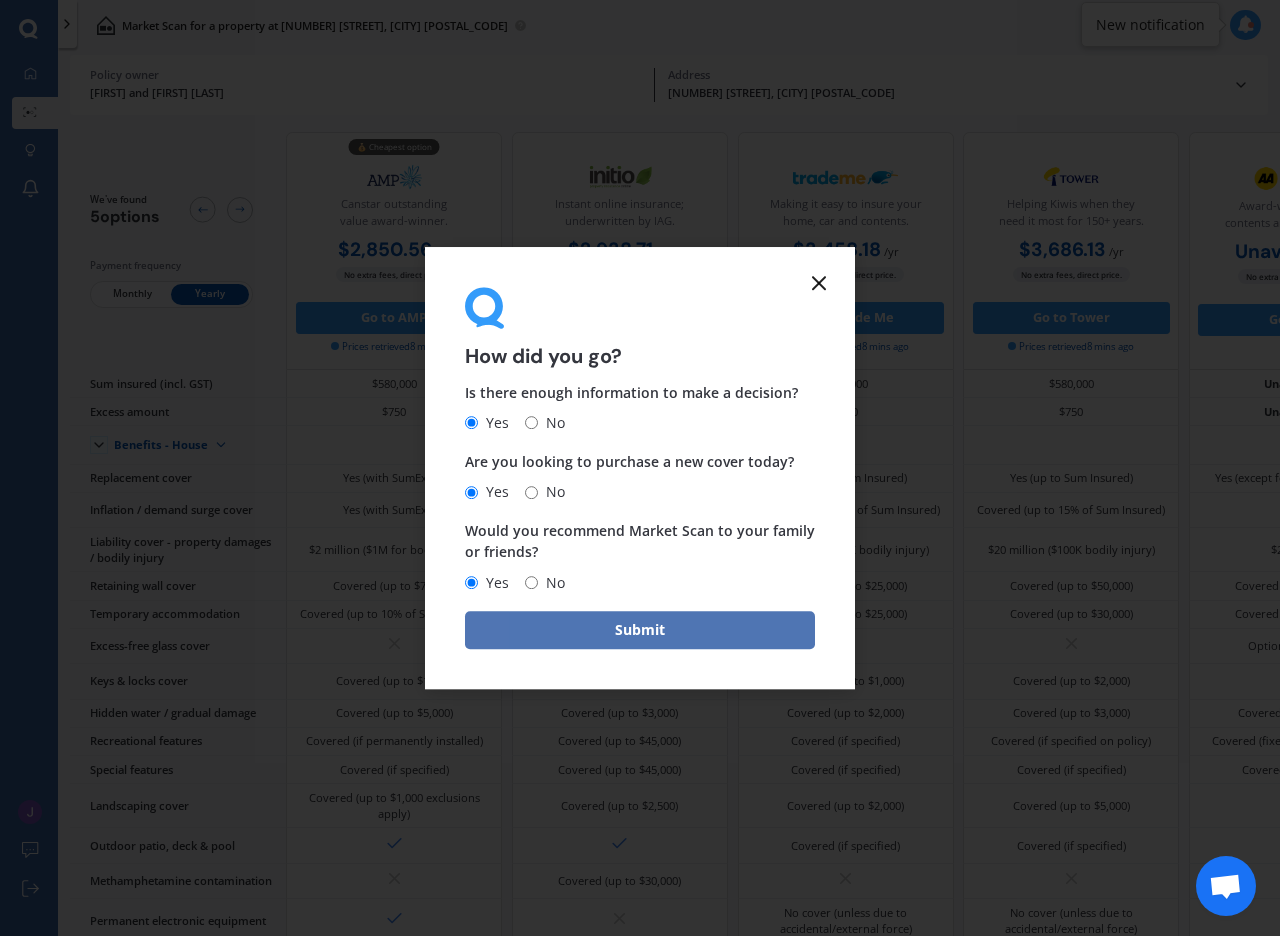 click on "Submit" at bounding box center [640, 630] 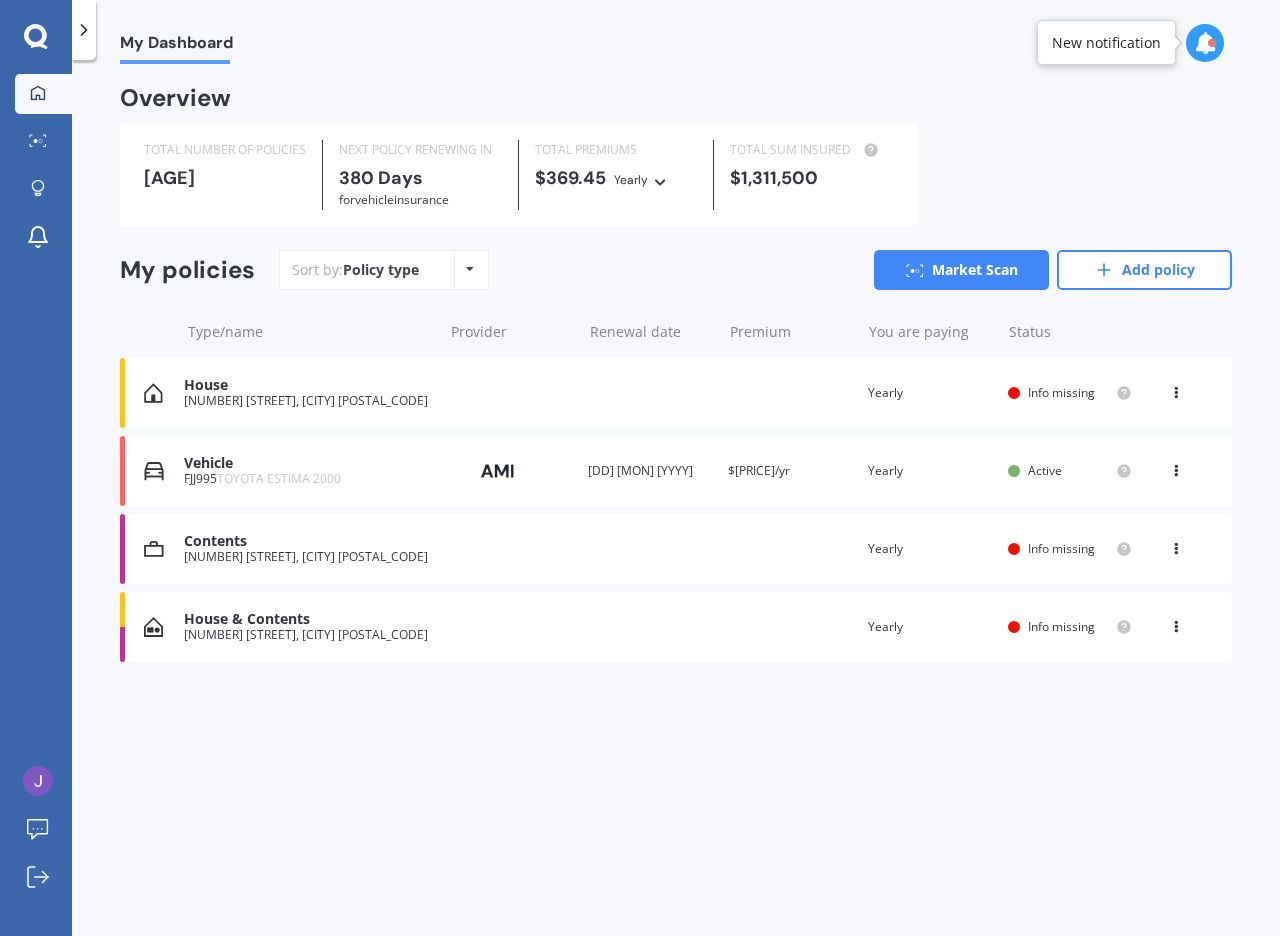 click on "Info missing" at bounding box center (1061, 392) 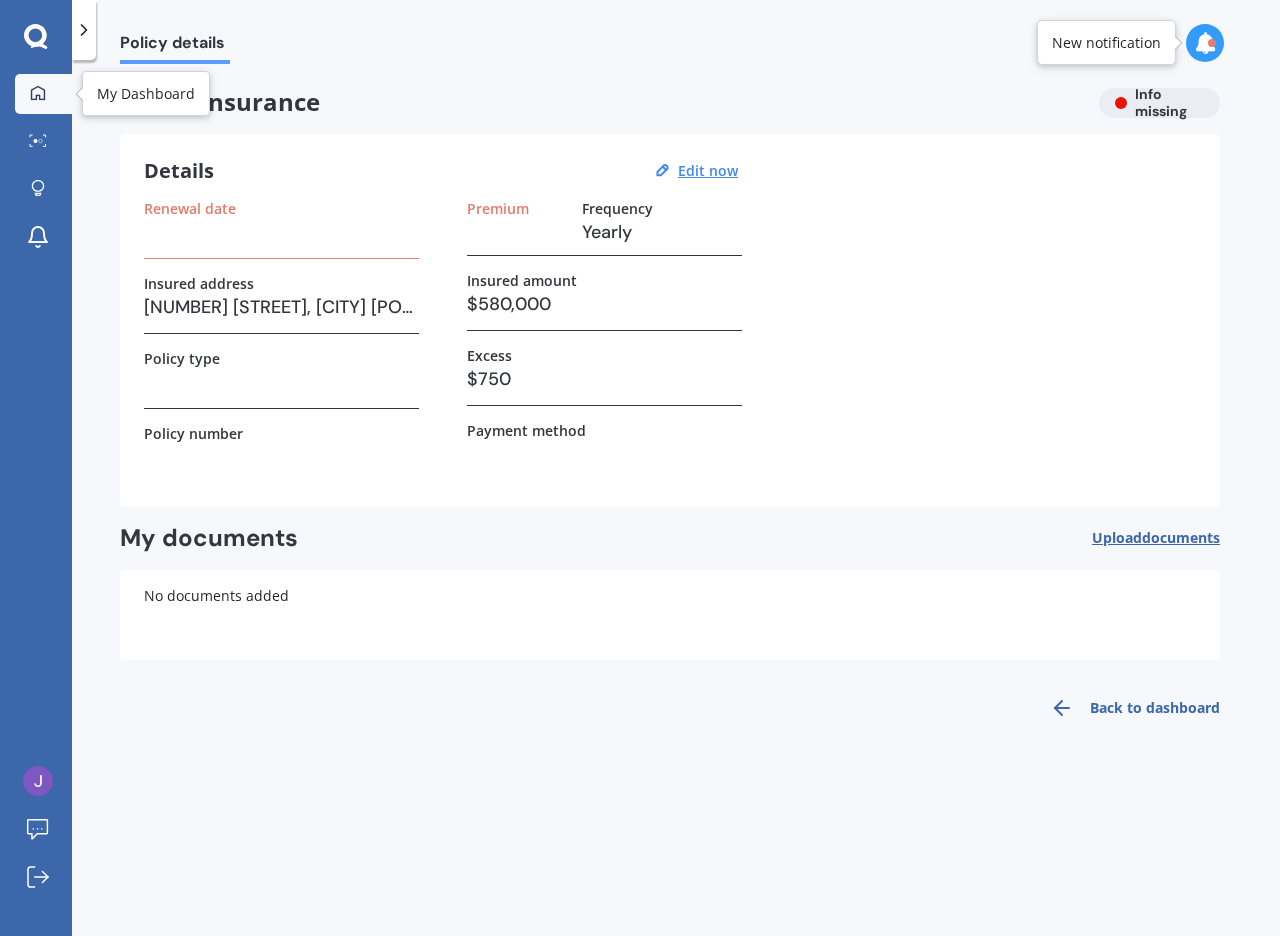 click on "My Dashboard" at bounding box center (43, 94) 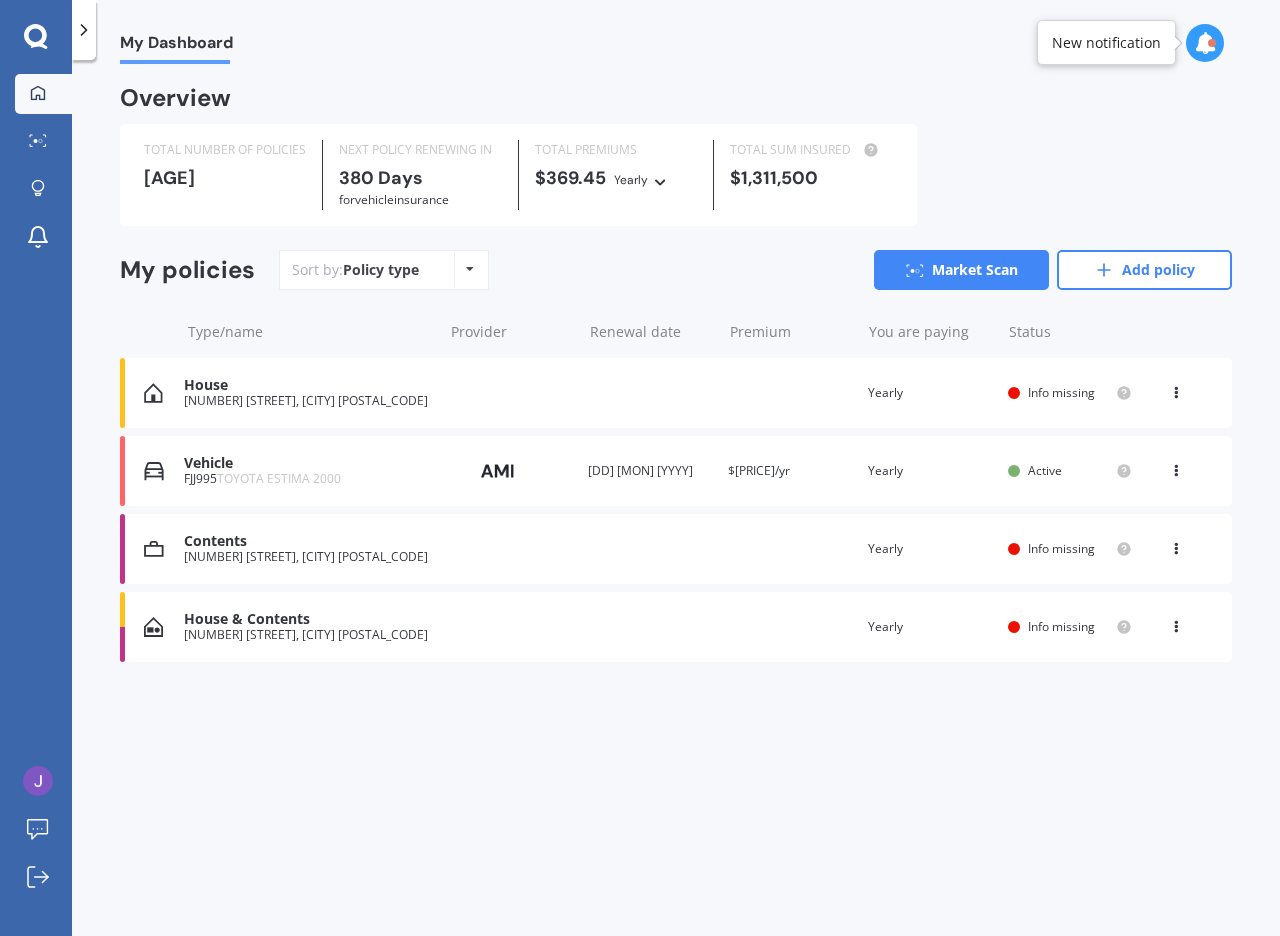 click on "You are paying Yearly" at bounding box center [930, 549] 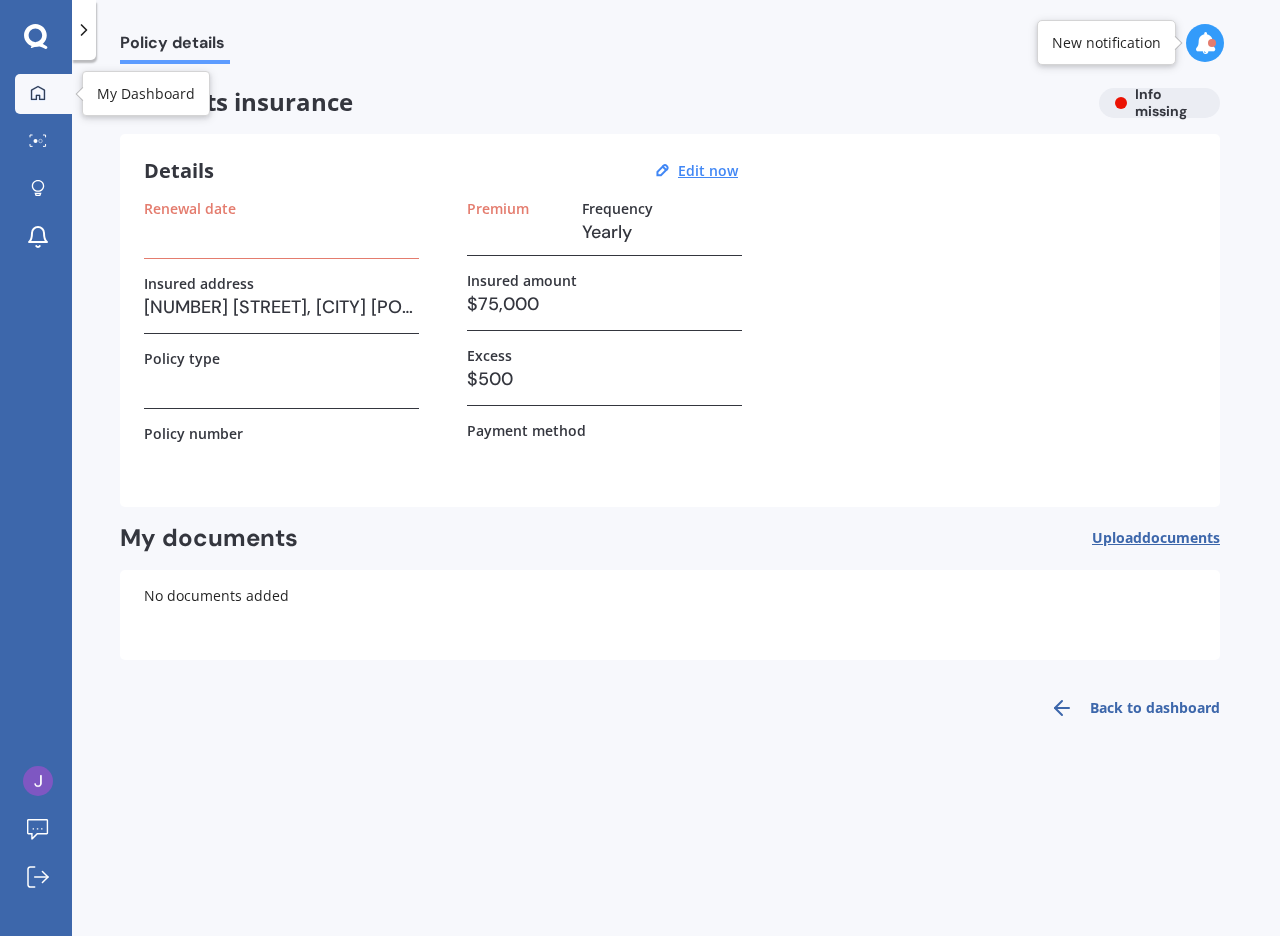 click on "My Dashboard" at bounding box center (43, 94) 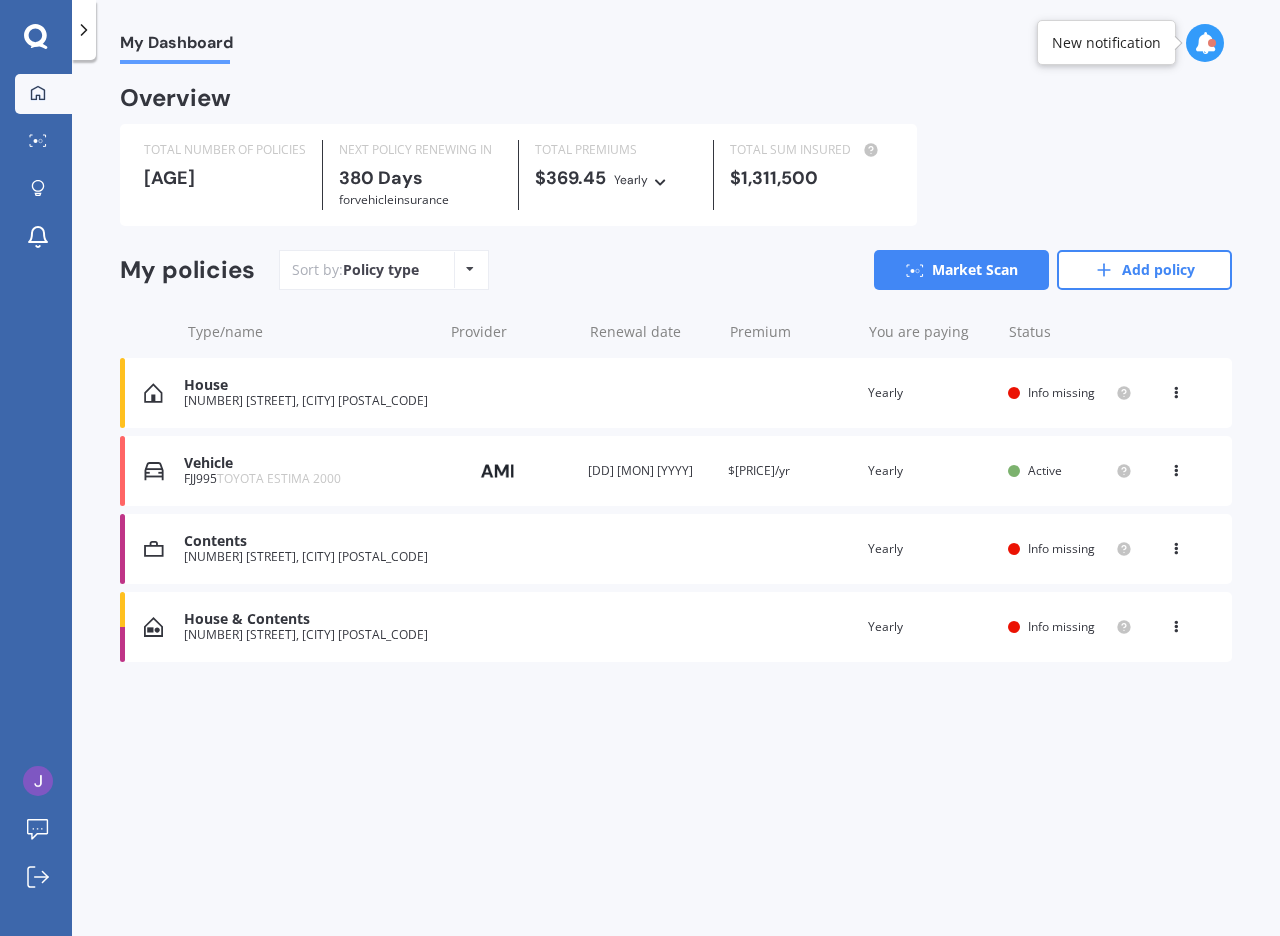 click at bounding box center (1205, 43) 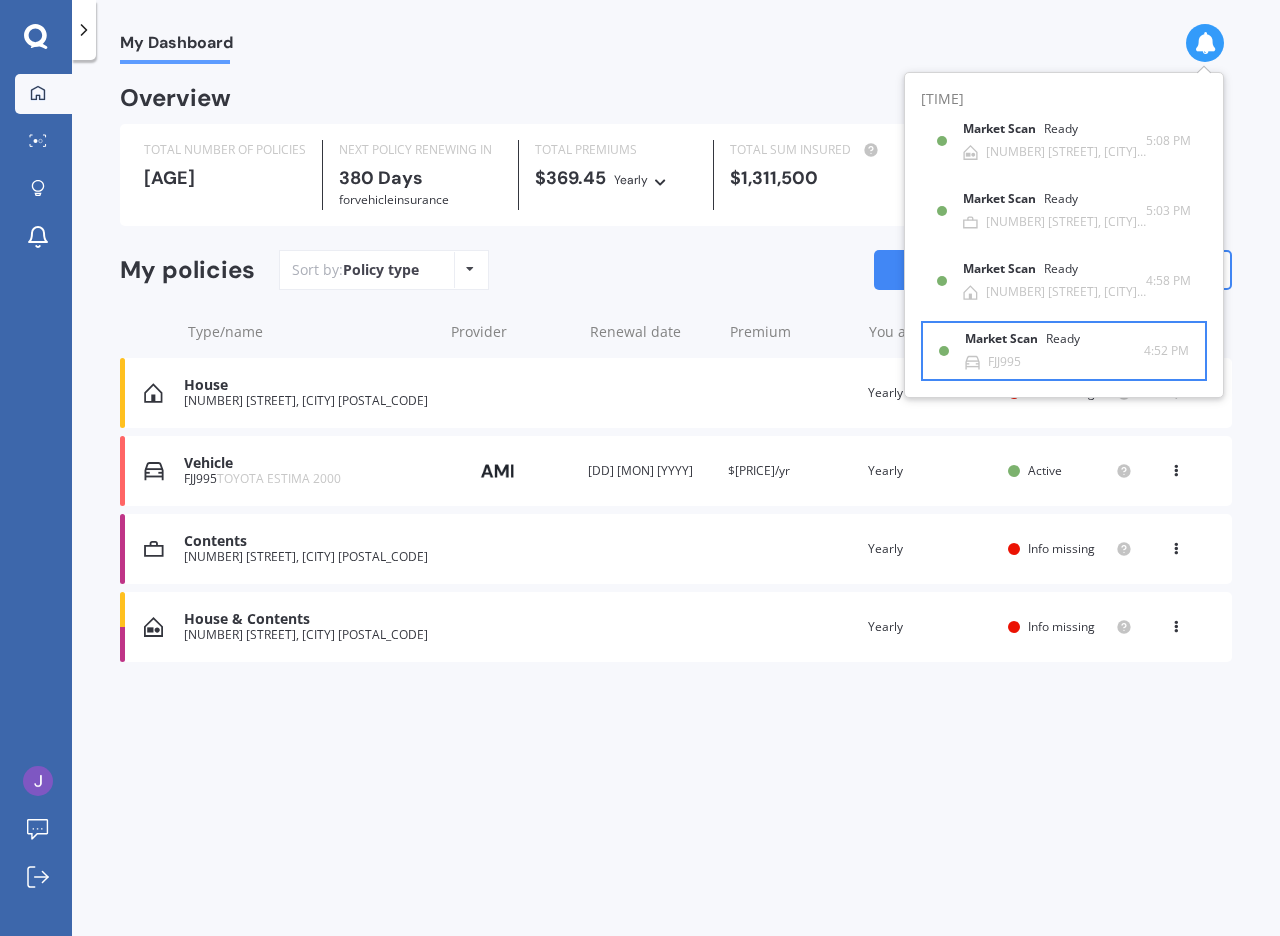 click on "Market Scan Ready" at bounding box center (1032, 133) 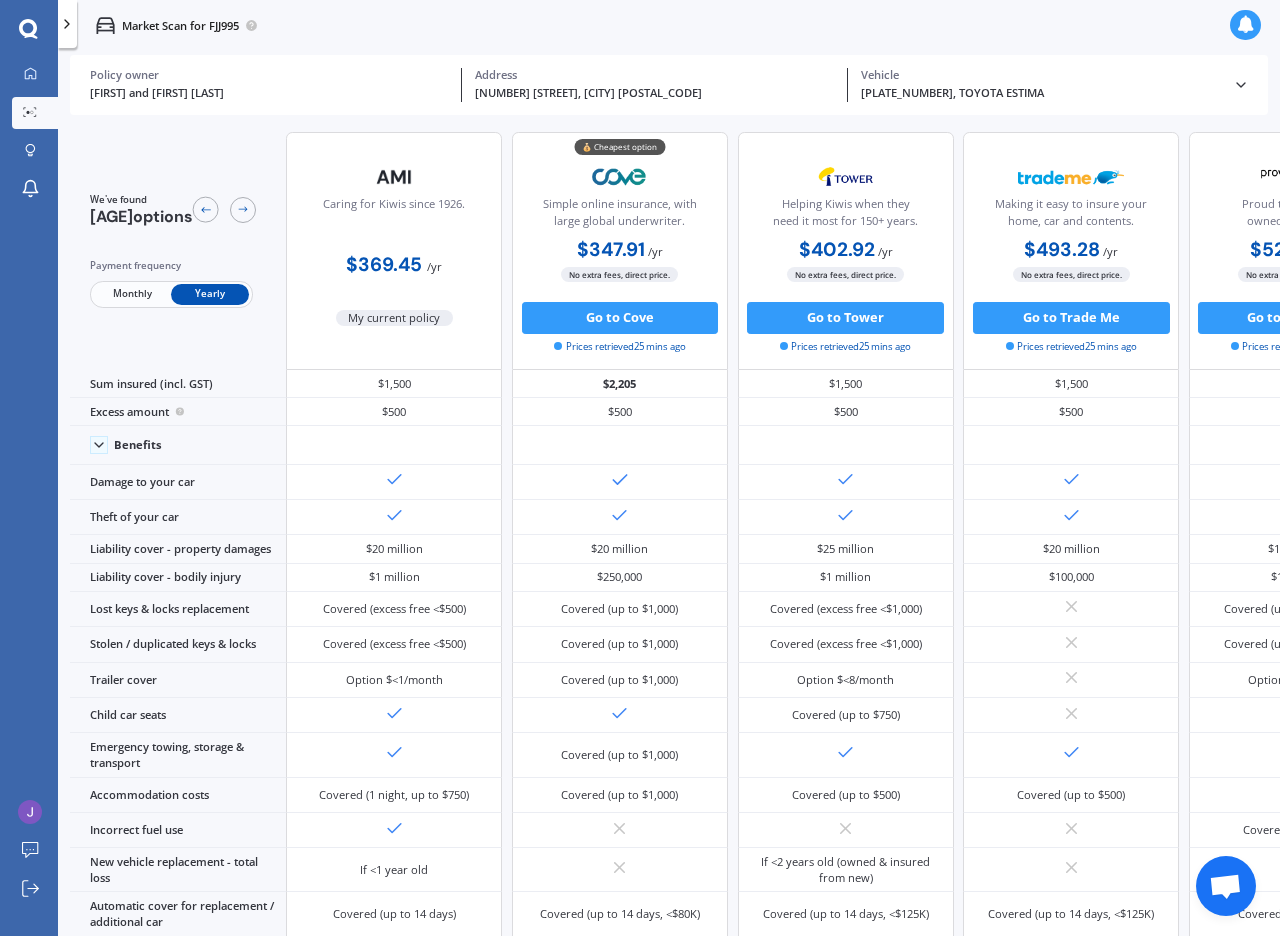 click at bounding box center (1245, 25) 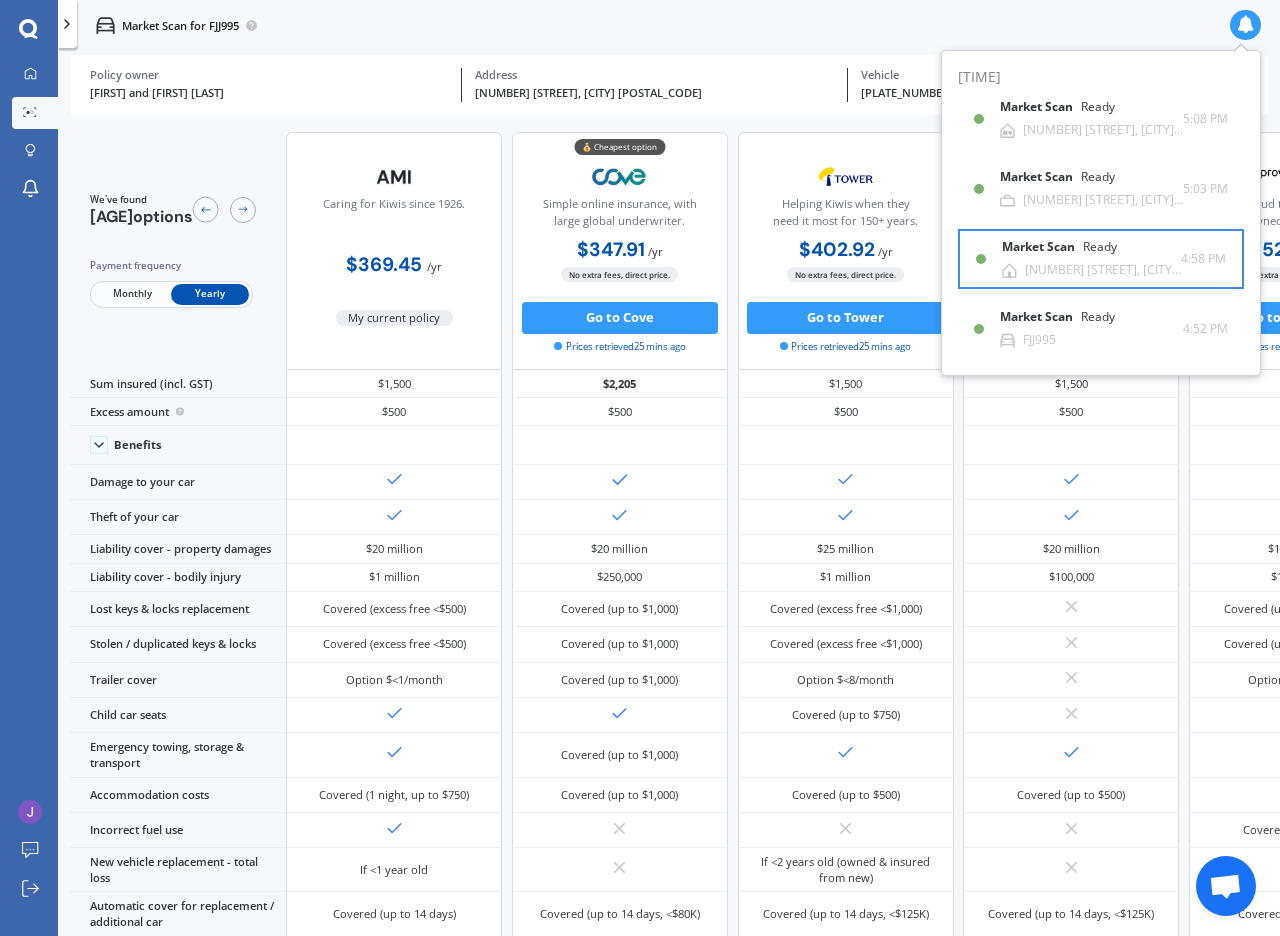 click on "Market Scan" at bounding box center (1040, 107) 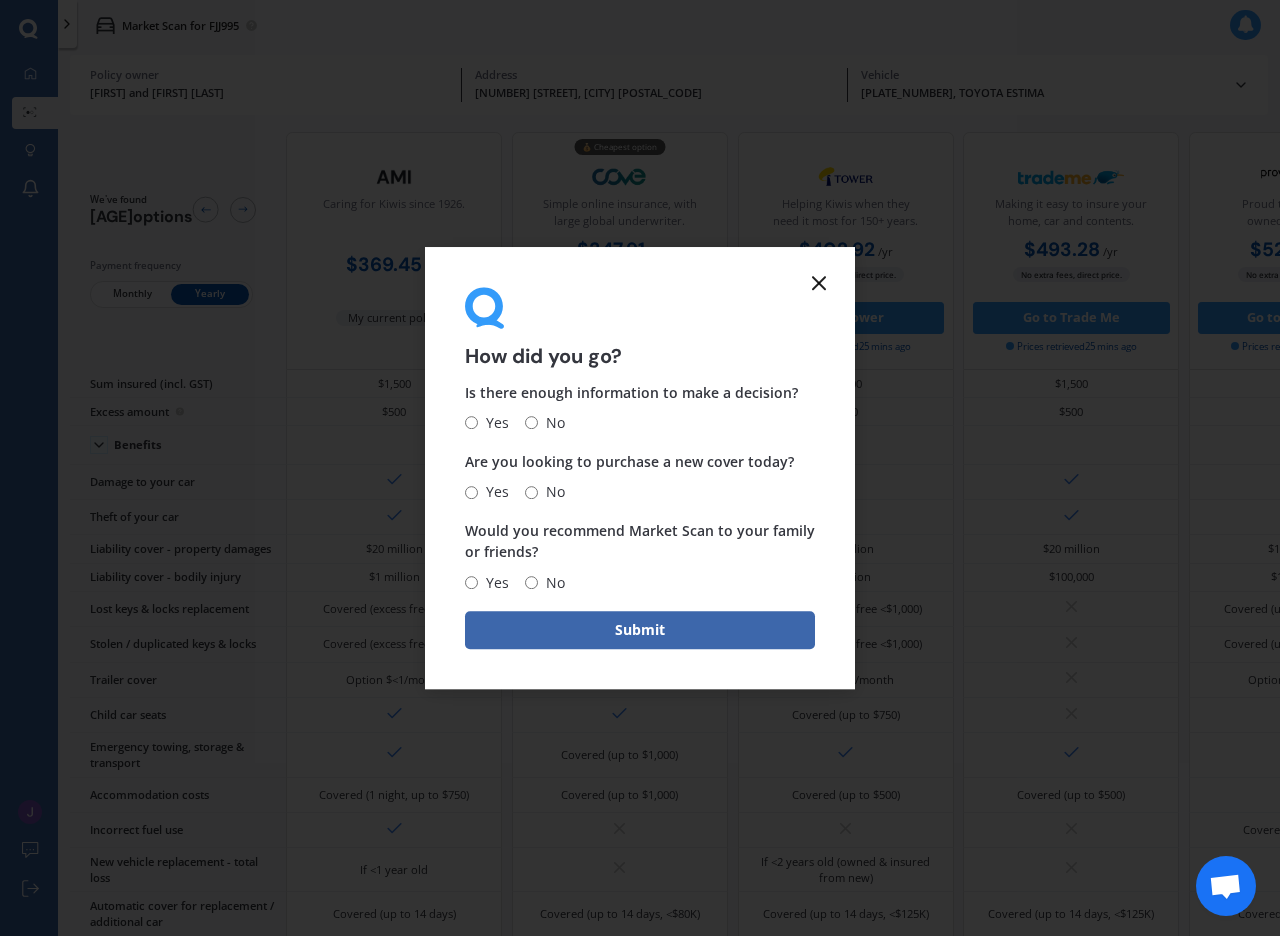 click at bounding box center [819, 283] 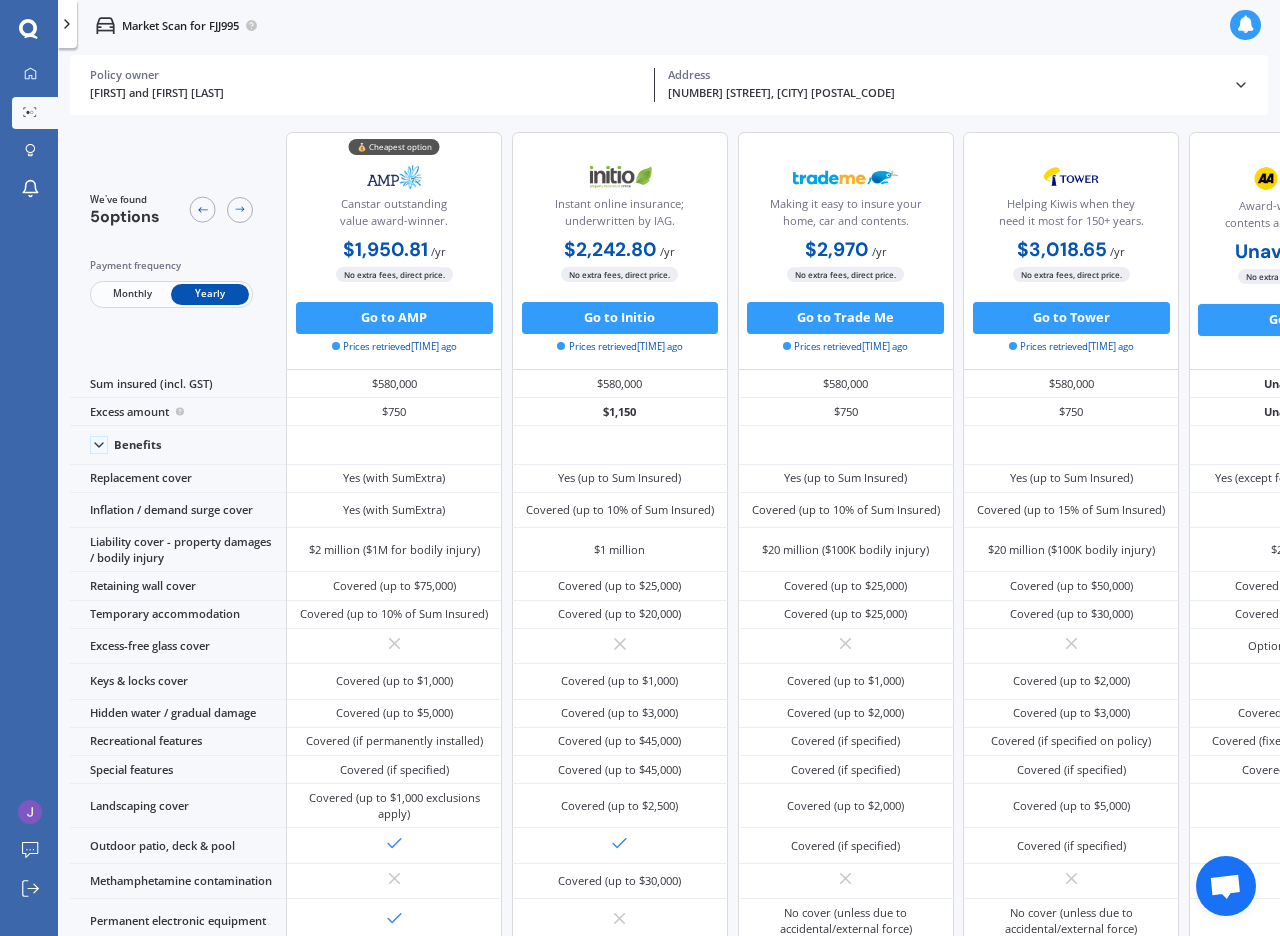 click at bounding box center (1245, 25) 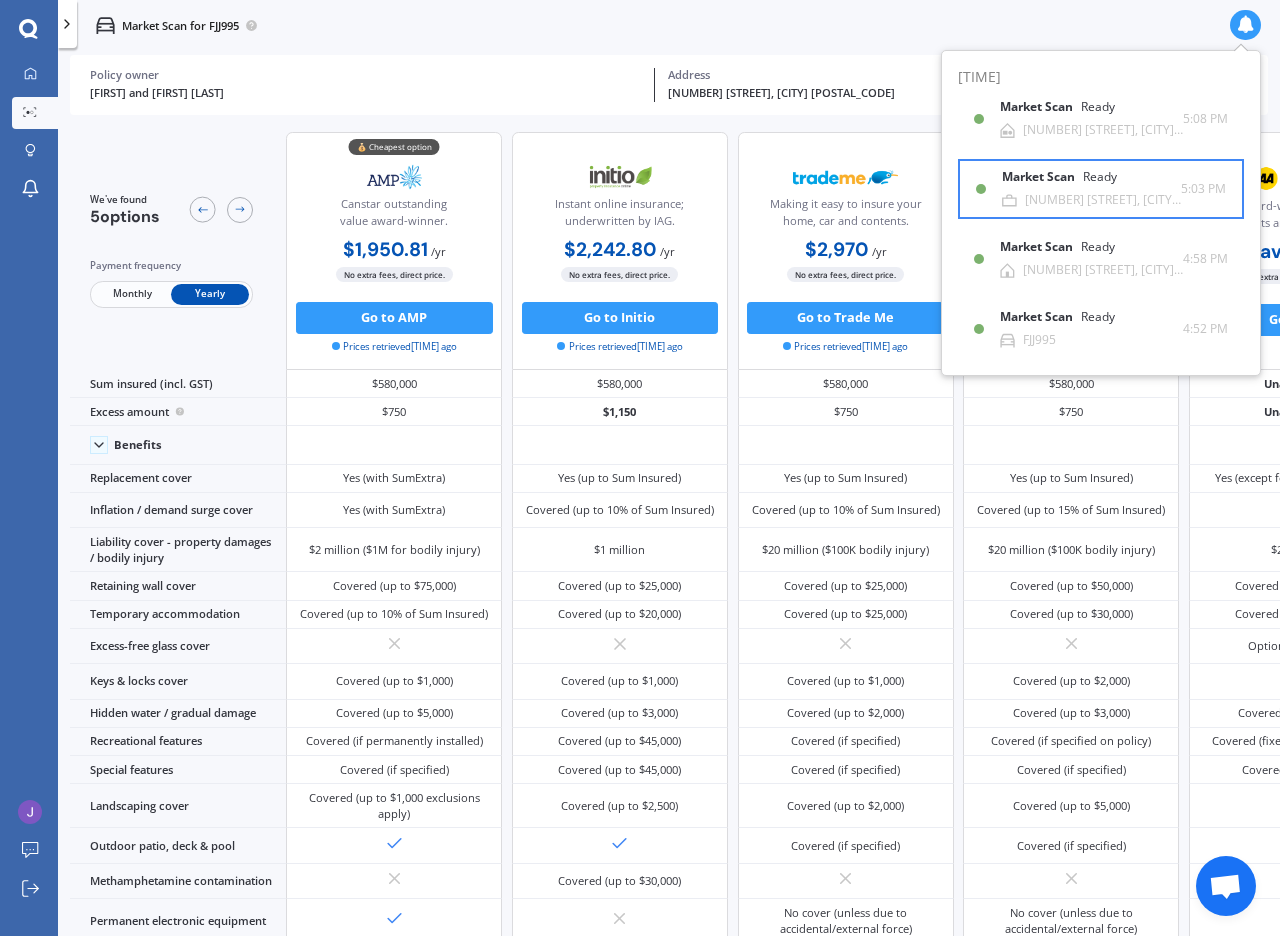 click on "[NUMBER] [STREET], [CITY] [POSTAL_CODE]" at bounding box center (1103, 130) 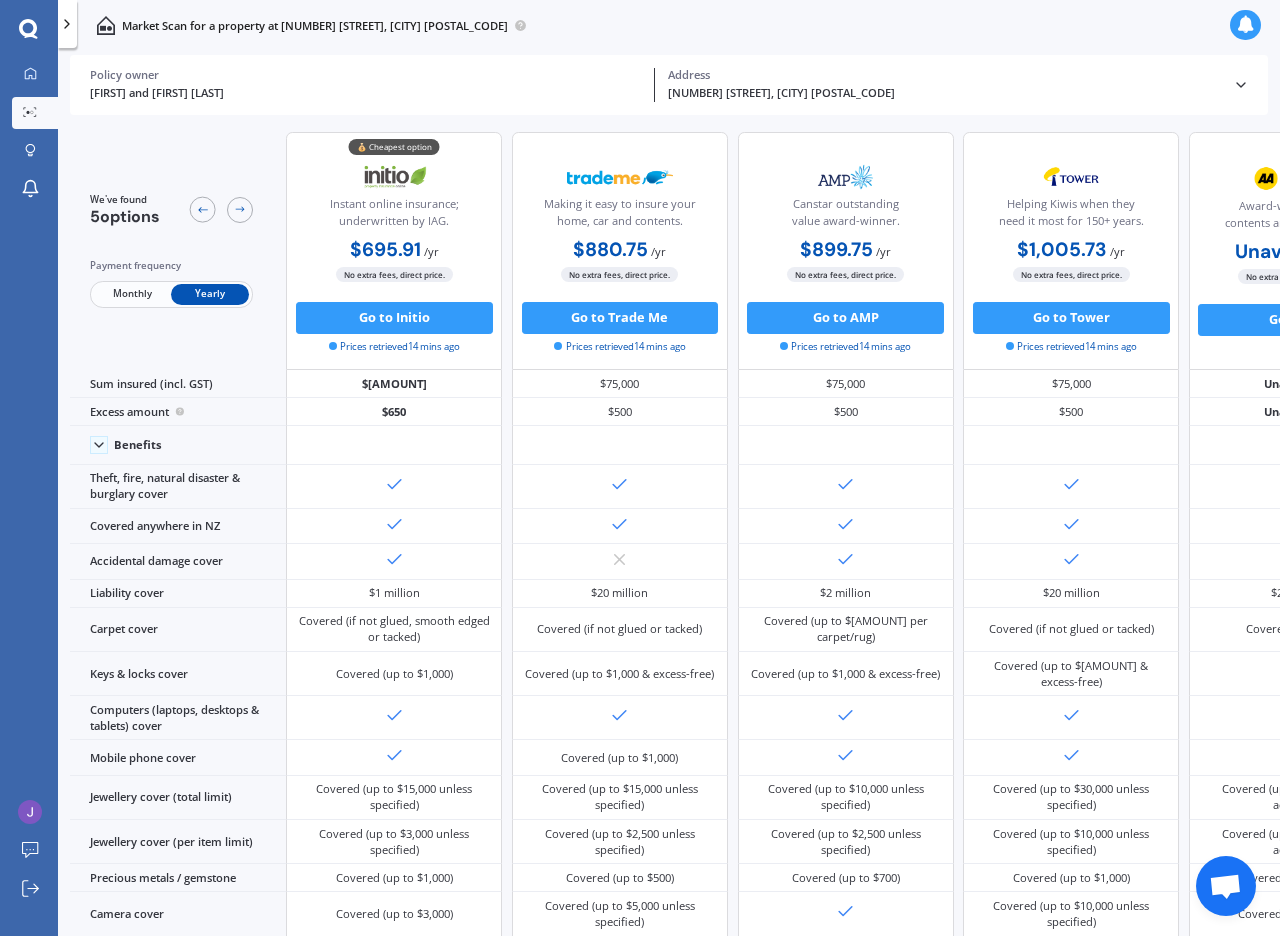 click at bounding box center (1245, 25) 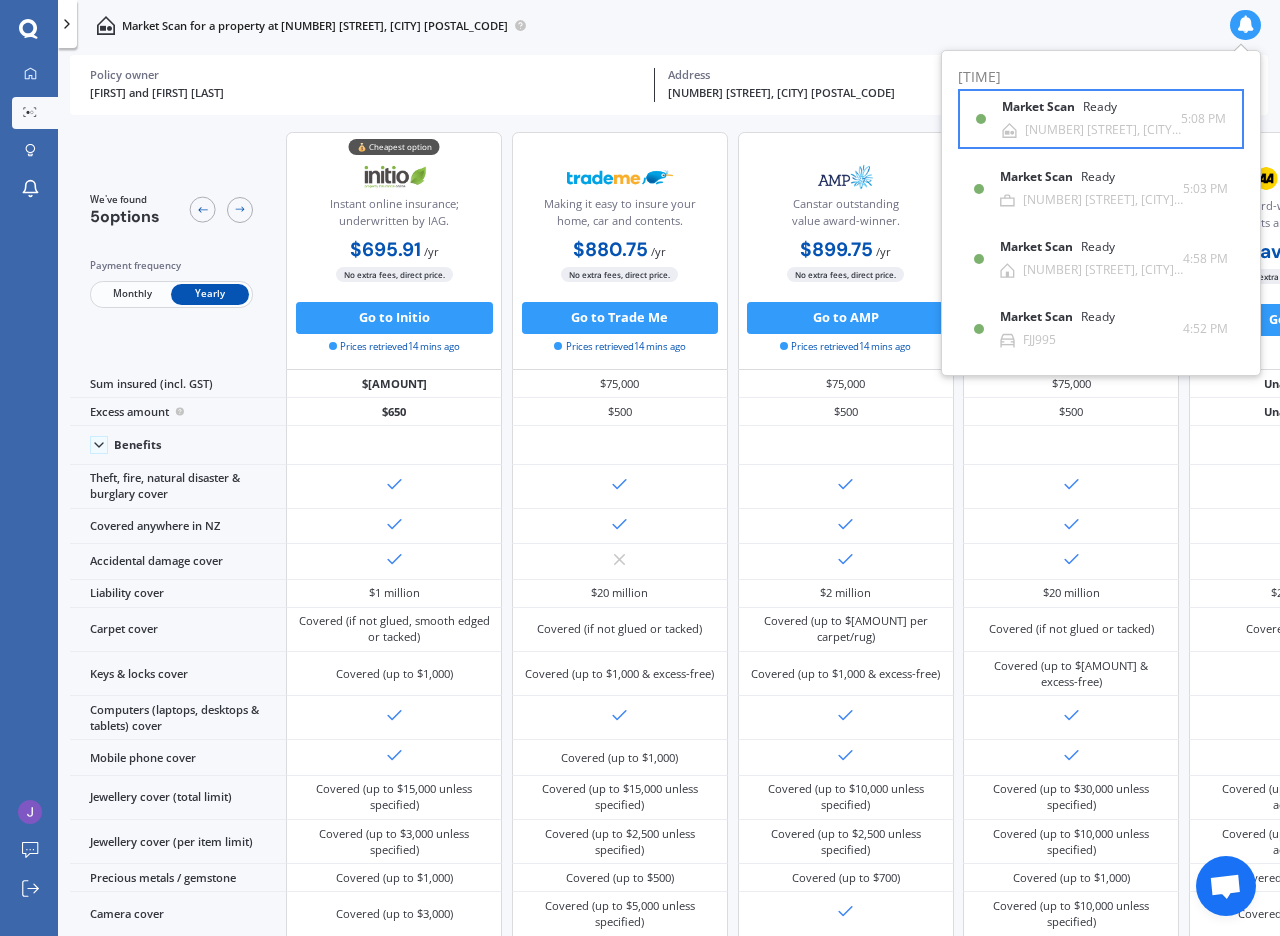 click on "Market Scan" at bounding box center (1042, 107) 